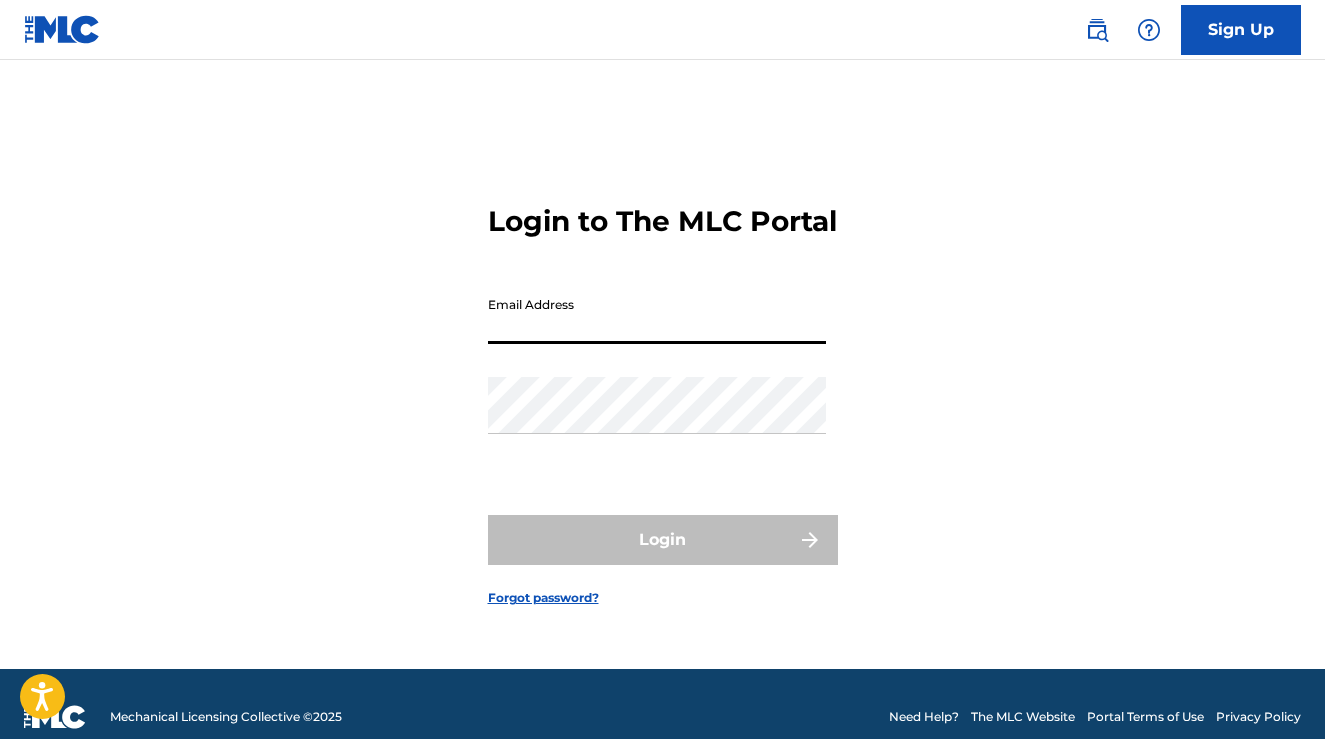 scroll, scrollTop: 0, scrollLeft: 0, axis: both 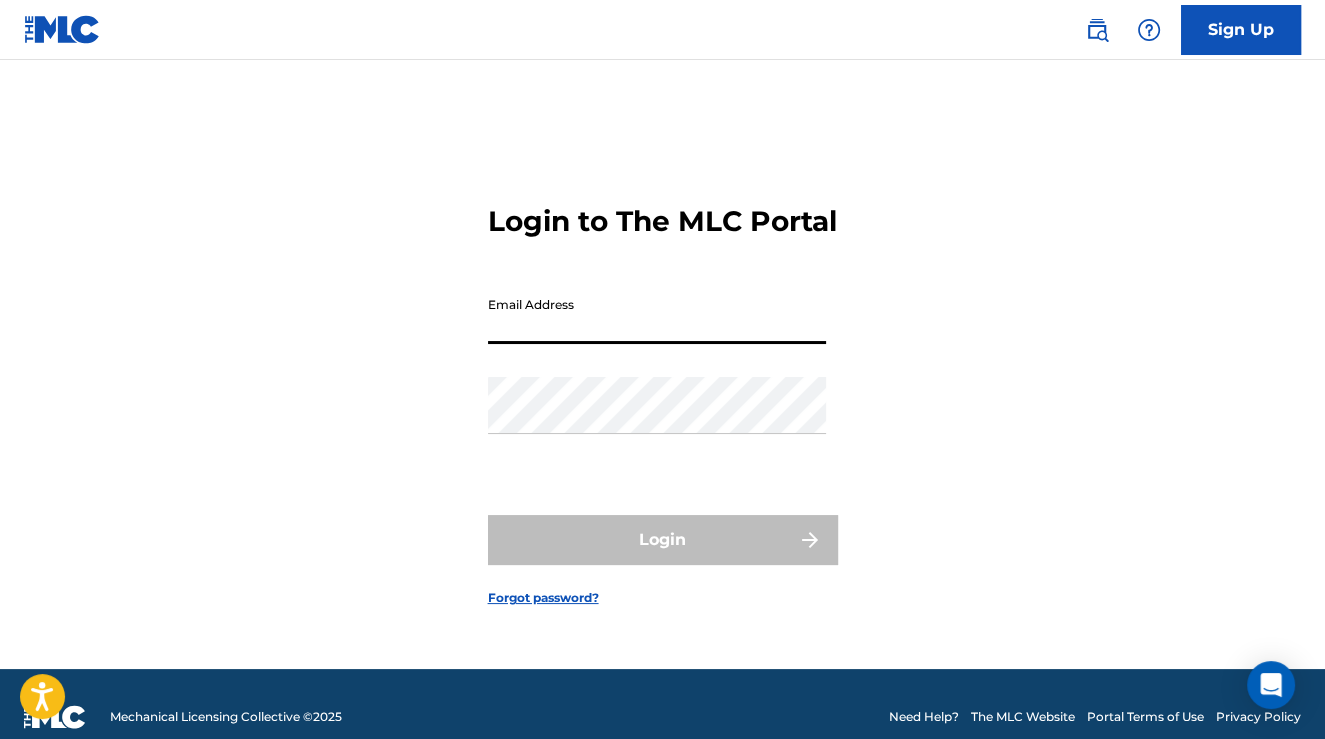 type on "[EMAIL_ADDRESS][DOMAIN_NAME]" 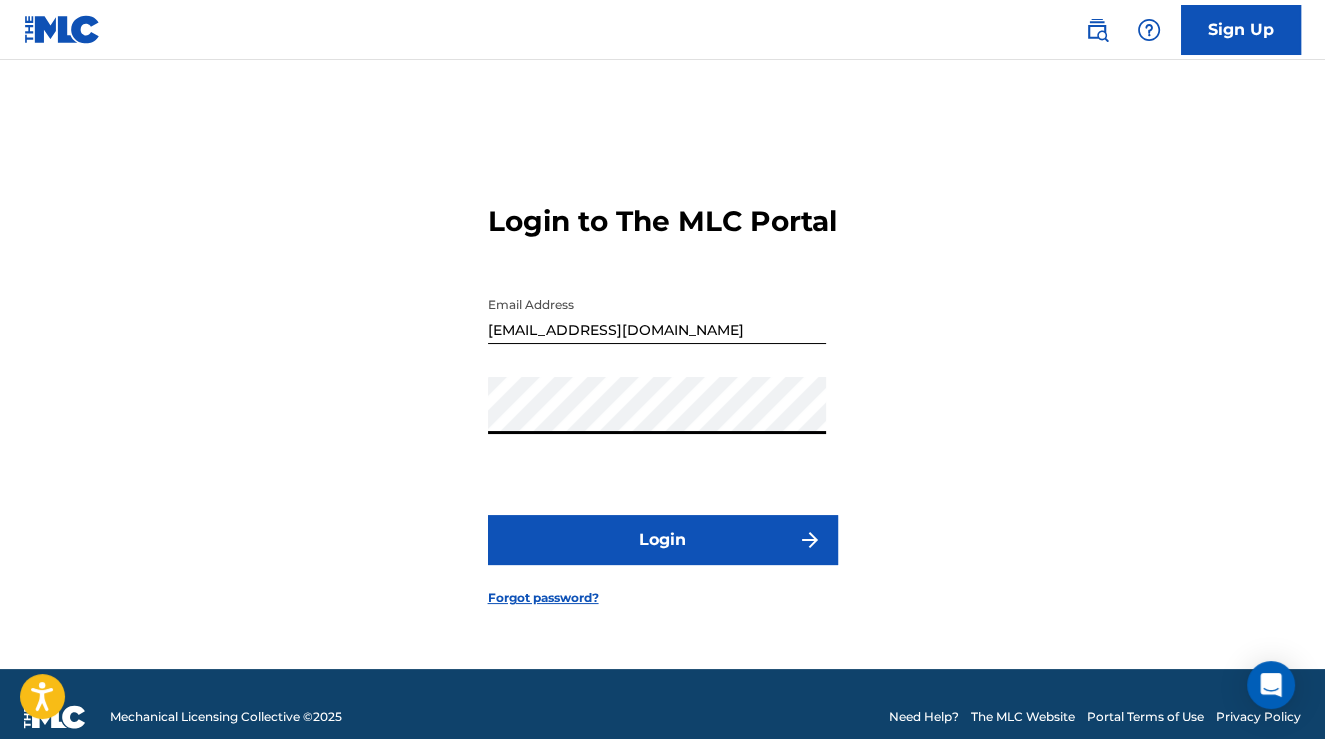 click on "Login" at bounding box center (663, 540) 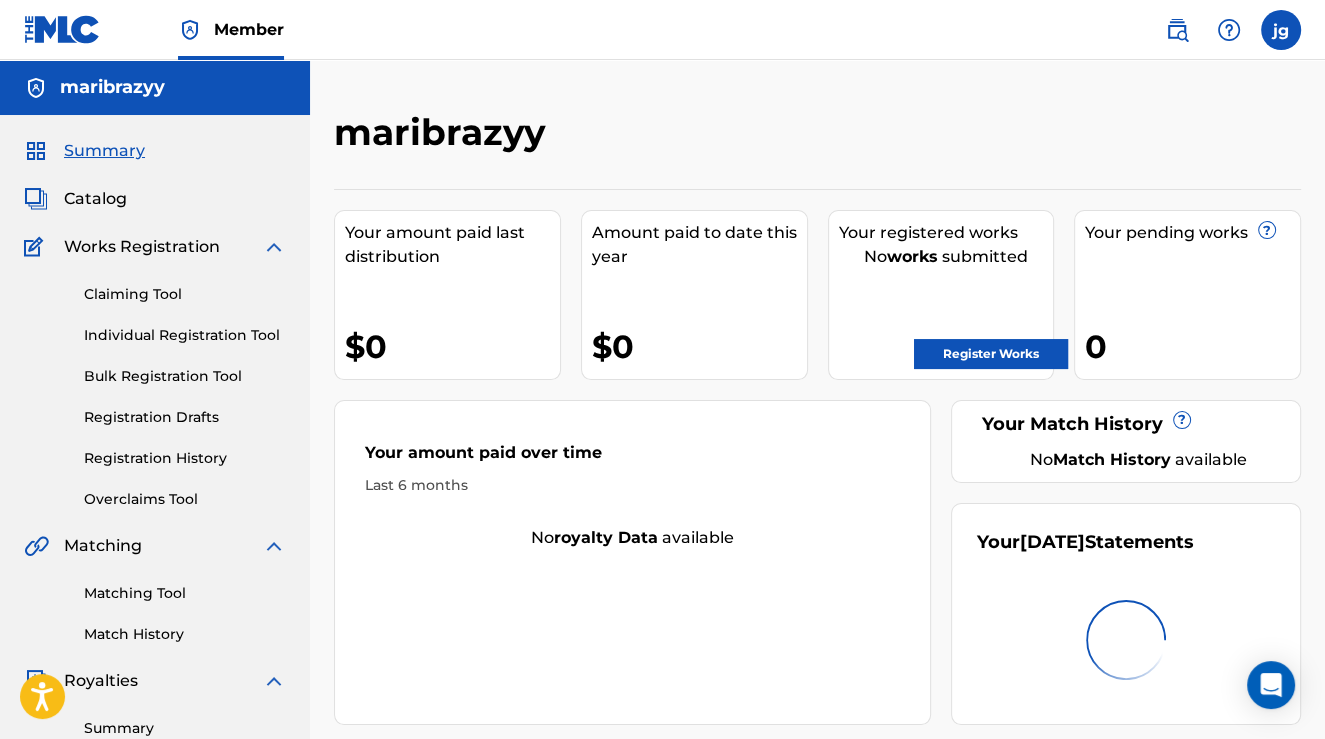 scroll, scrollTop: 0, scrollLeft: 0, axis: both 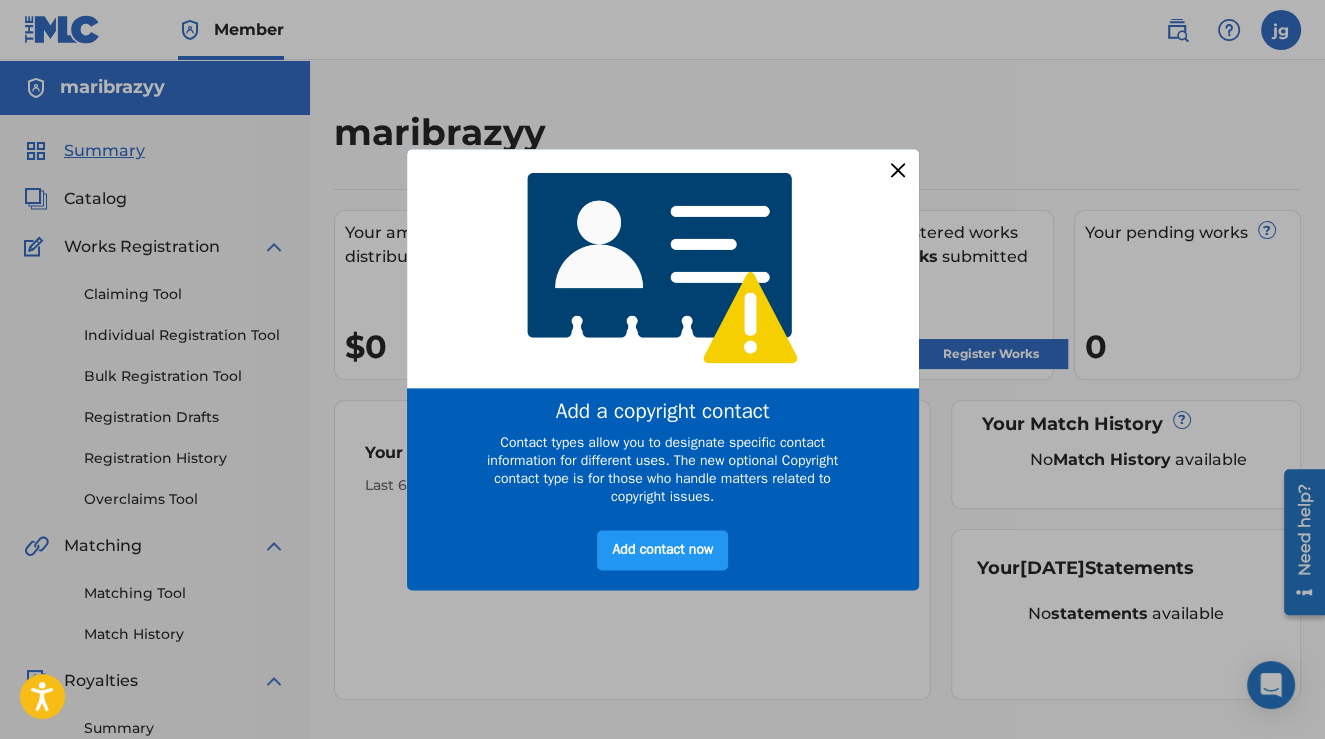 click at bounding box center (897, 170) 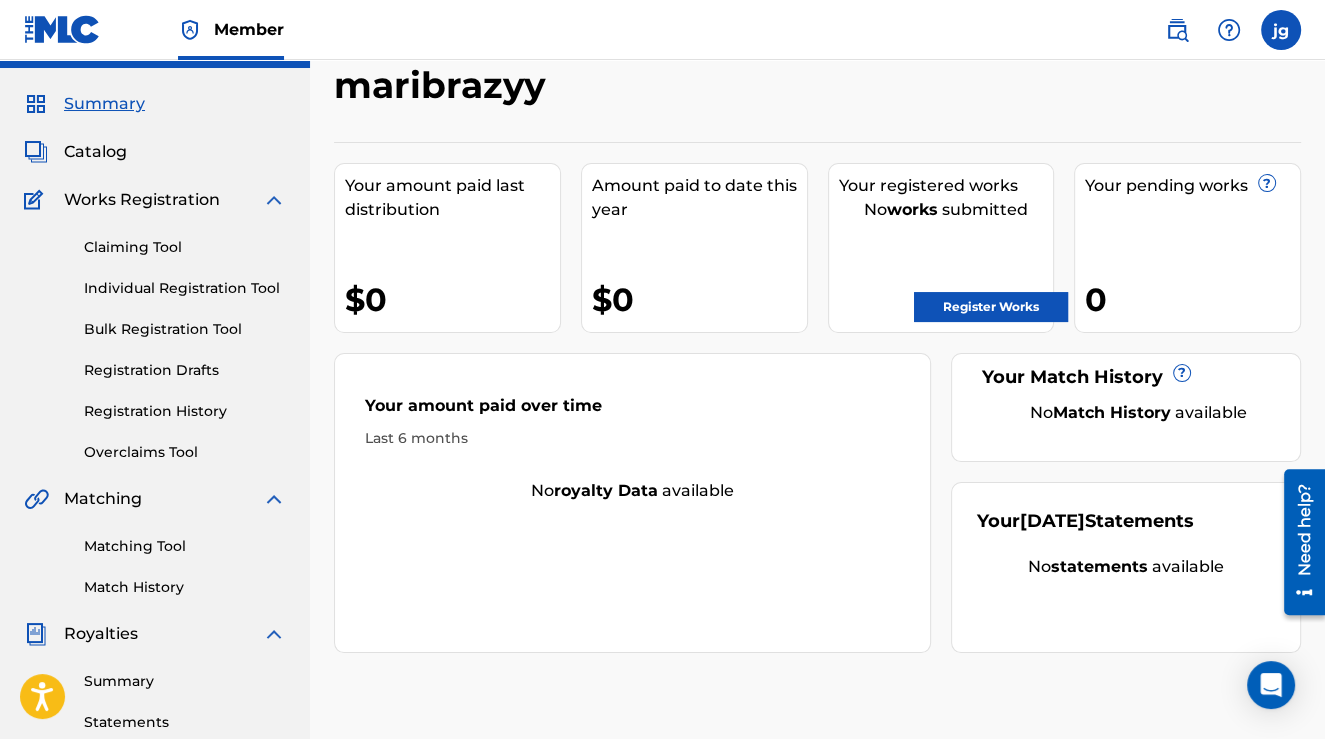 scroll, scrollTop: 0, scrollLeft: 0, axis: both 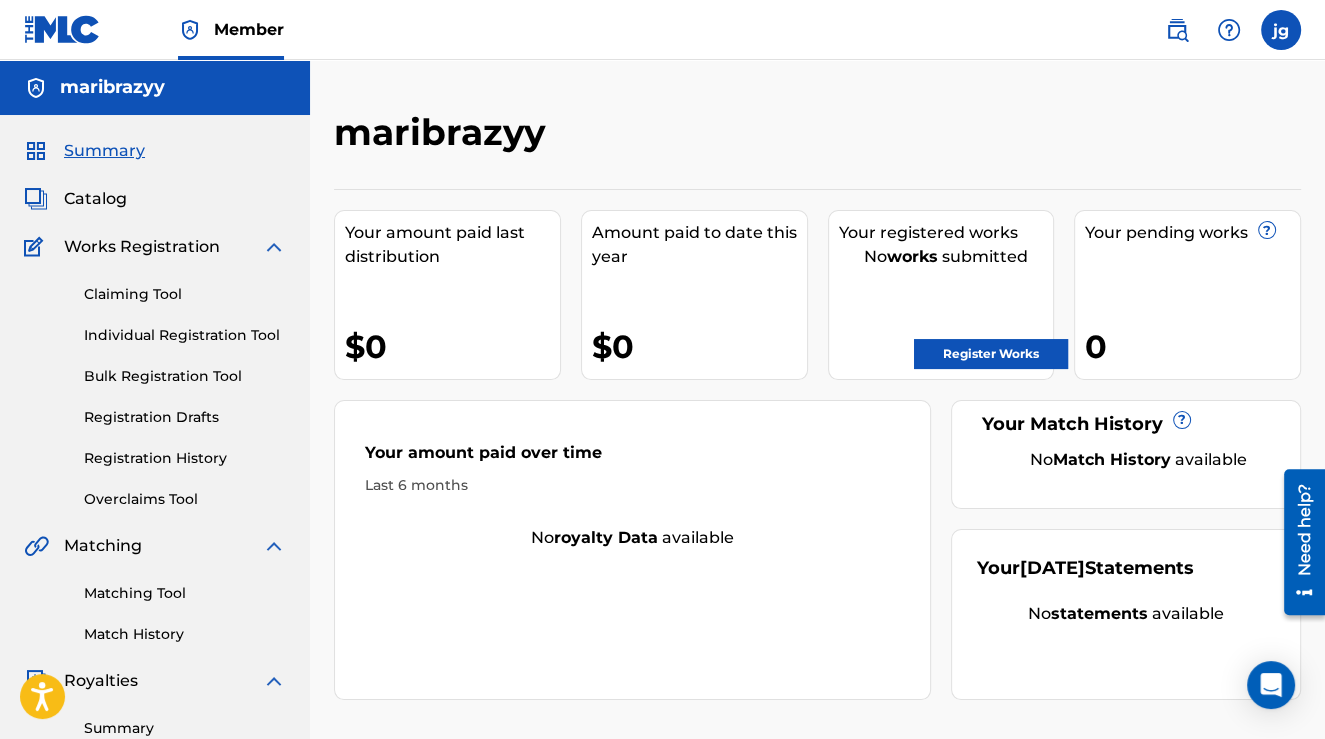 click on "Claiming Tool" at bounding box center (185, 294) 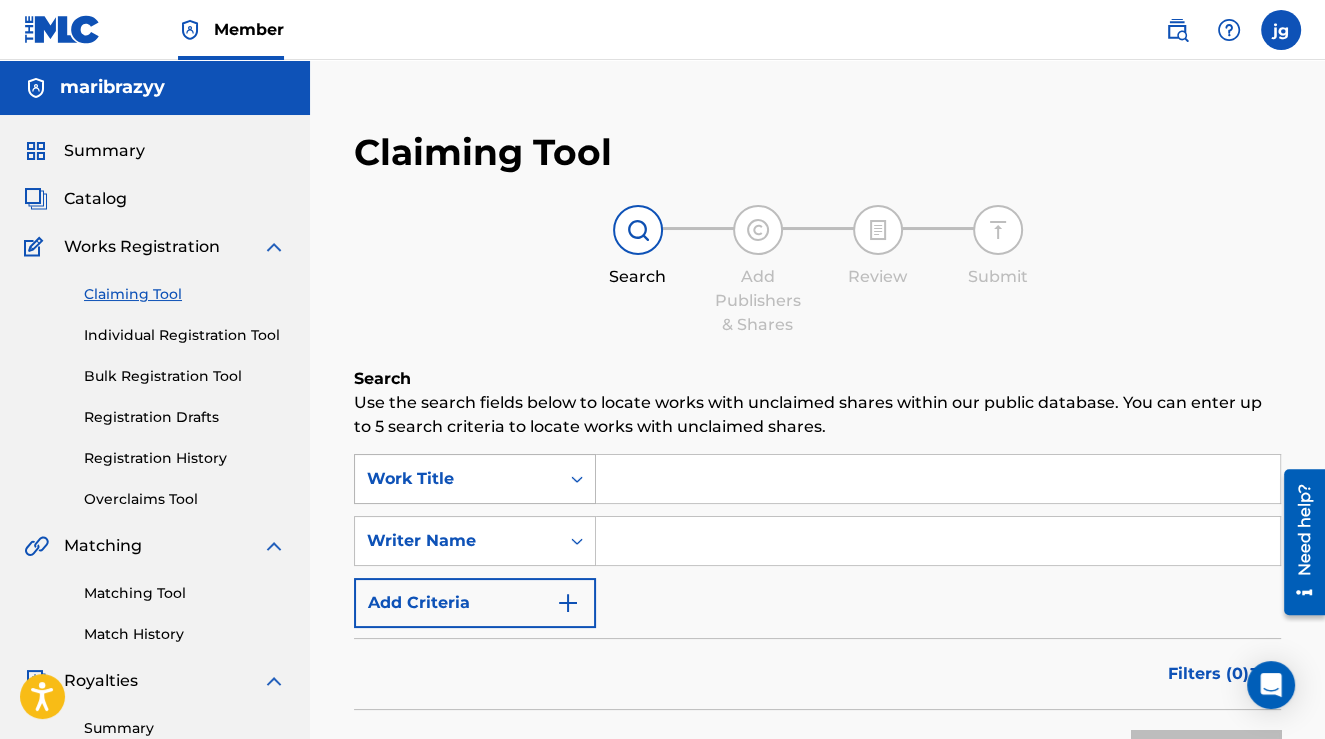 scroll, scrollTop: 65, scrollLeft: 0, axis: vertical 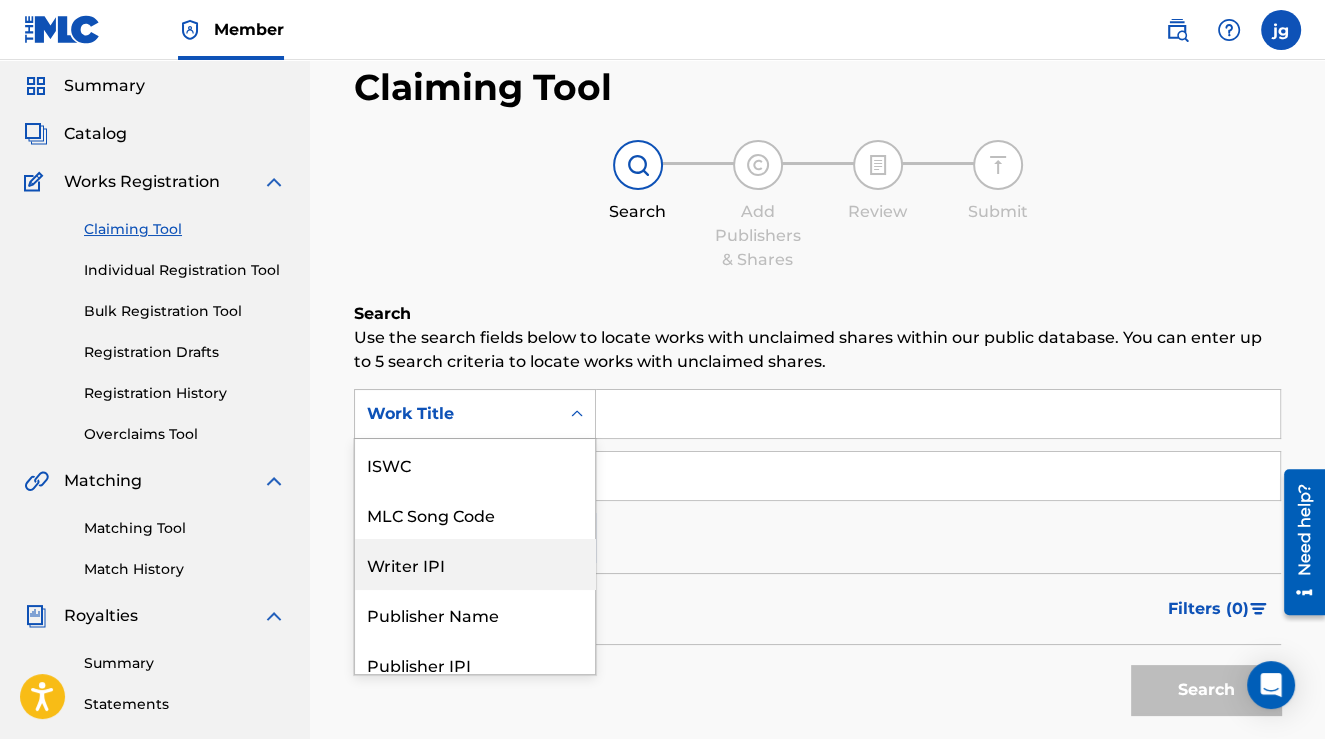 click on "7 results available. Use Up and Down to choose options, press Enter to select the currently focused option, press Escape to exit the menu, press Tab to select the option and exit the menu. Work Title ISWC MLC Song Code Writer IPI Publisher Name Publisher IPI MLC Publisher Number Work Title" at bounding box center (475, 414) 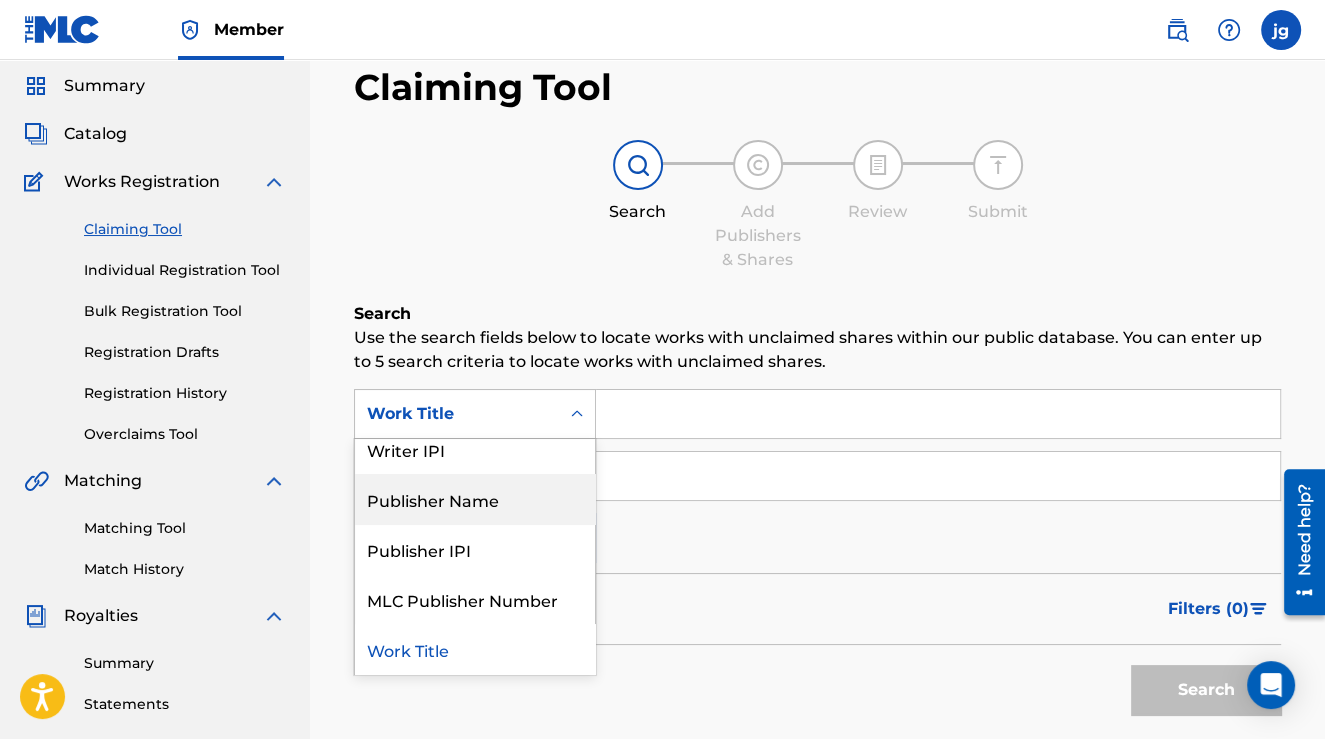 scroll, scrollTop: 0, scrollLeft: 0, axis: both 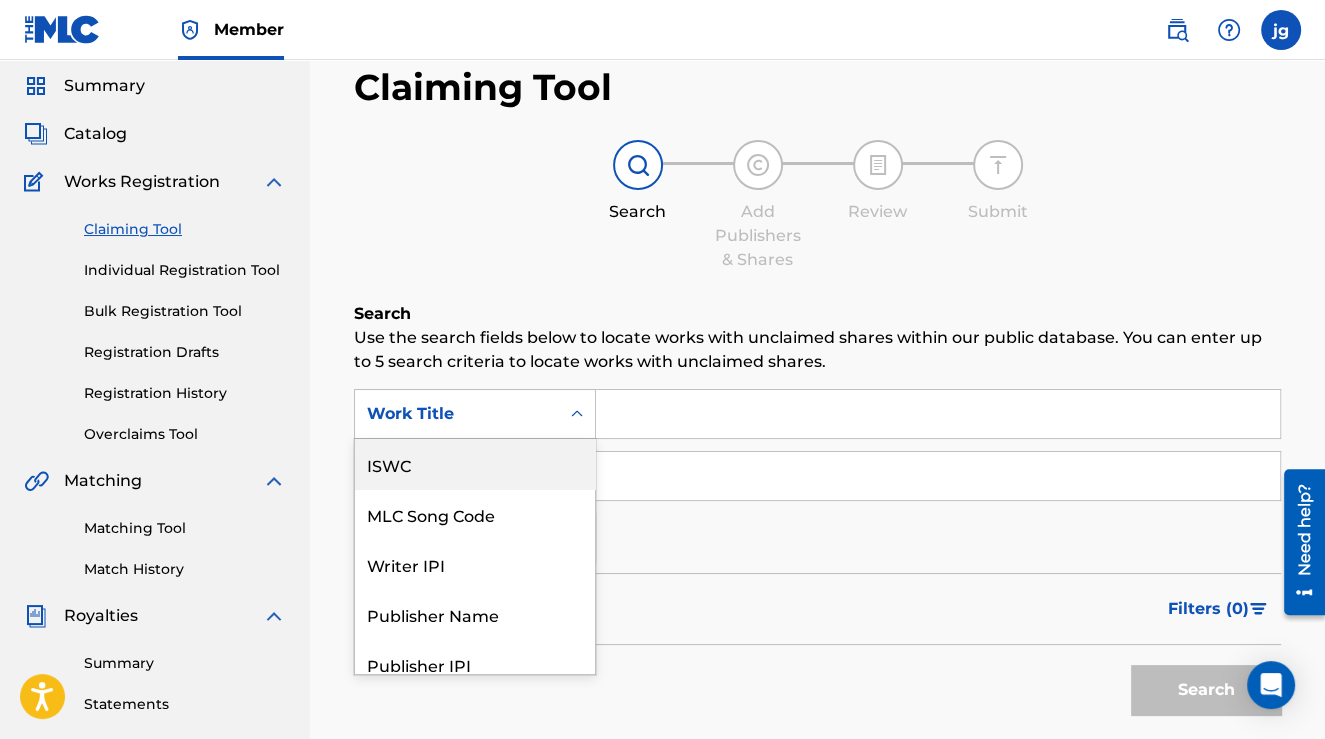 click at bounding box center (938, 414) 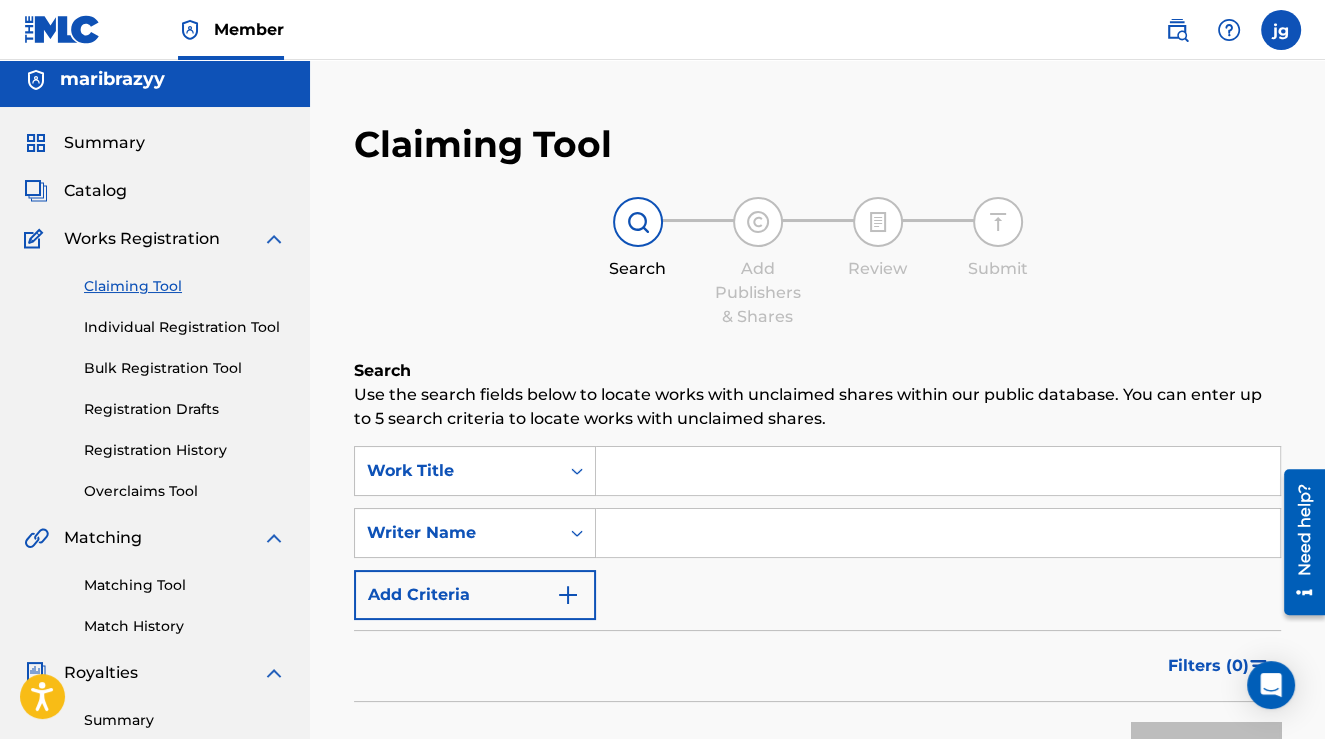 scroll, scrollTop: 0, scrollLeft: 0, axis: both 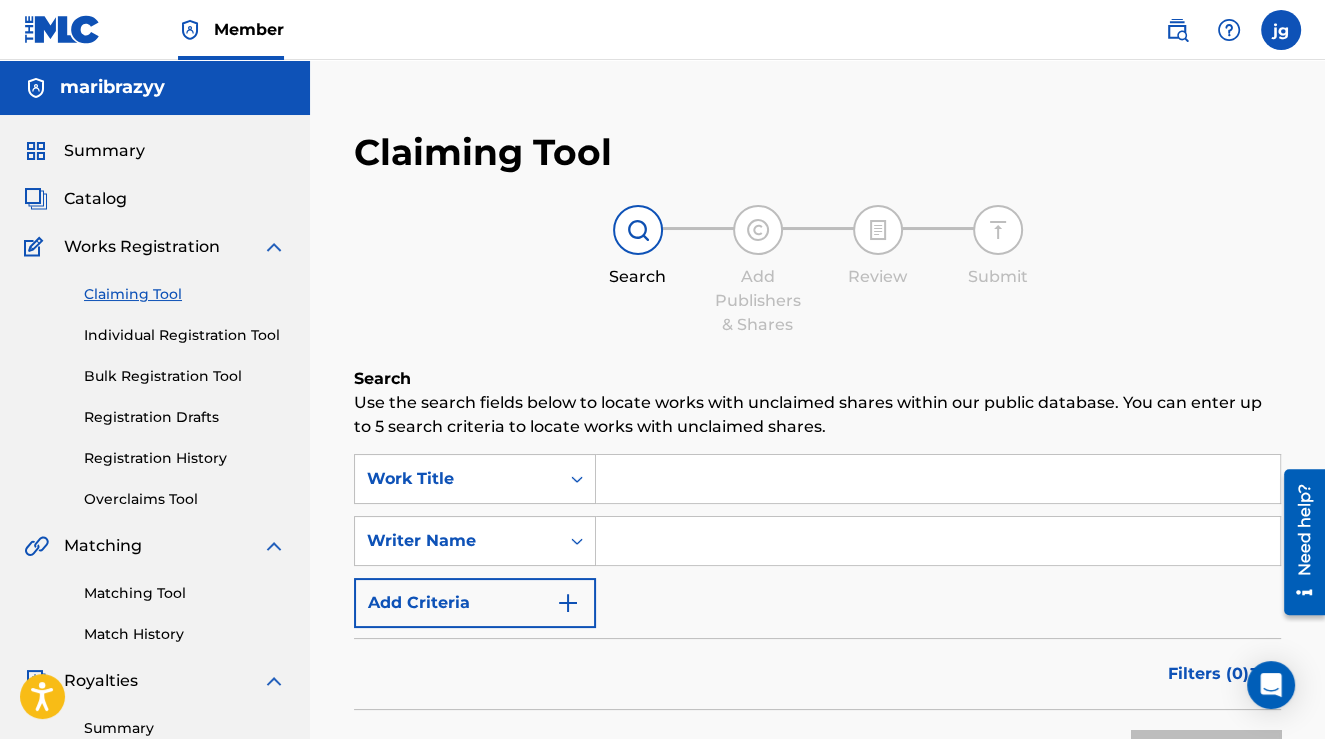 click on "Individual Registration Tool" at bounding box center [185, 335] 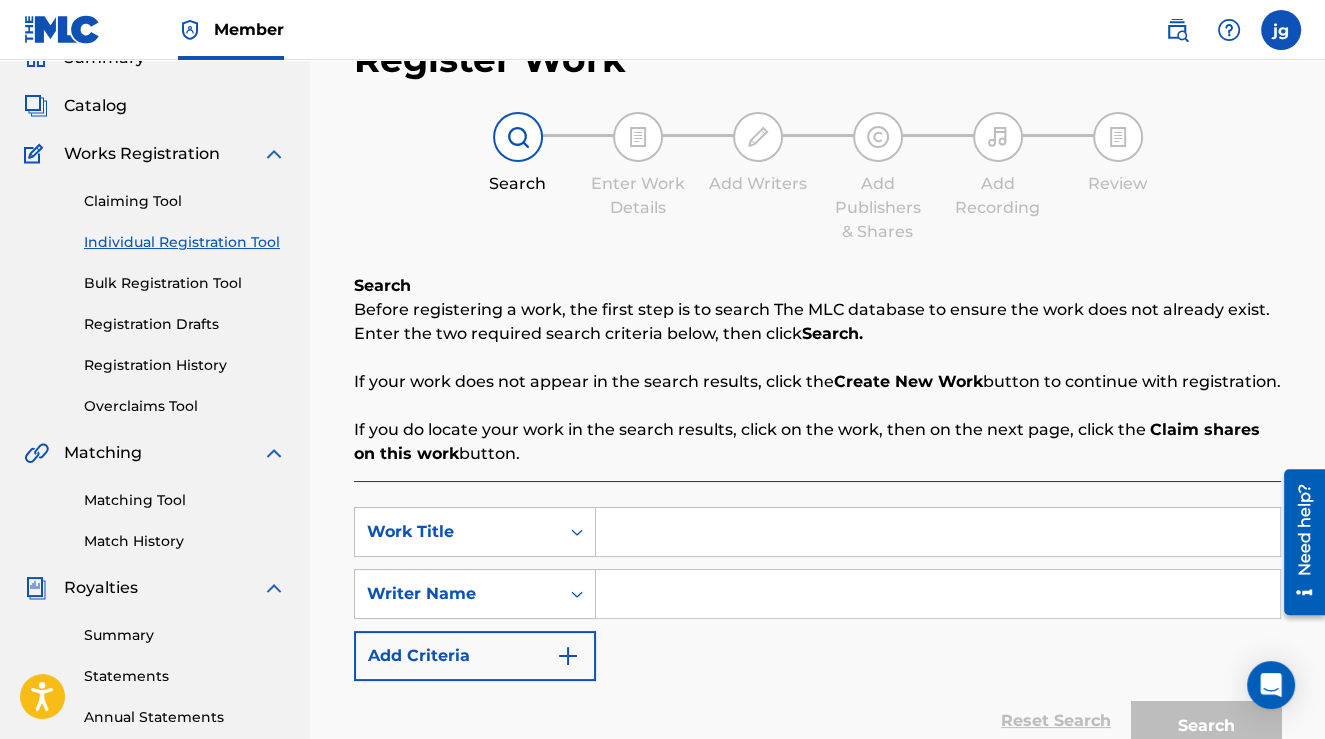 scroll, scrollTop: 100, scrollLeft: 0, axis: vertical 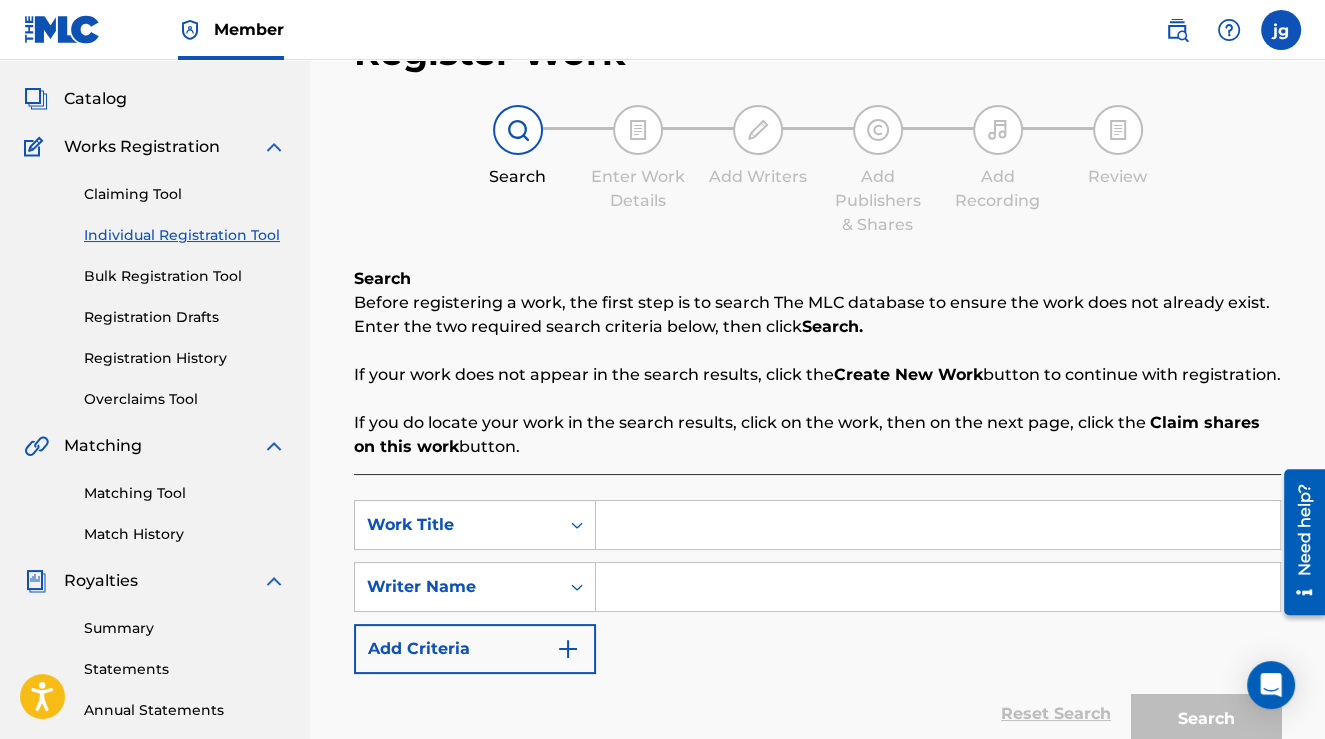click on "Bulk Registration Tool" at bounding box center (185, 276) 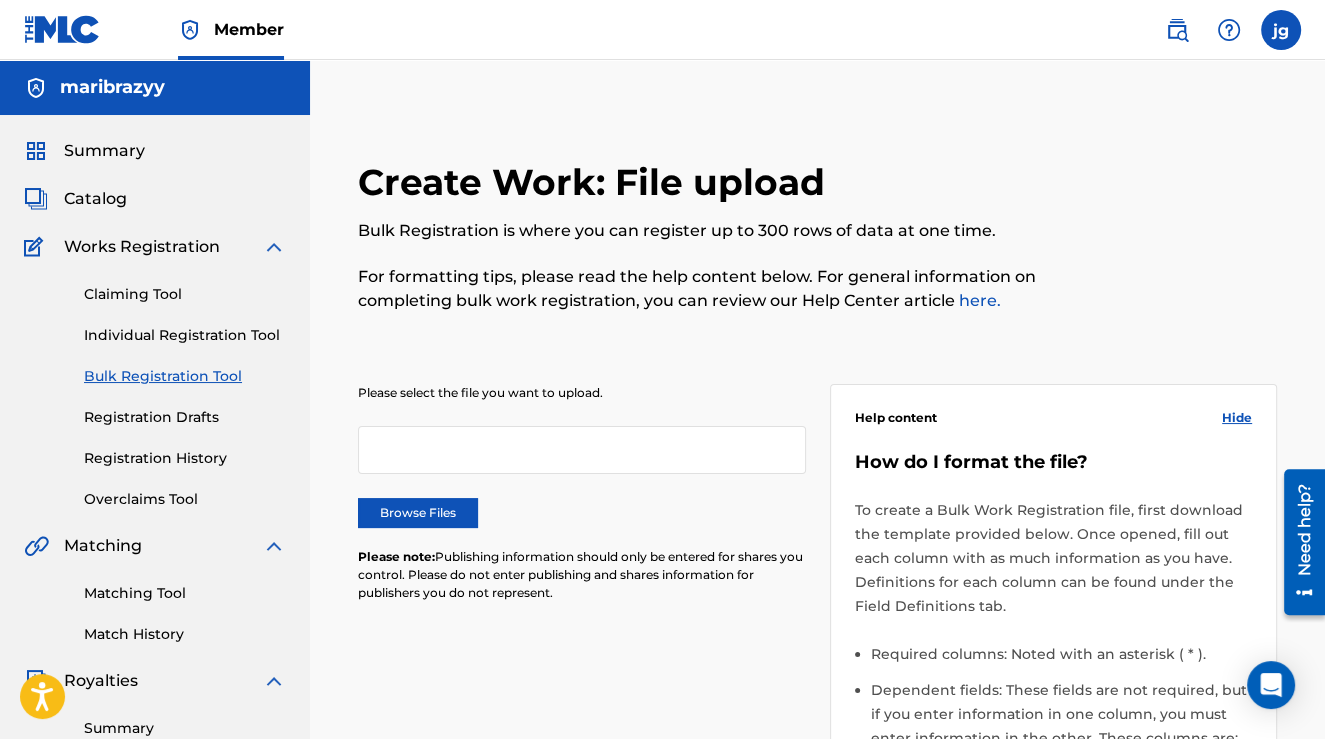 click on "Registration Drafts" at bounding box center (185, 417) 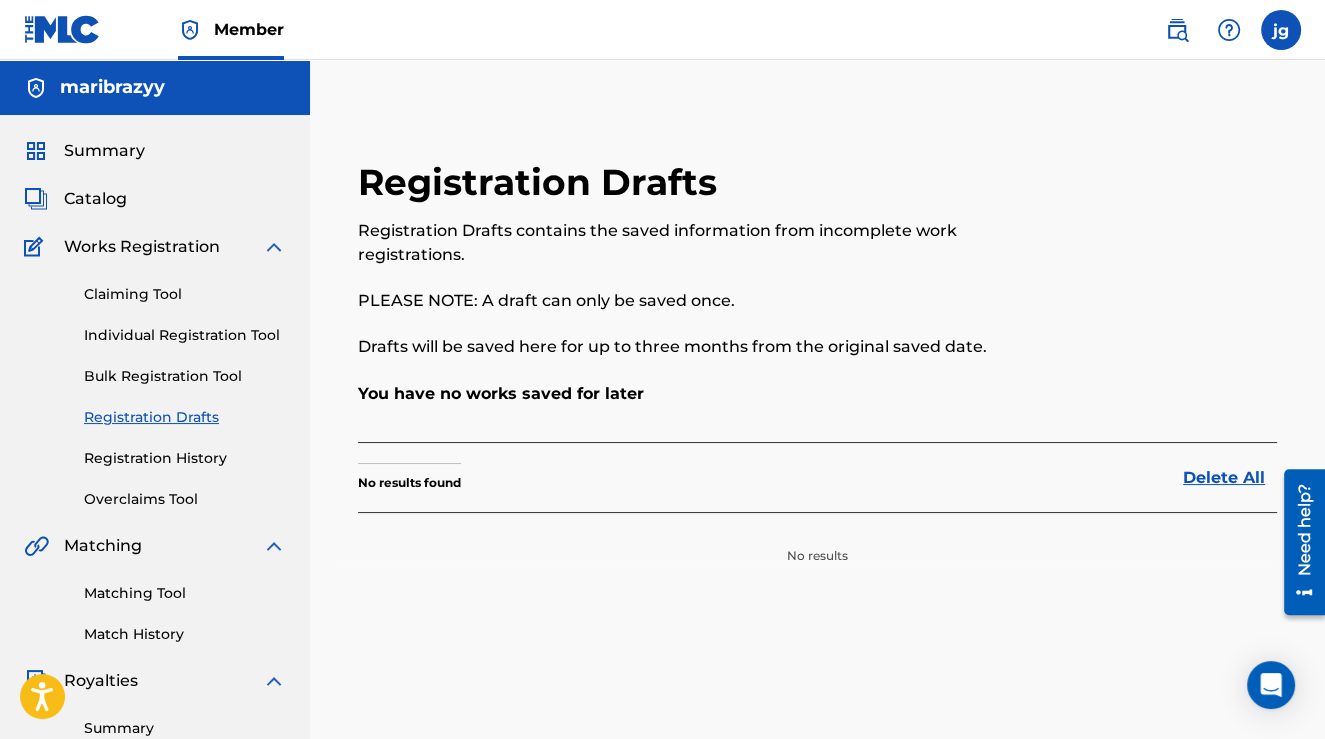 click on "Registration History" at bounding box center [185, 458] 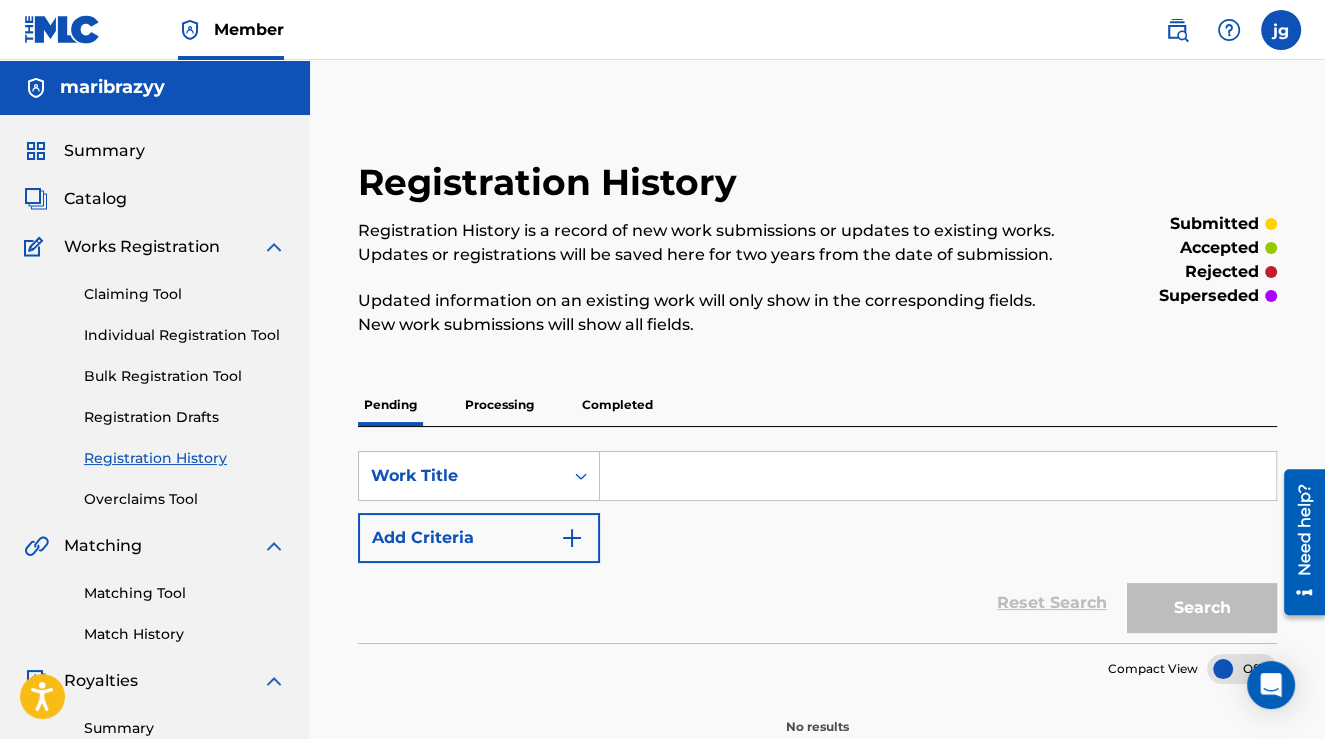 click on "Overclaims Tool" at bounding box center [185, 499] 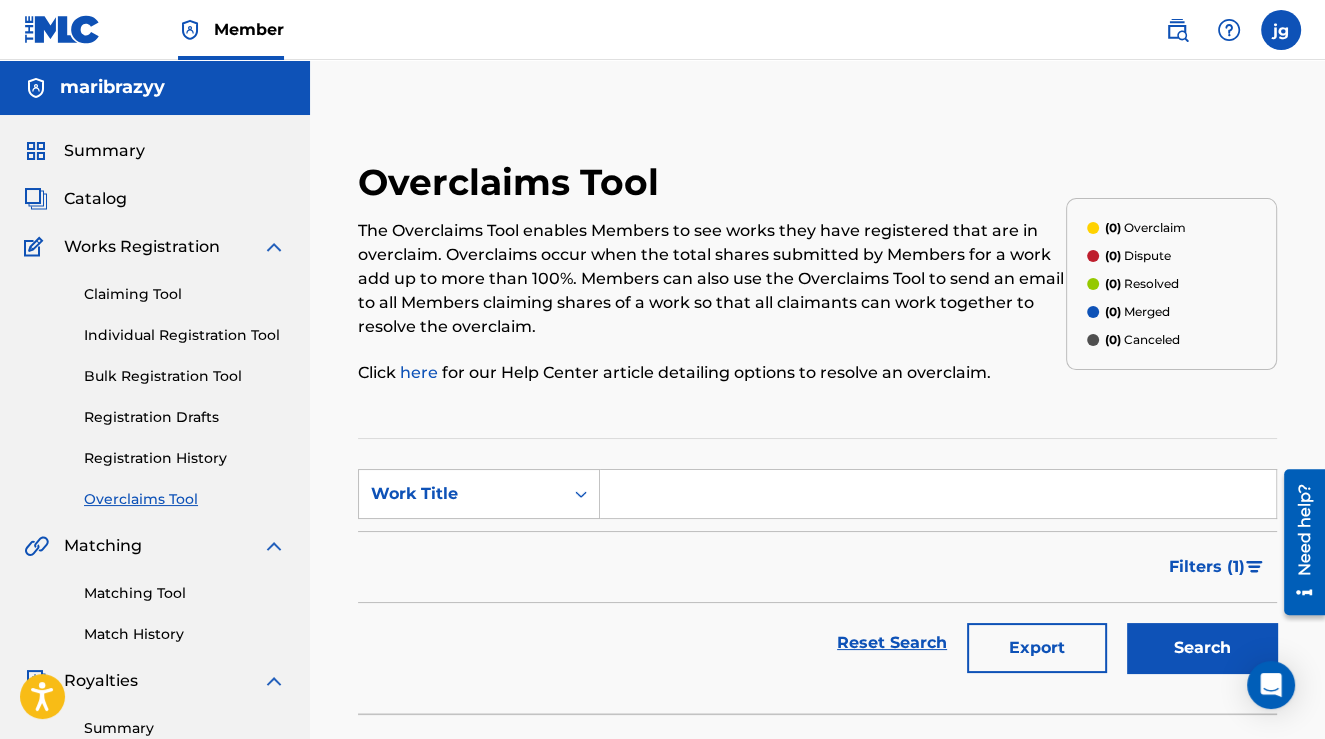 click on "Claiming Tool" at bounding box center (185, 294) 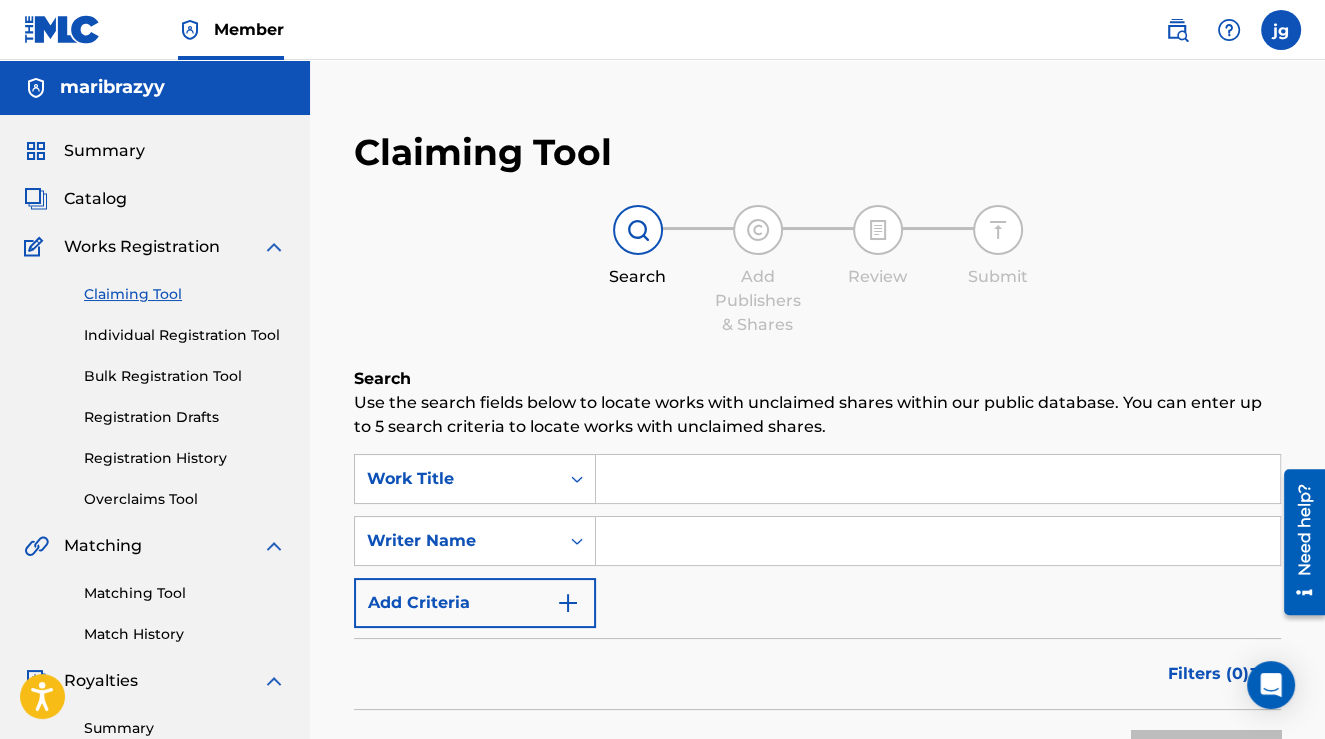 click at bounding box center [938, 479] 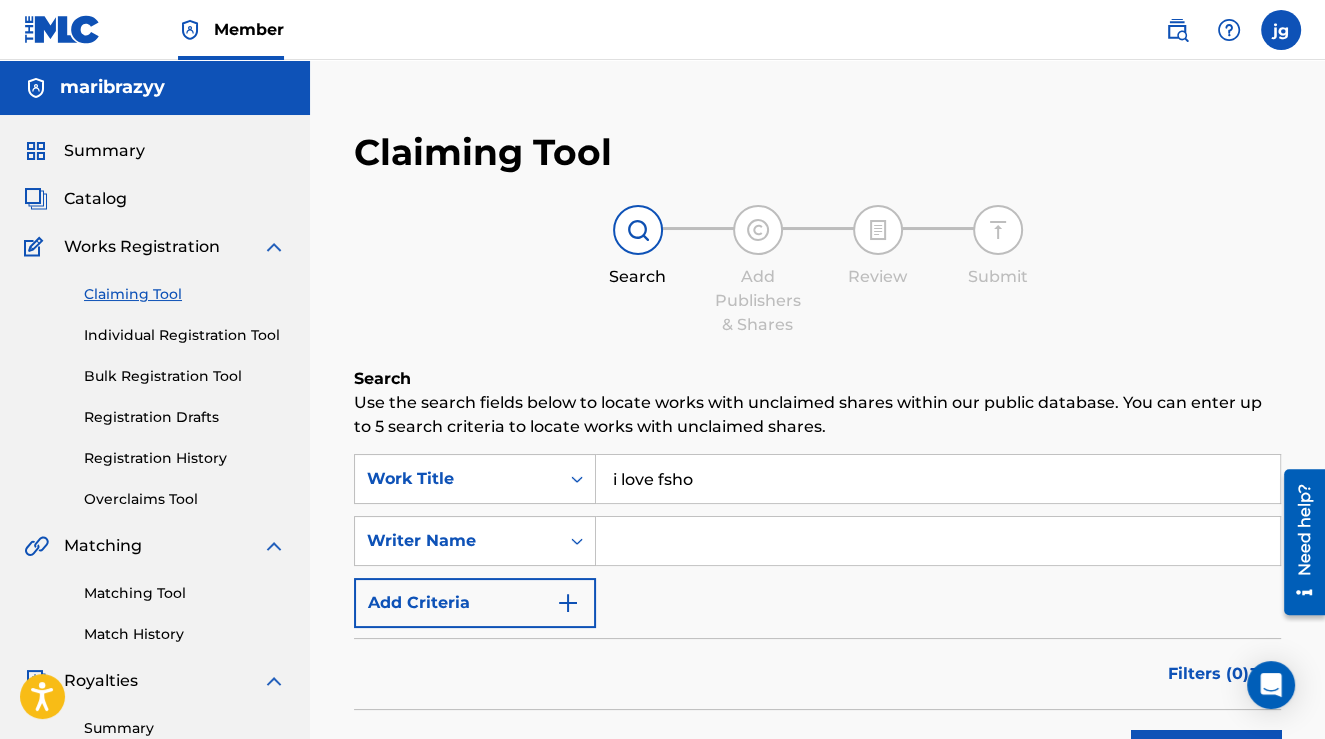 click on "Search" at bounding box center [1206, 755] 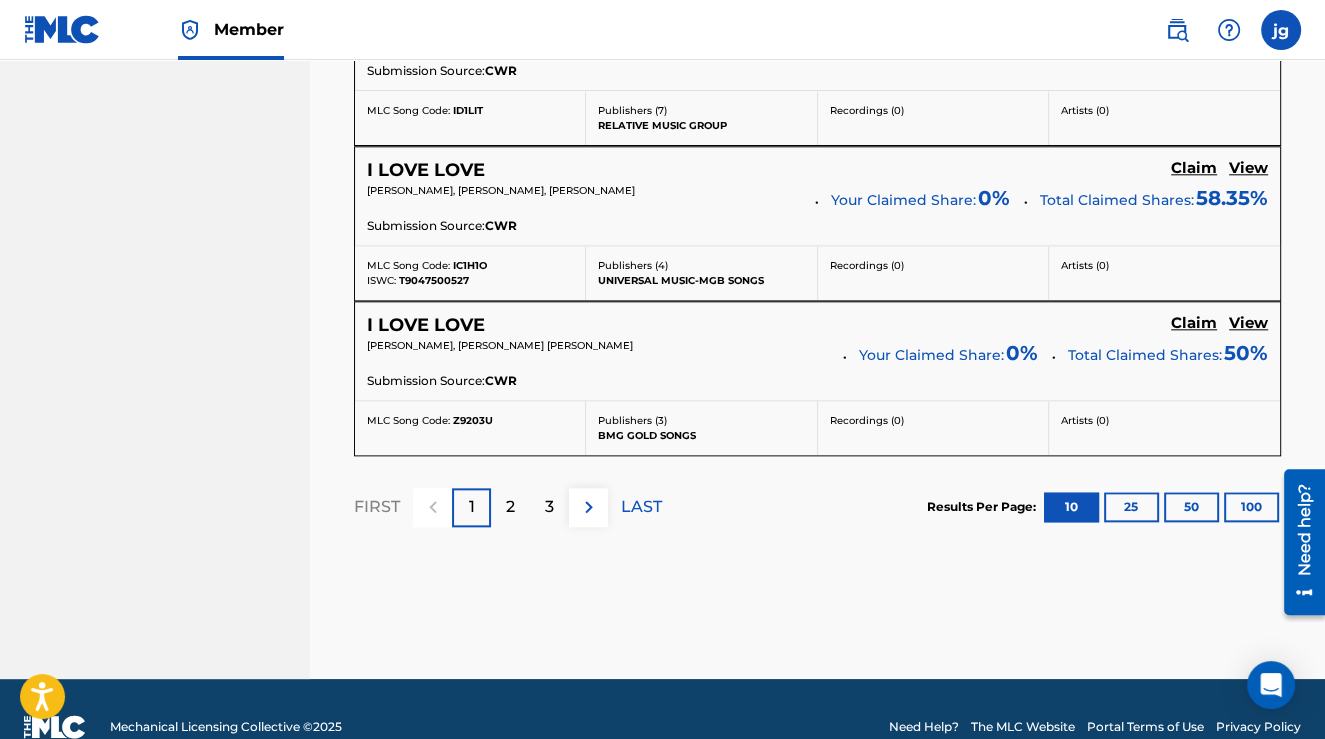 scroll, scrollTop: 1903, scrollLeft: 0, axis: vertical 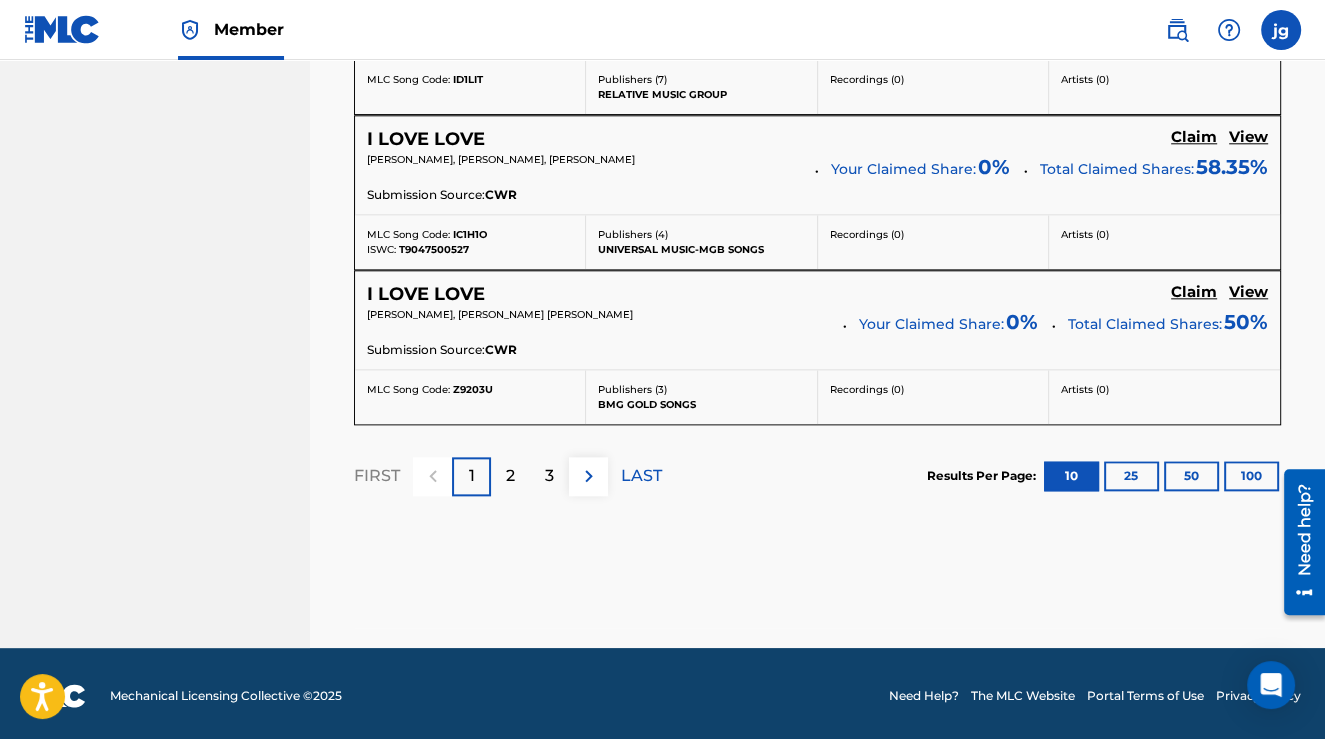 click on "2" at bounding box center [510, 476] 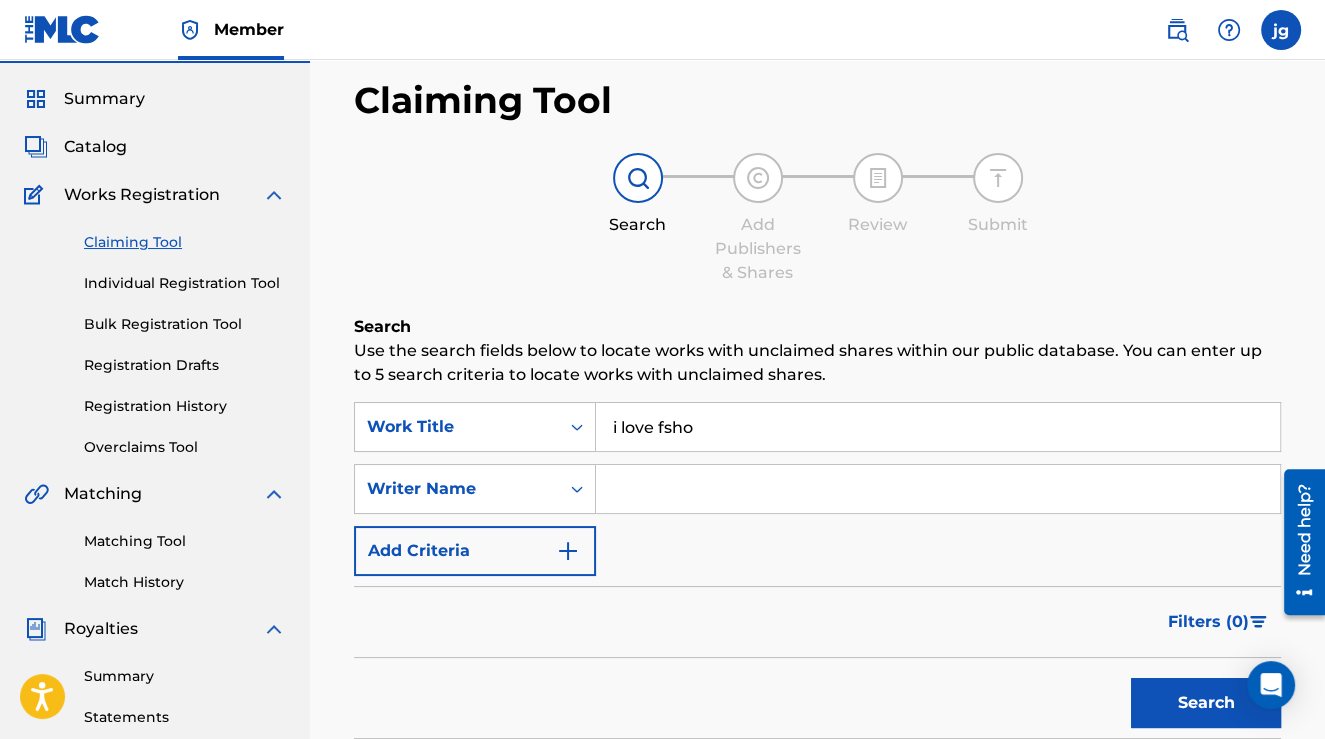 scroll, scrollTop: 34, scrollLeft: 0, axis: vertical 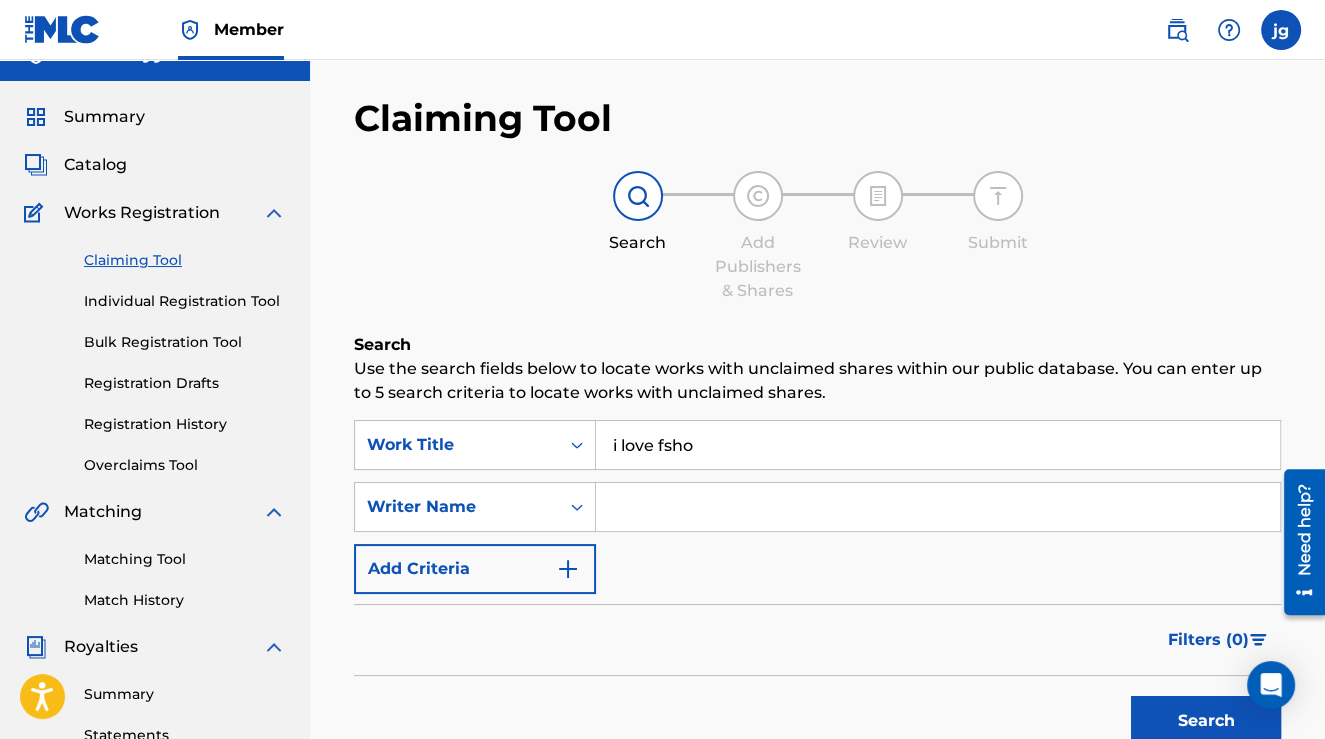 click on "i love fsho" at bounding box center (938, 445) 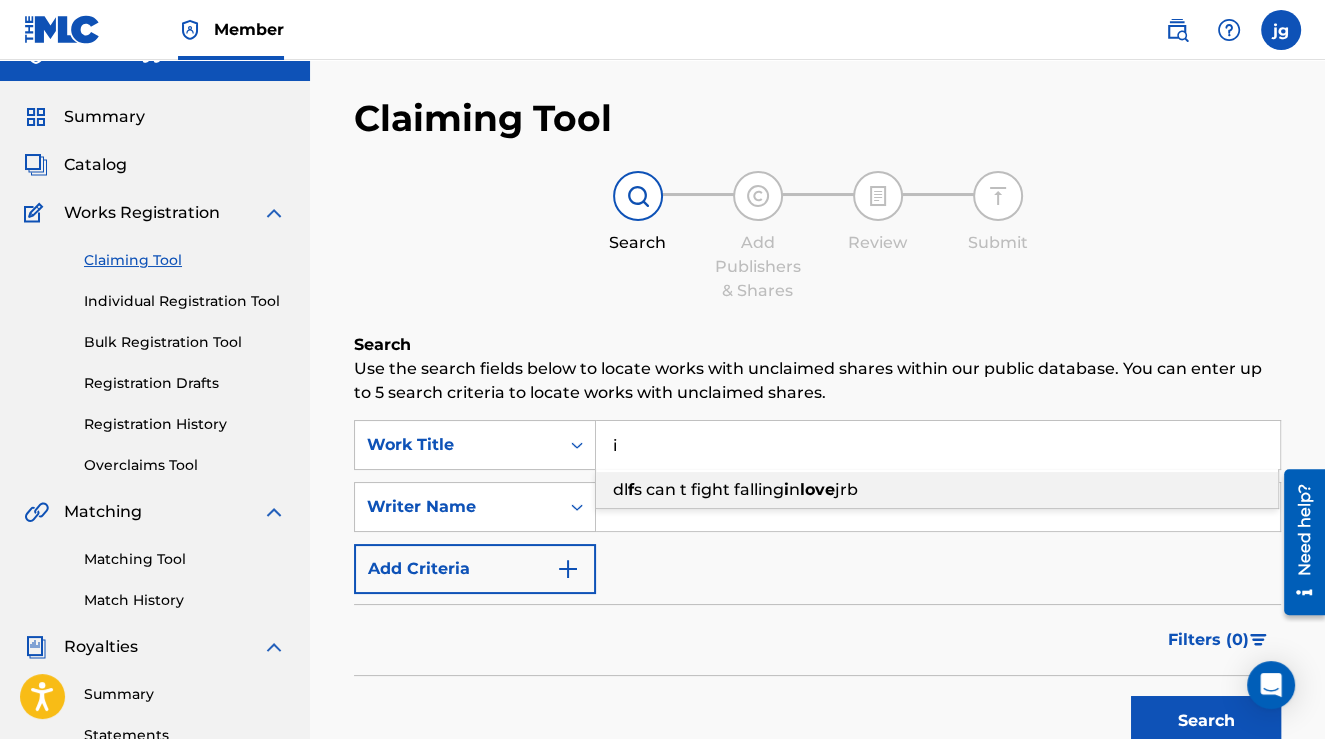 type on "i" 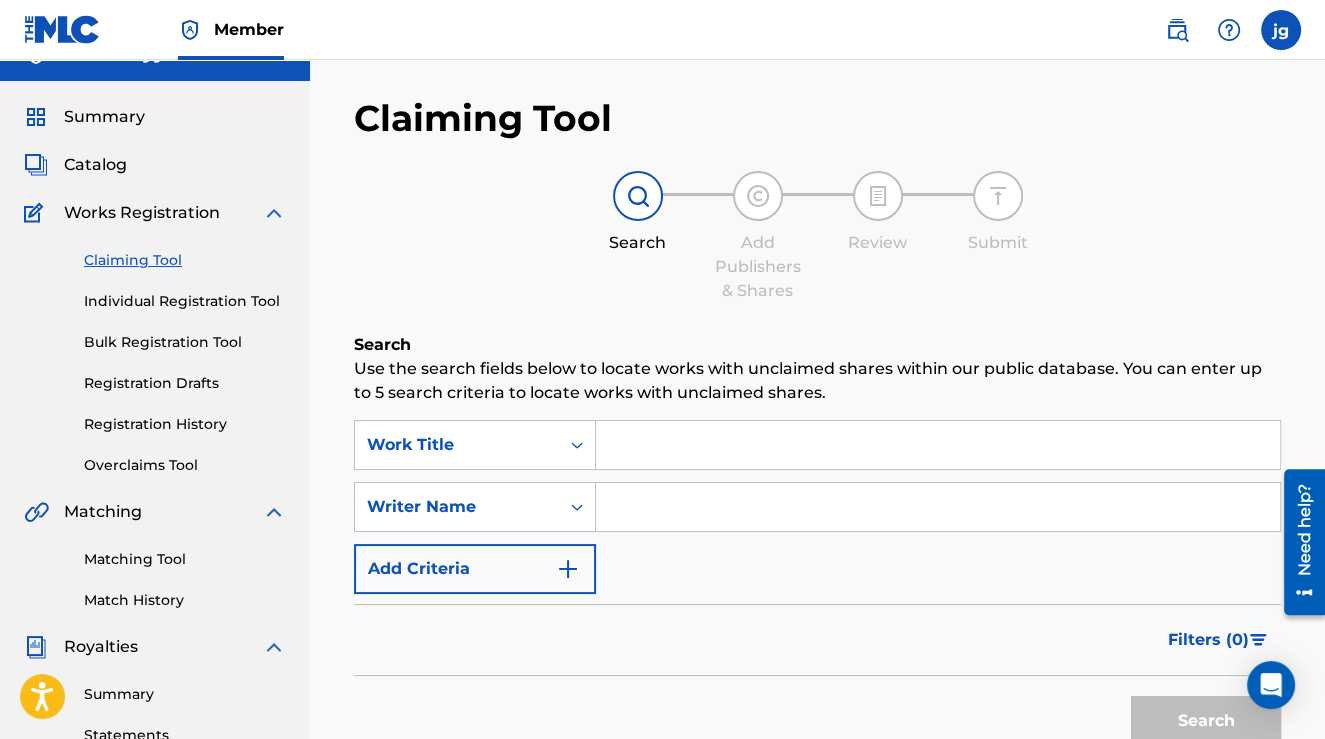 click at bounding box center [938, 507] 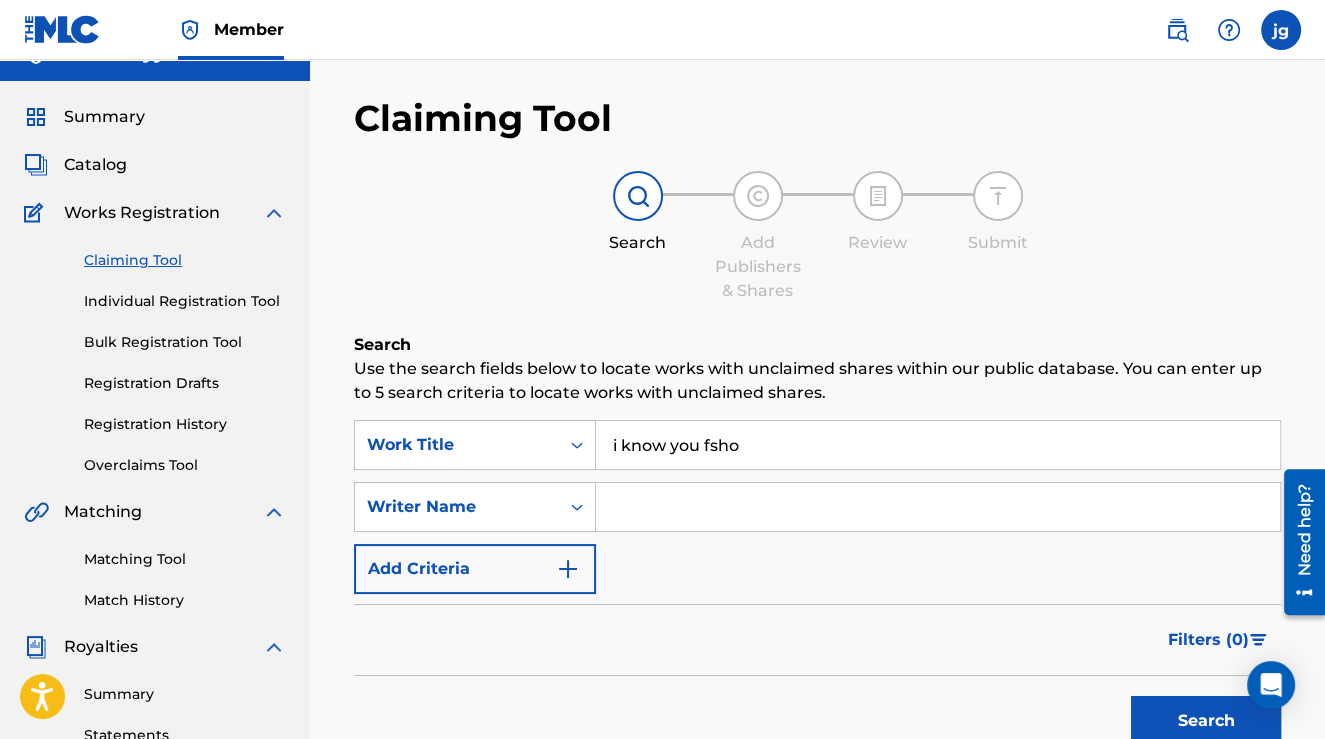 type on "i know you fsho" 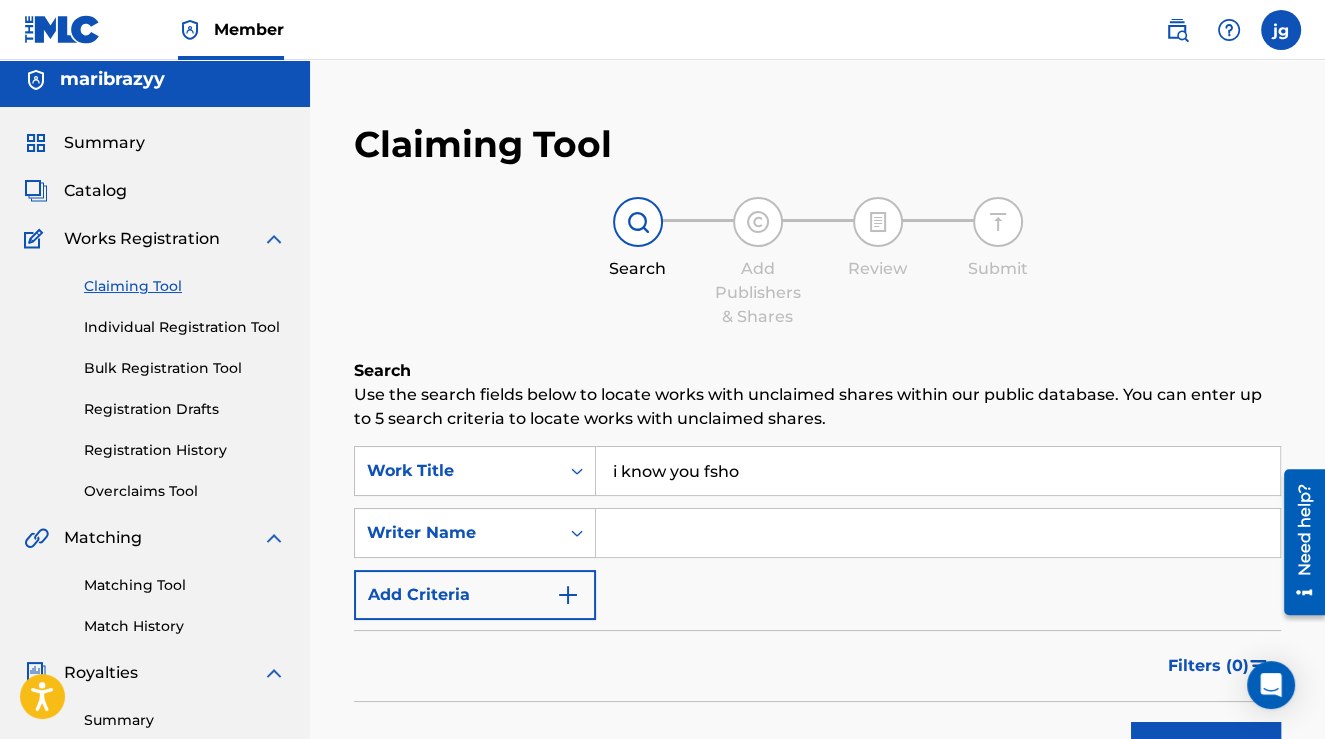 scroll, scrollTop: 0, scrollLeft: 0, axis: both 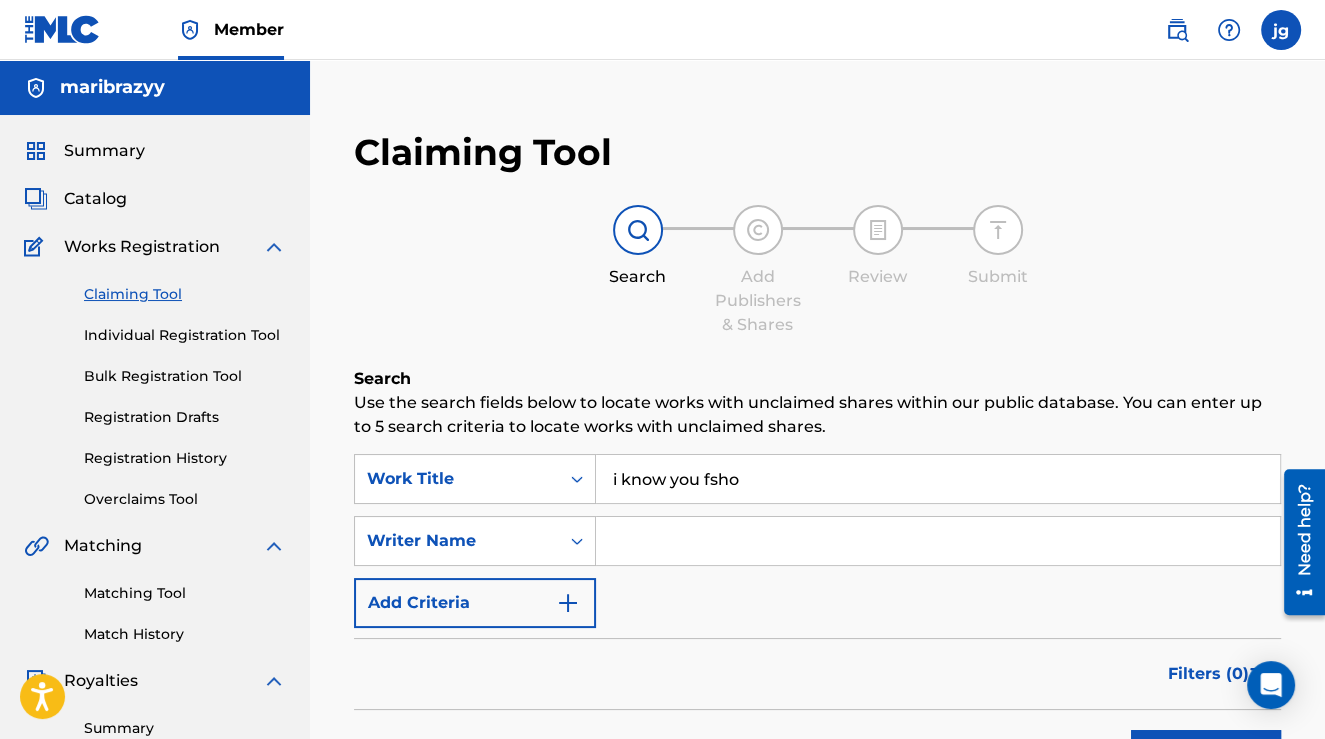 click at bounding box center (938, 541) 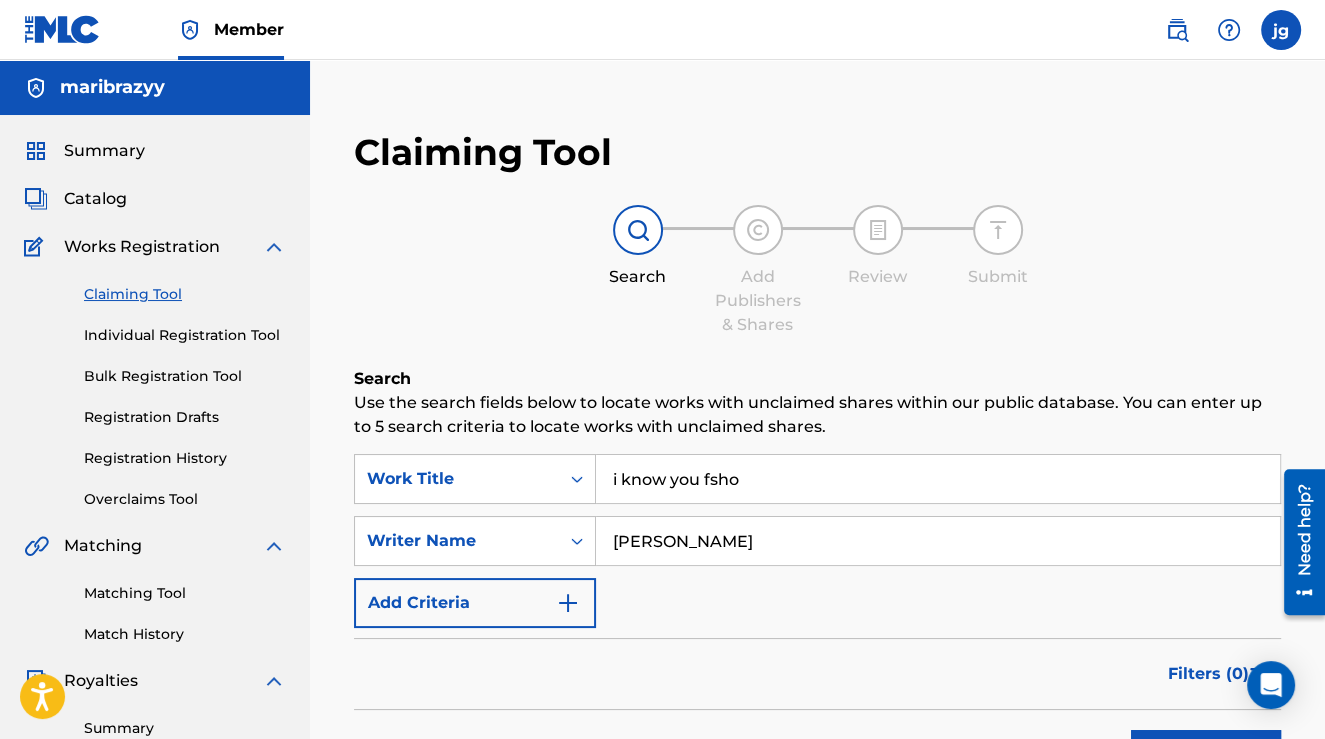 type on "[PERSON_NAME]" 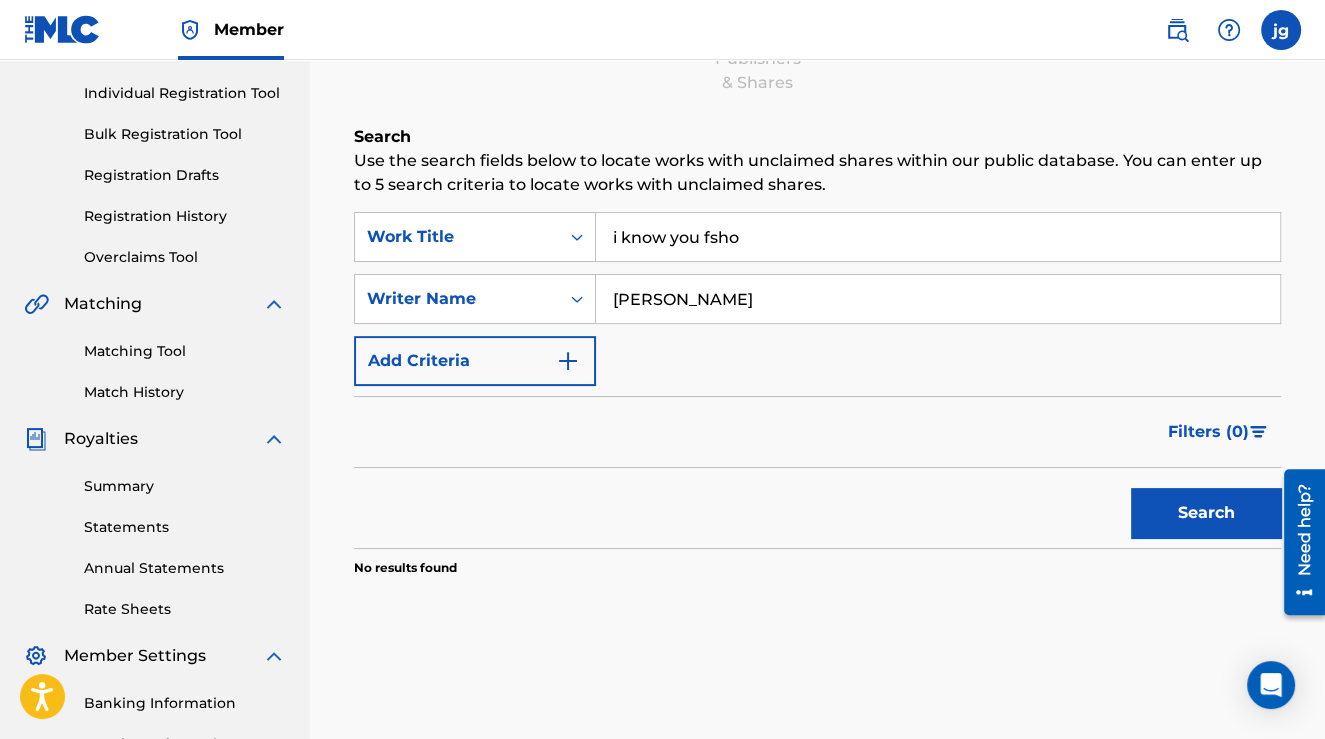 scroll, scrollTop: 200, scrollLeft: 0, axis: vertical 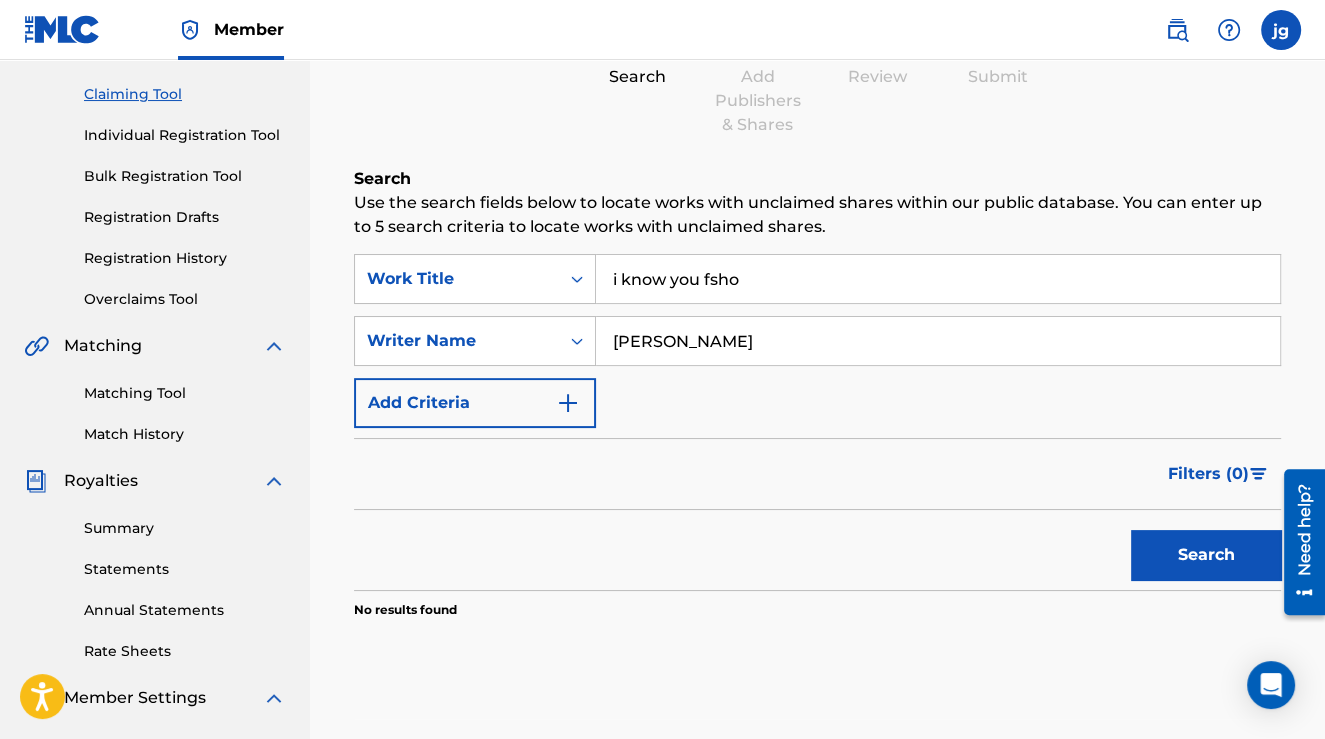 click on "i know you fsho" at bounding box center (938, 279) 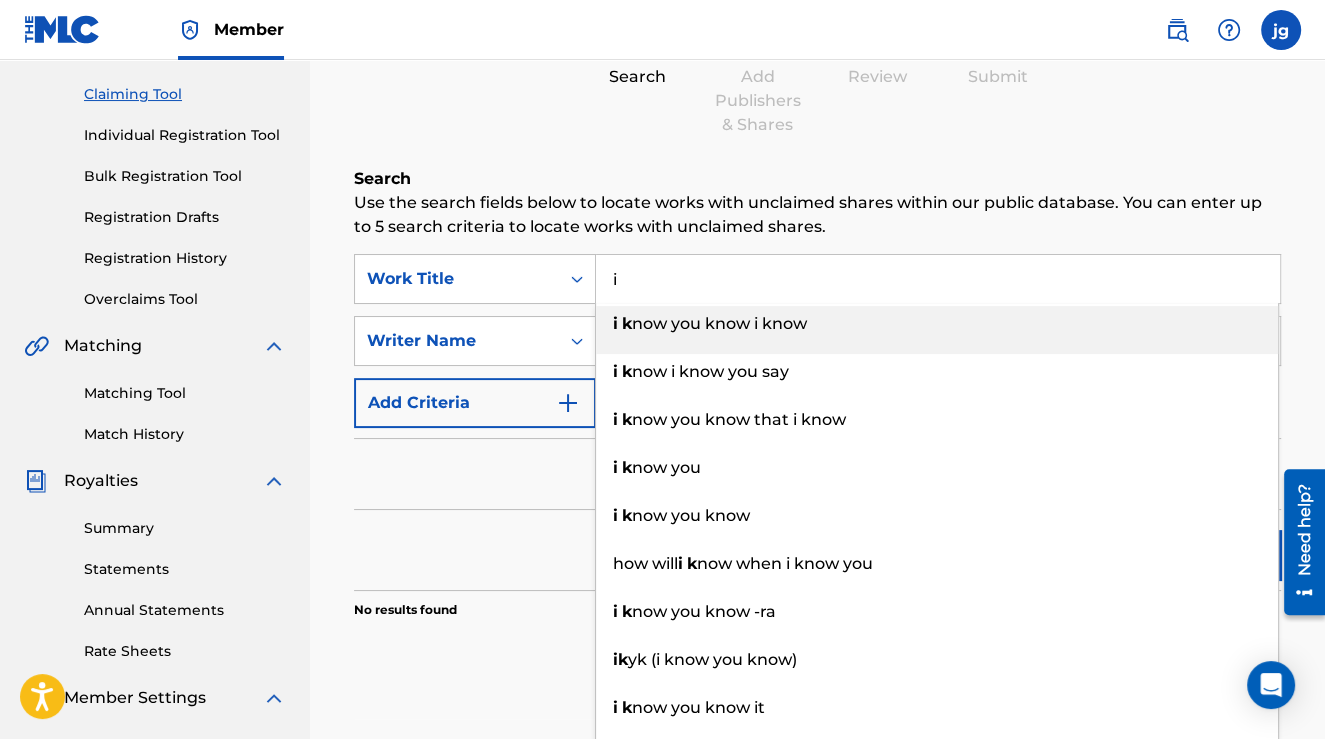 type on "i" 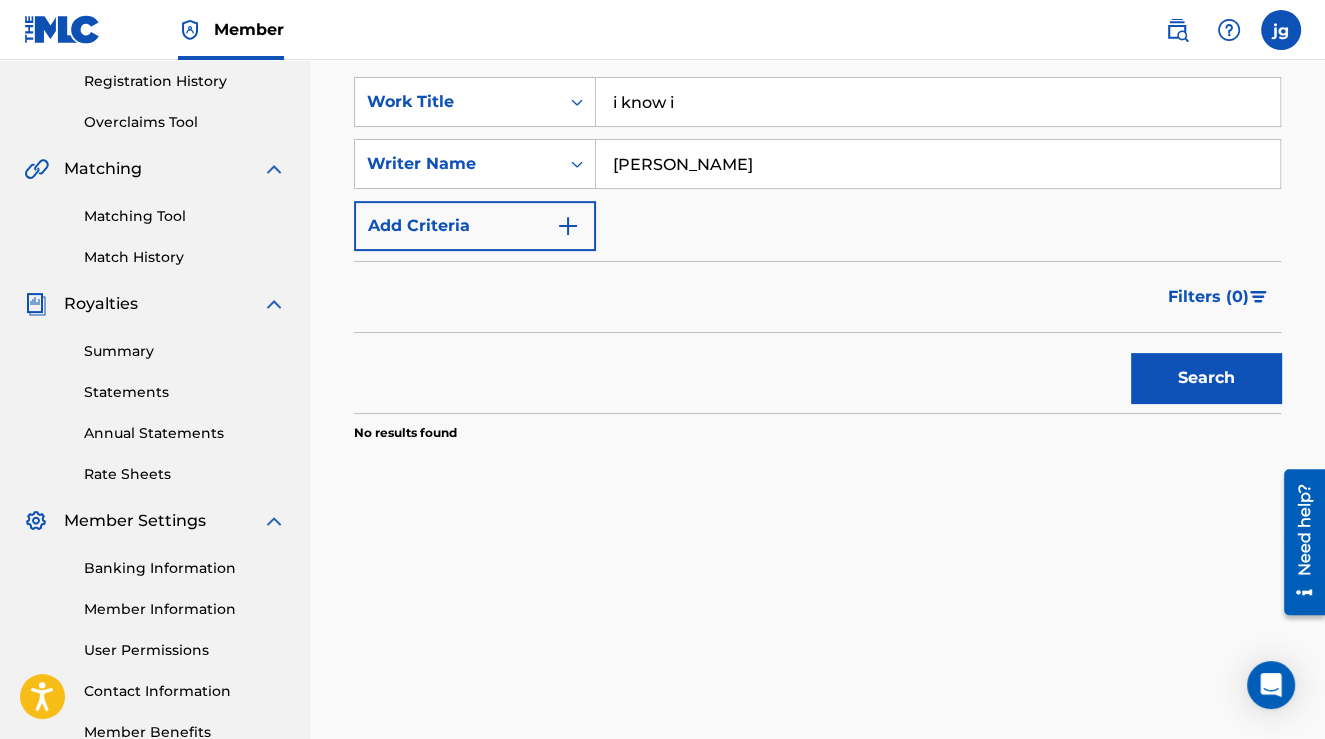 scroll, scrollTop: 400, scrollLeft: 0, axis: vertical 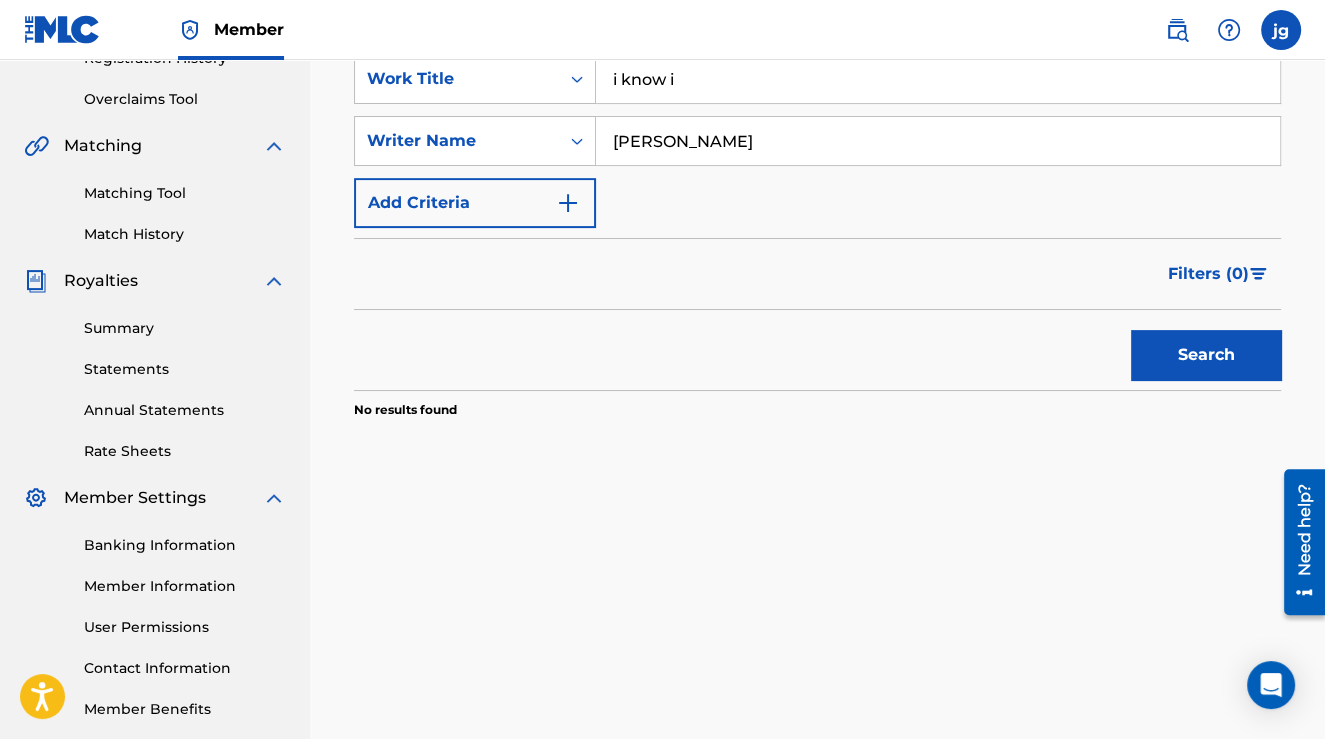 type on "i know i" 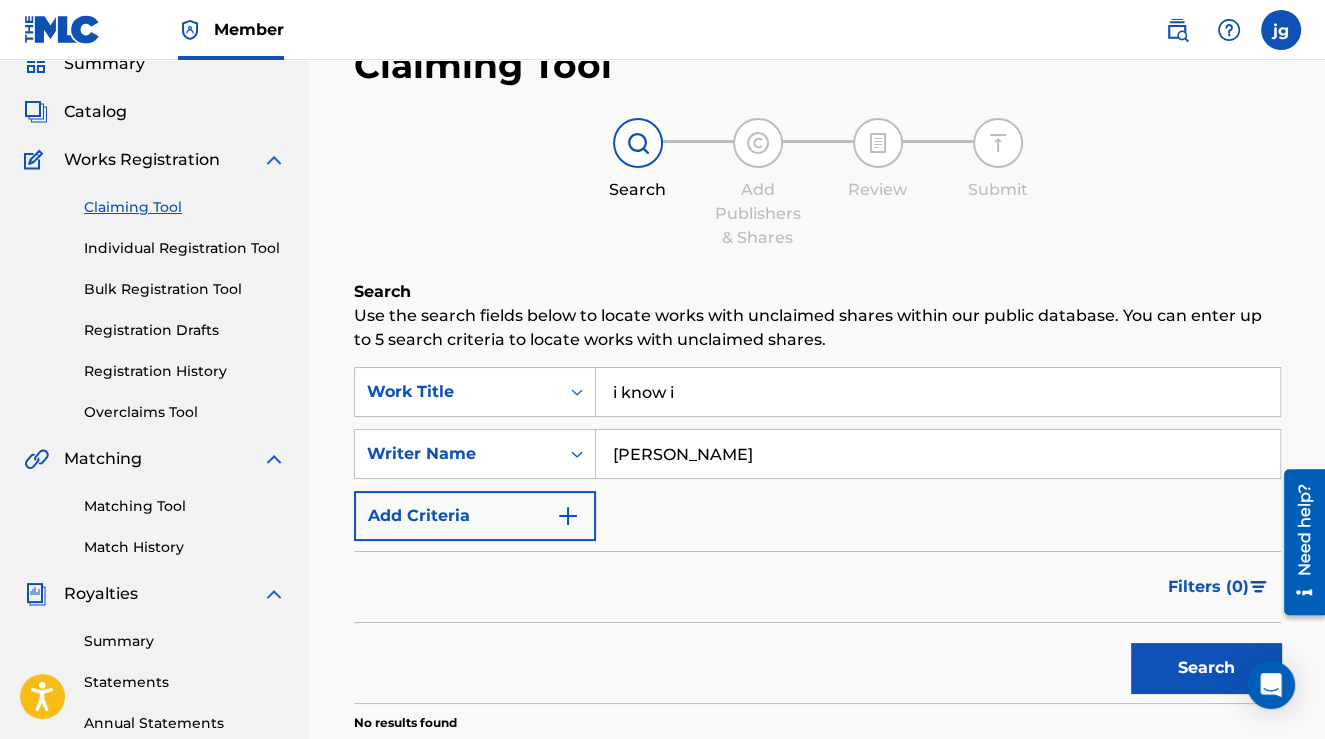 scroll, scrollTop: 0, scrollLeft: 0, axis: both 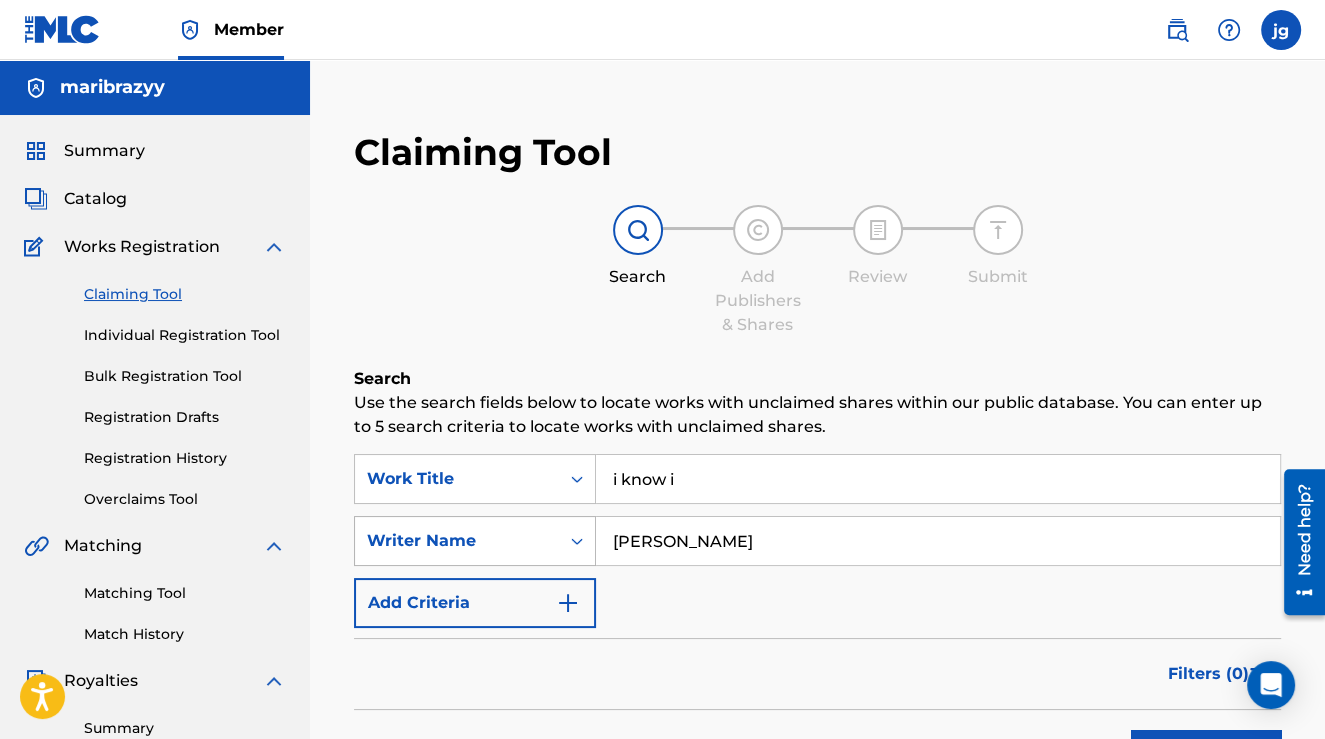 drag, startPoint x: 736, startPoint y: 528, endPoint x: 554, endPoint y: 544, distance: 182.70195 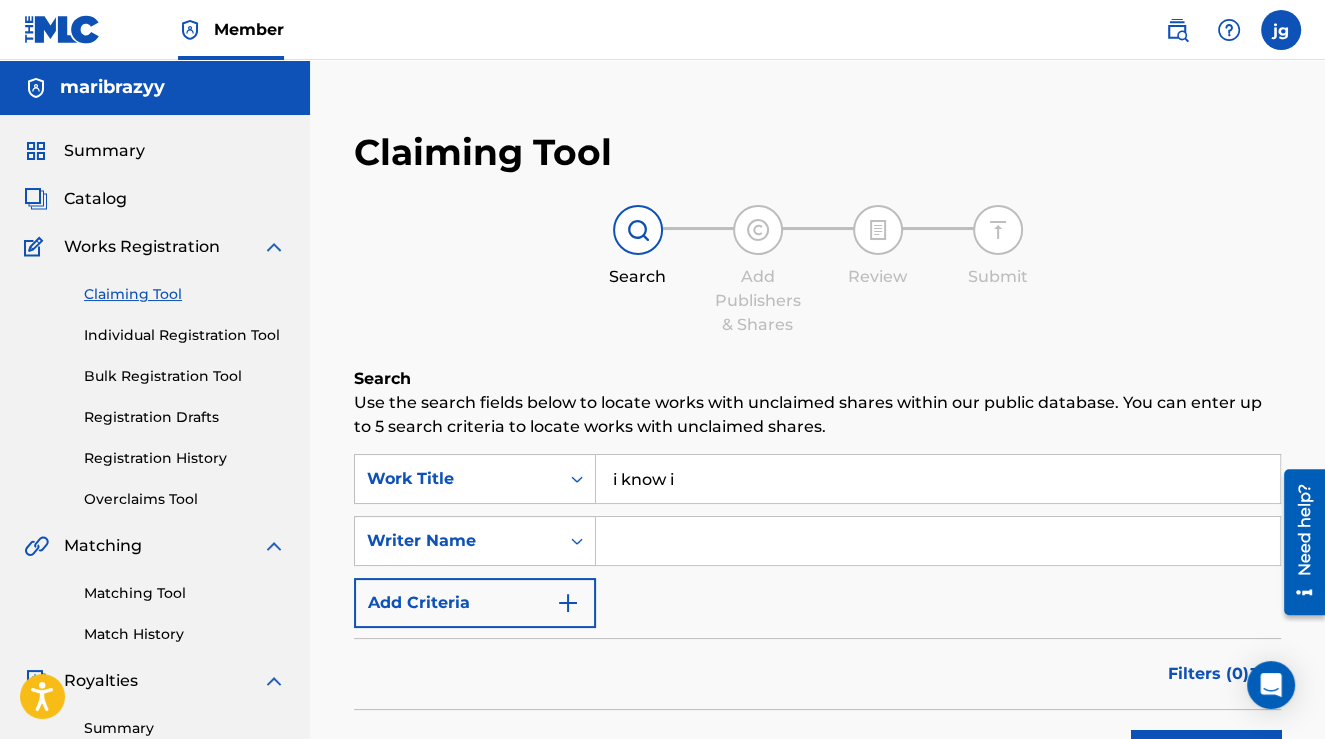 type 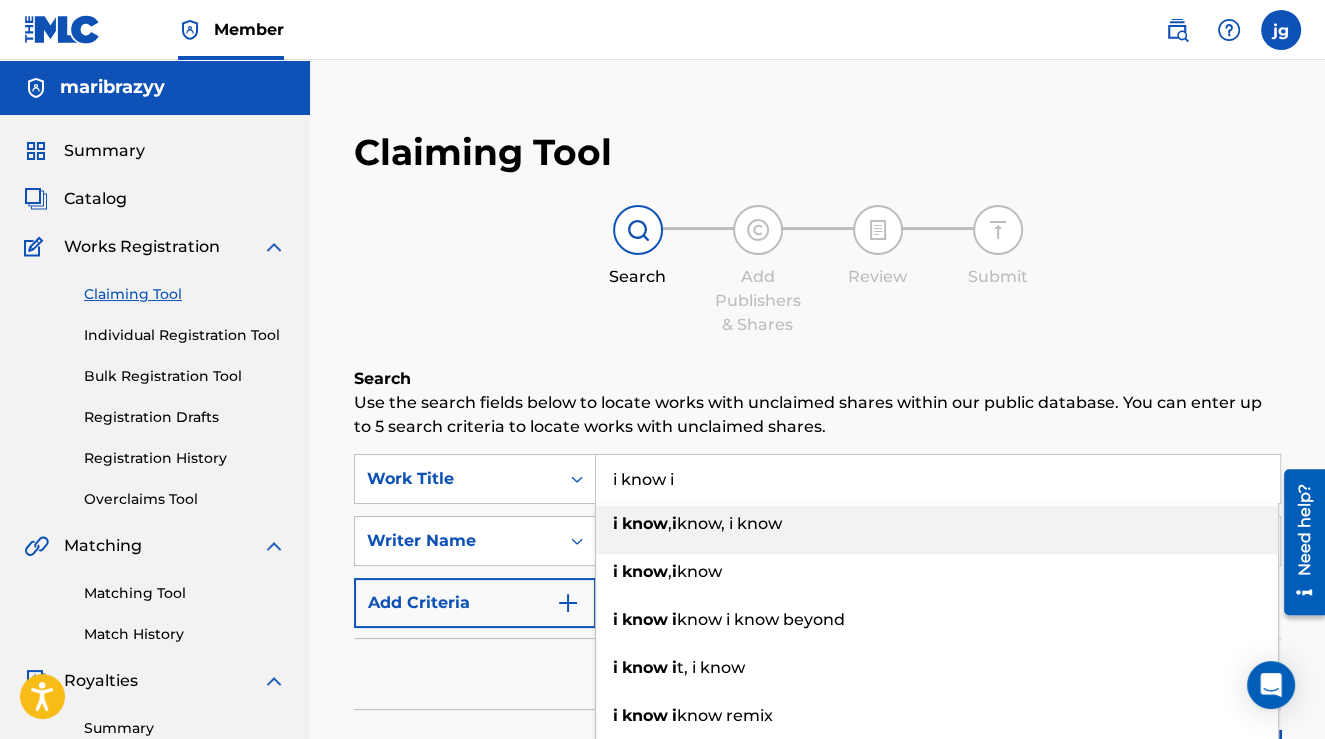 drag, startPoint x: 768, startPoint y: 499, endPoint x: 601, endPoint y: 494, distance: 167.07483 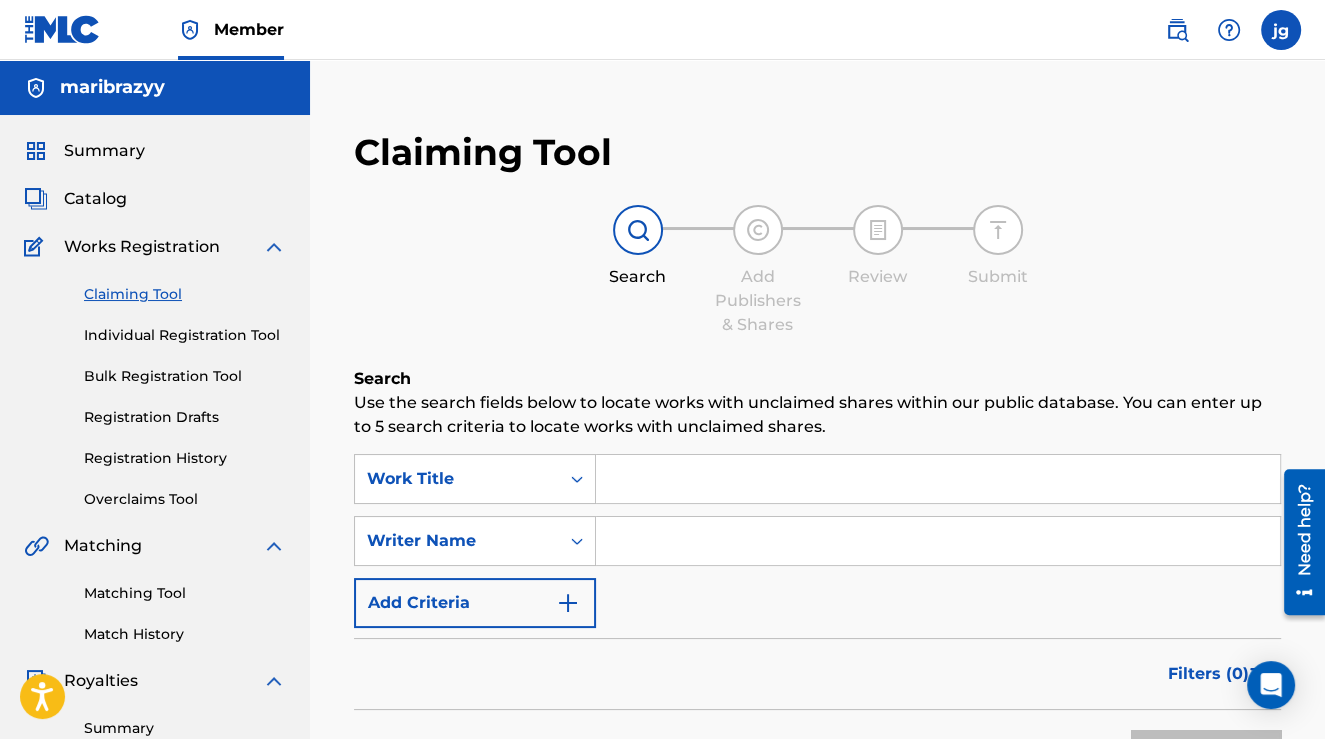 type 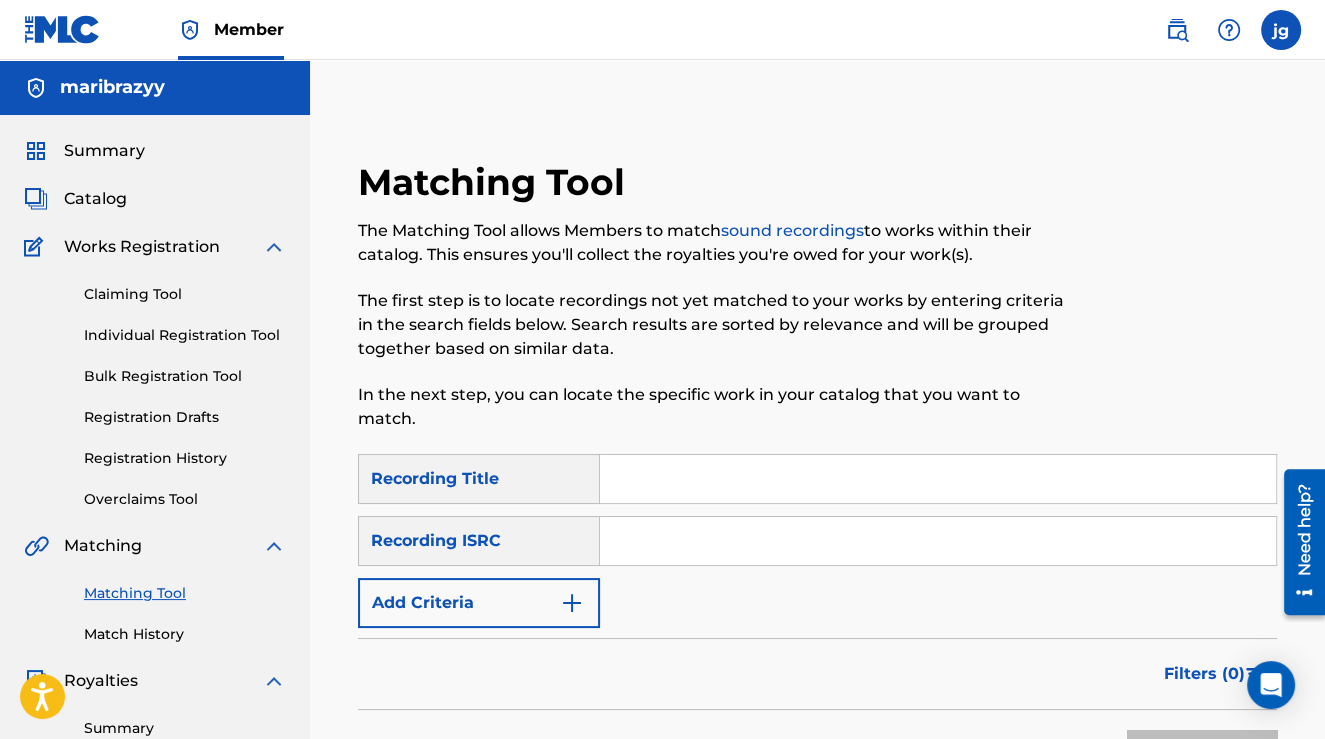 click at bounding box center (938, 479) 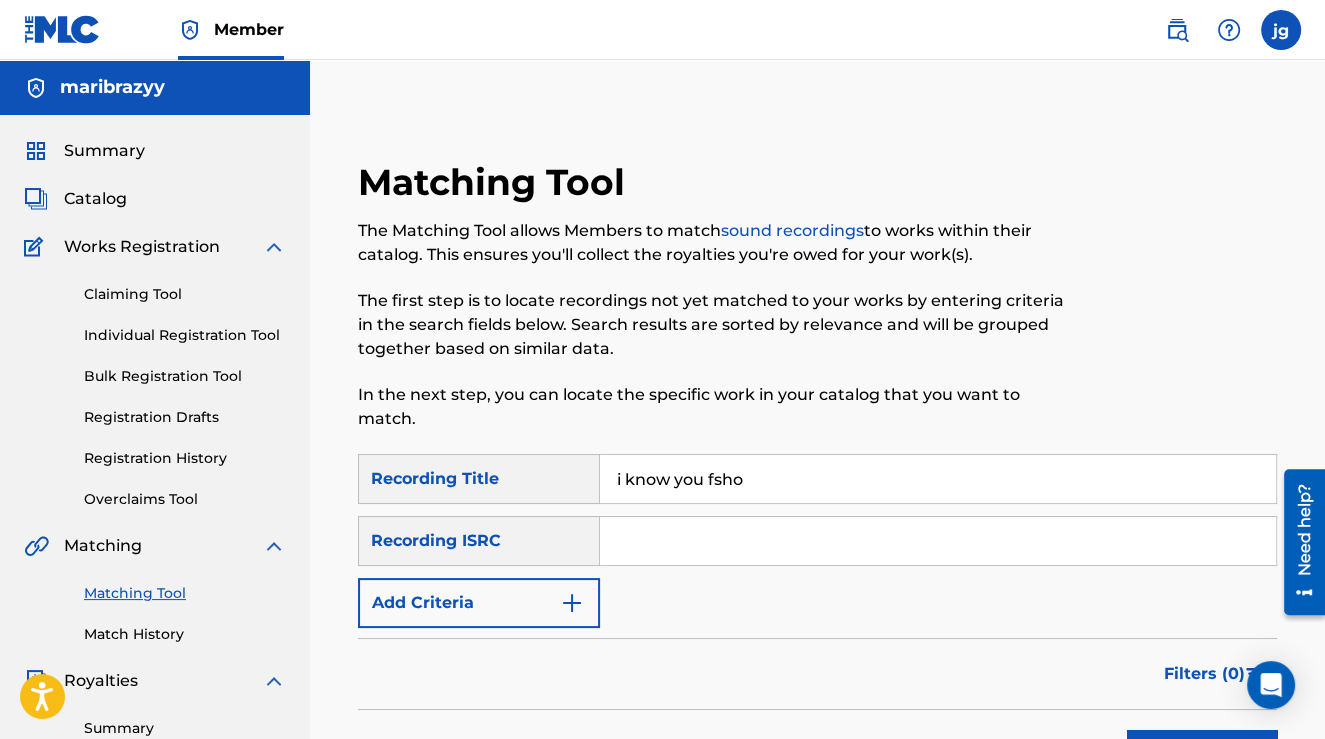 click on "Search" at bounding box center [1202, 755] 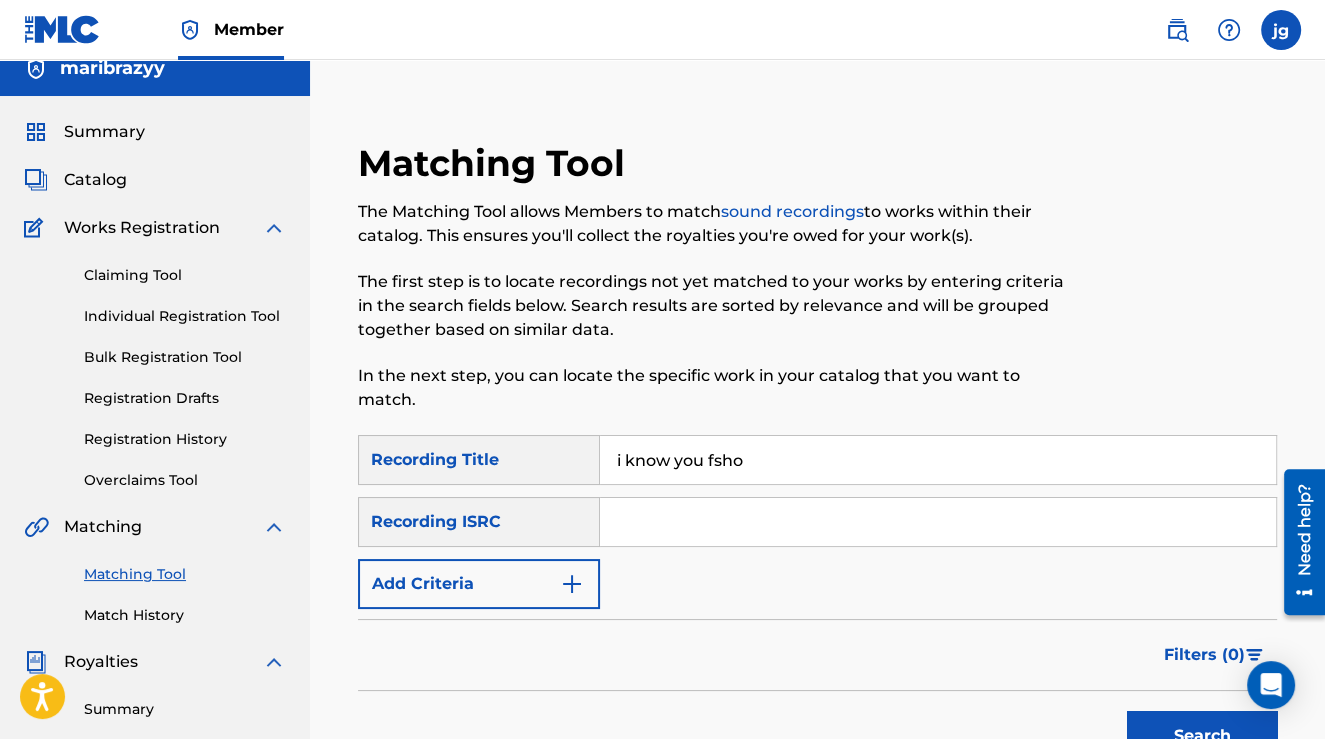 scroll, scrollTop: 0, scrollLeft: 0, axis: both 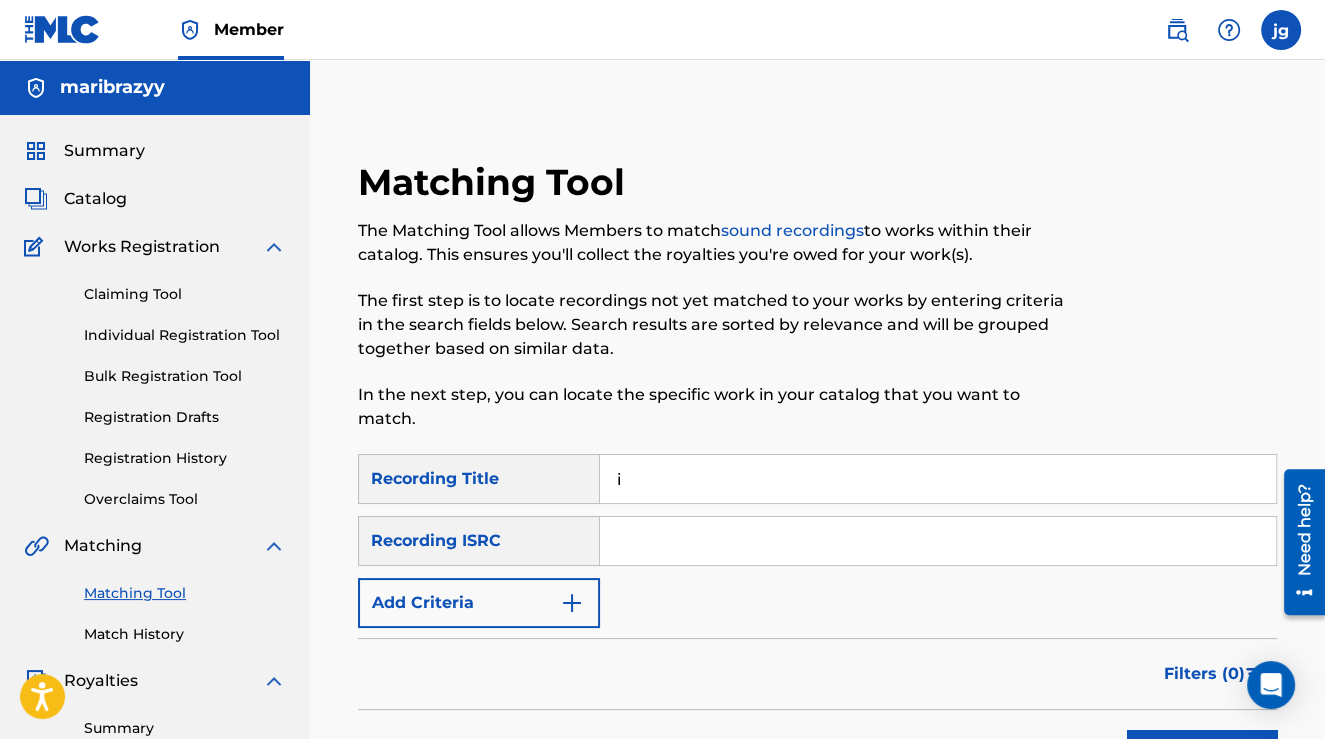 type on "i" 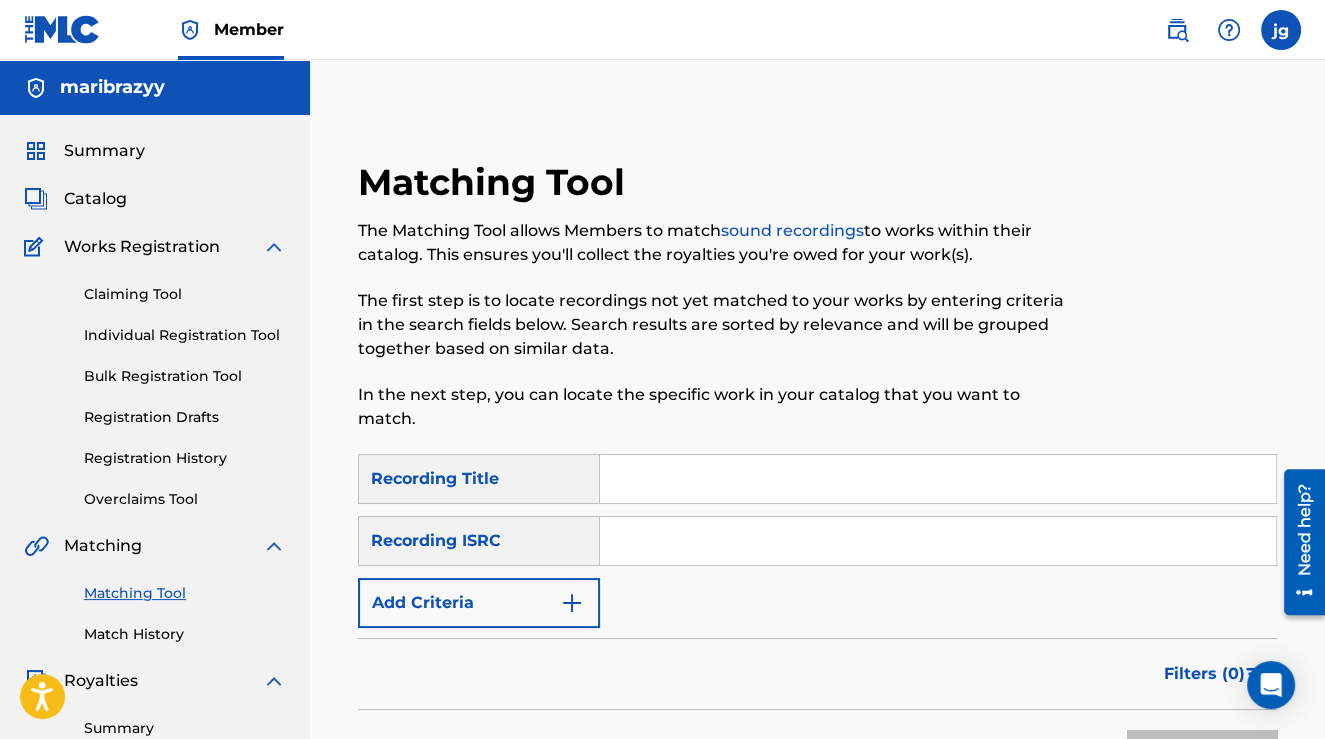 type 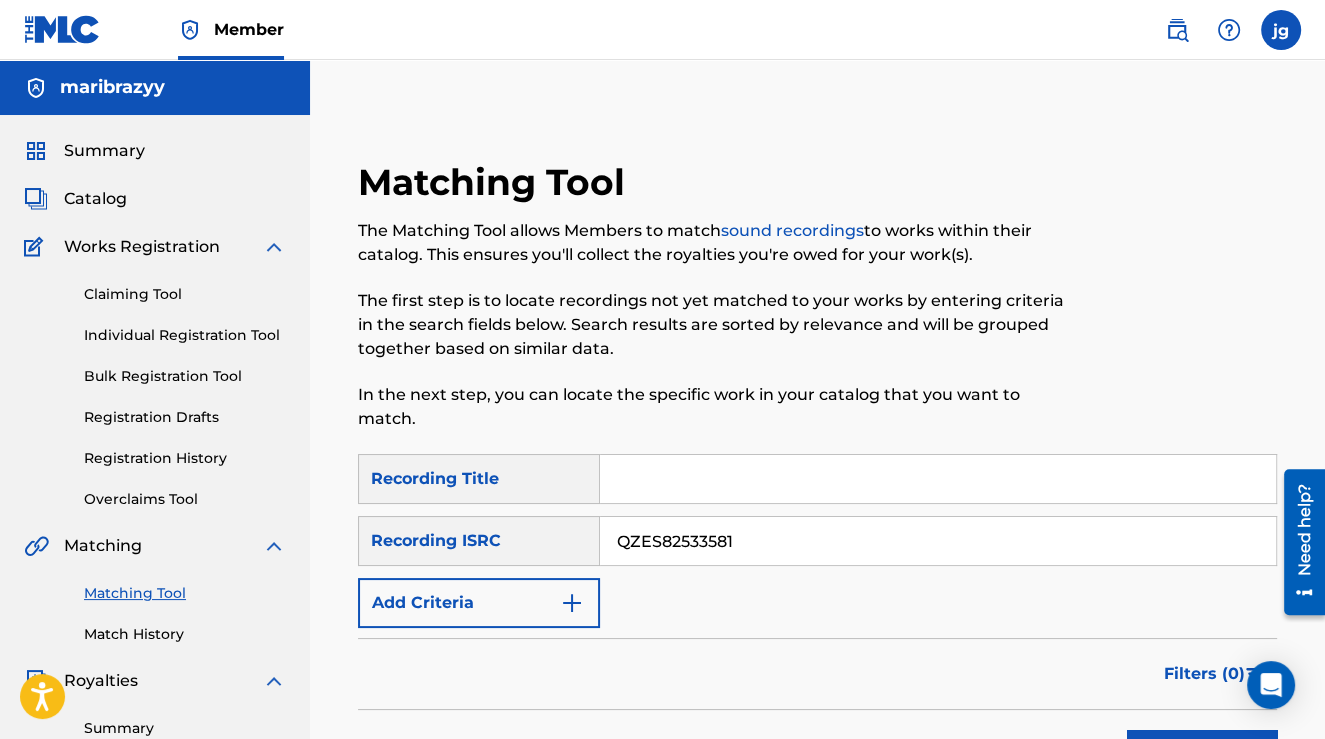 type on "QZES82533581" 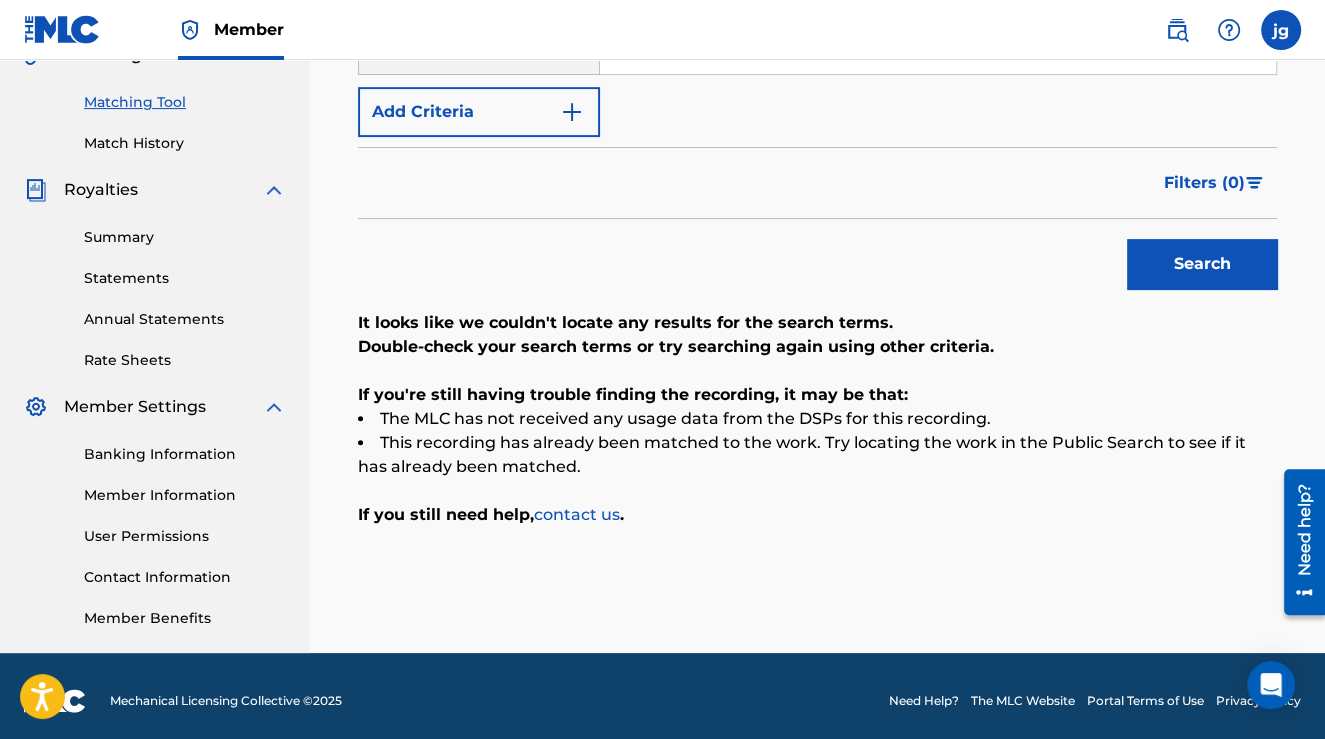 scroll, scrollTop: 500, scrollLeft: 0, axis: vertical 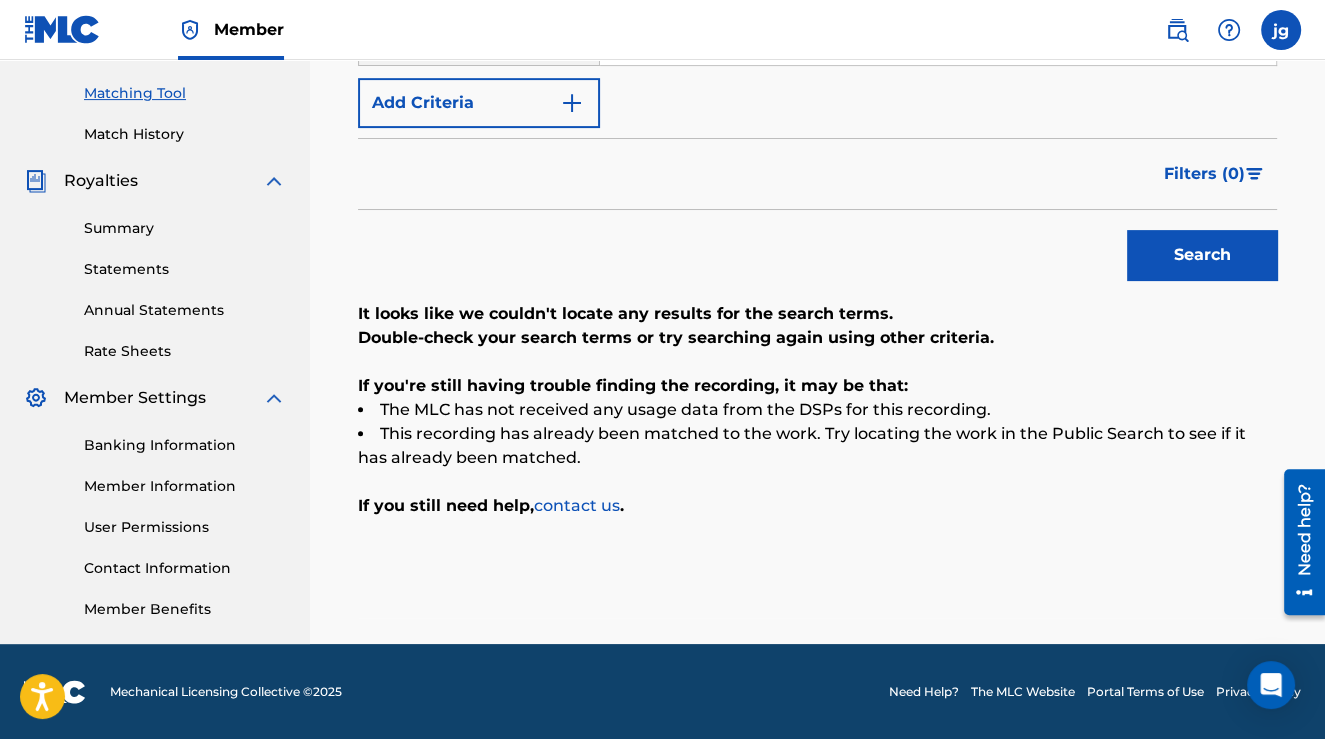 click on "Search" at bounding box center (1202, 255) 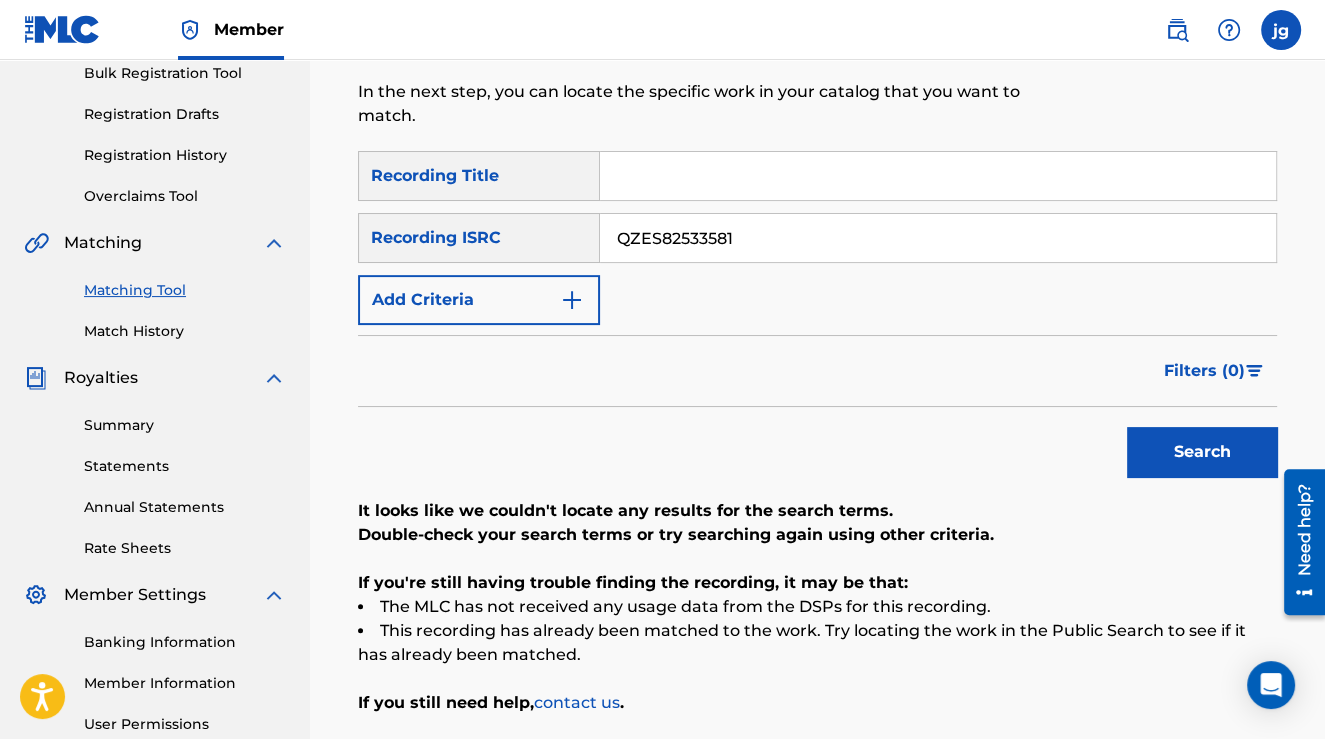 scroll, scrollTop: 300, scrollLeft: 0, axis: vertical 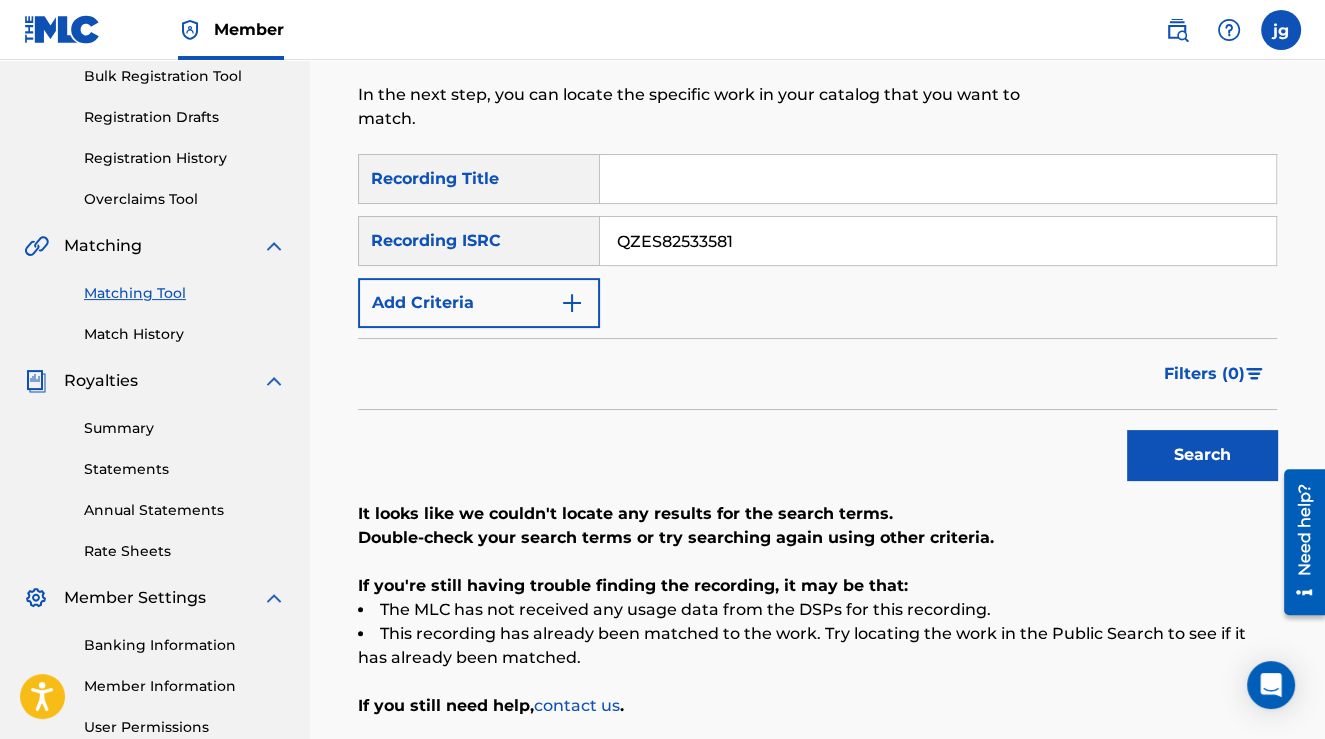drag, startPoint x: 780, startPoint y: 240, endPoint x: 589, endPoint y: 239, distance: 191.00262 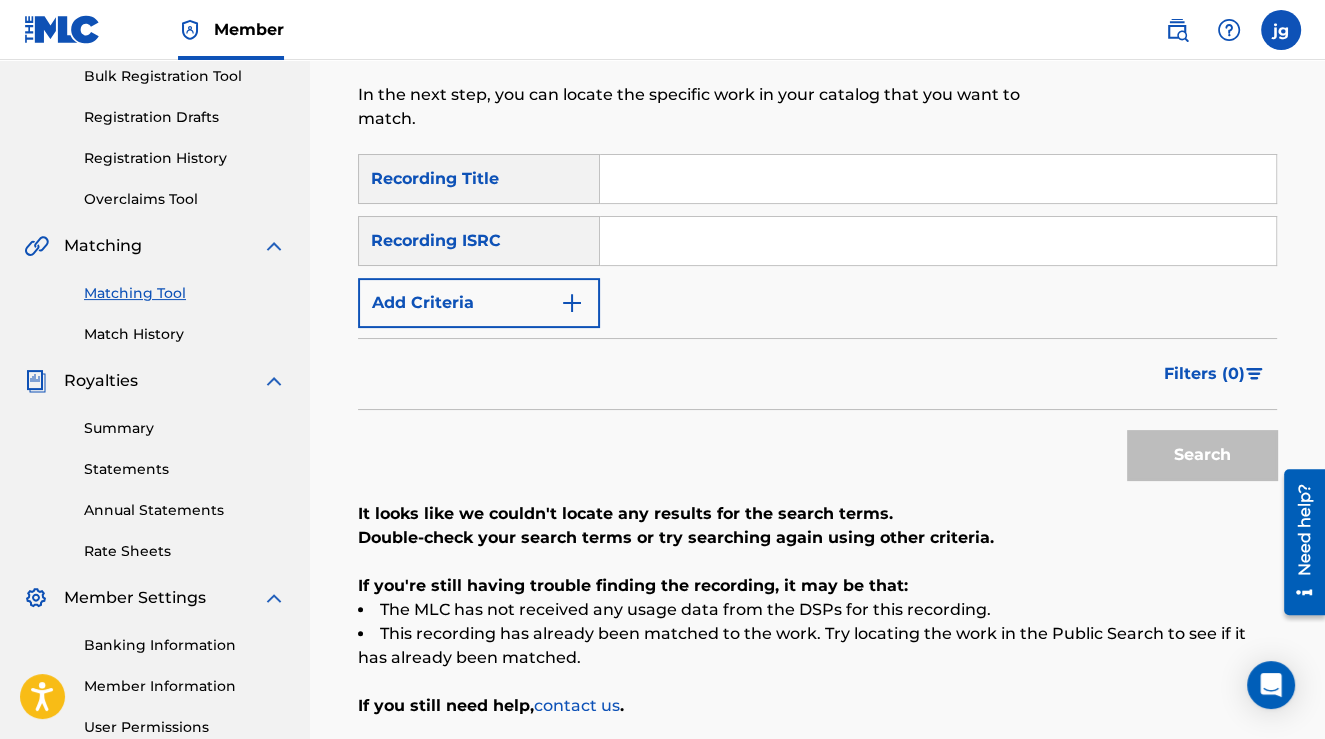 type 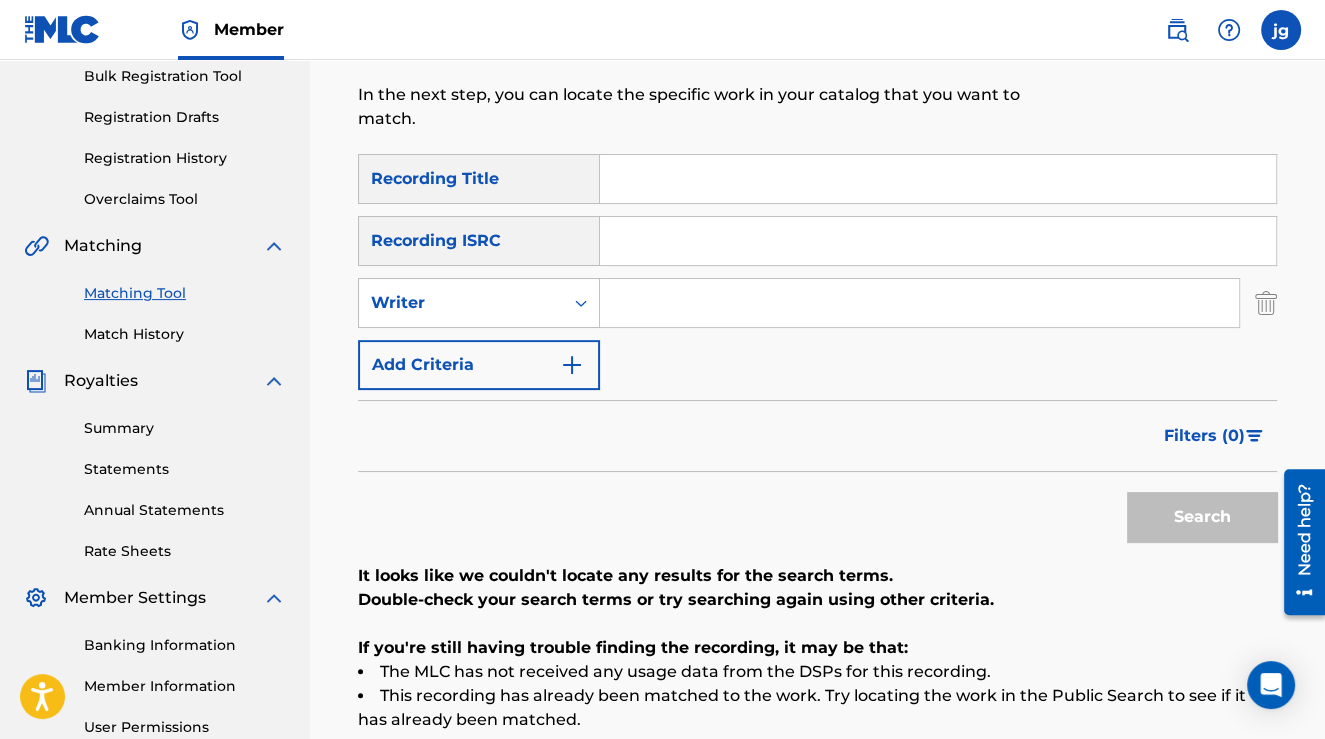 click at bounding box center (919, 303) 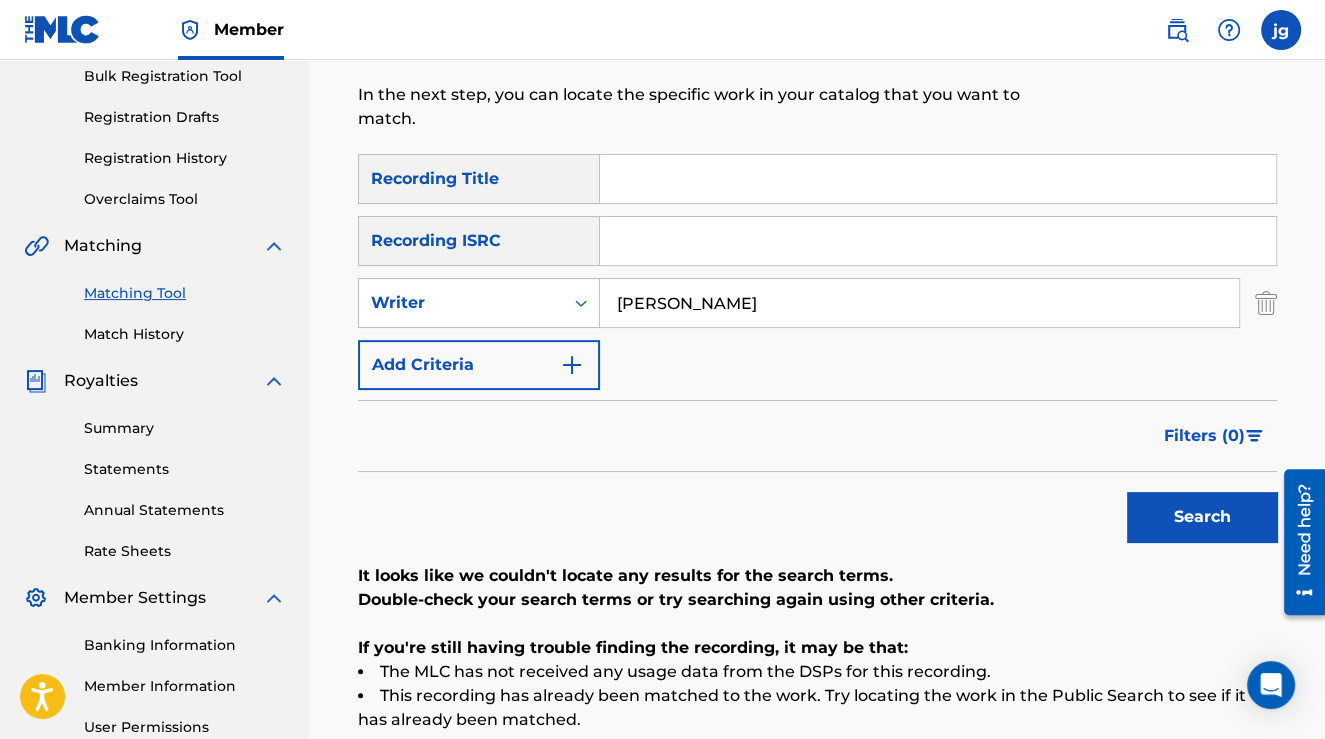 click on "Search" at bounding box center (1202, 517) 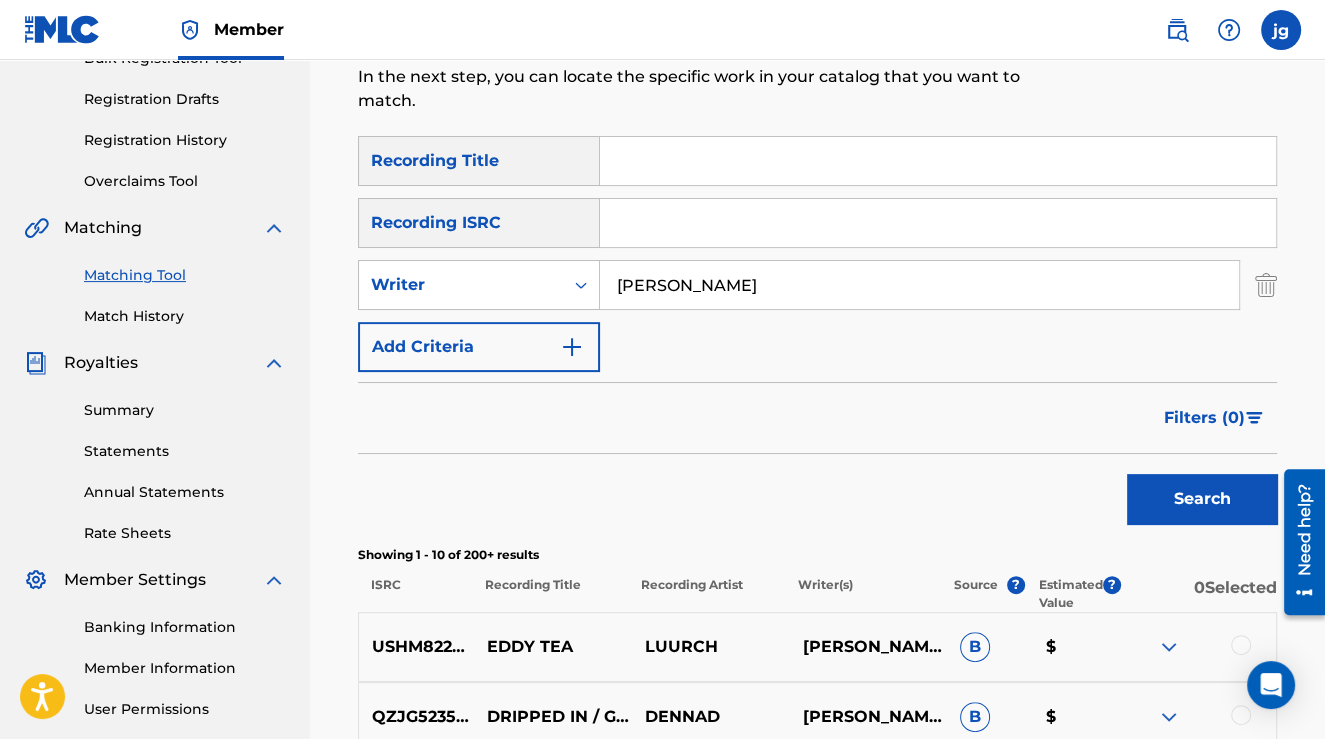 scroll, scrollTop: 236, scrollLeft: 0, axis: vertical 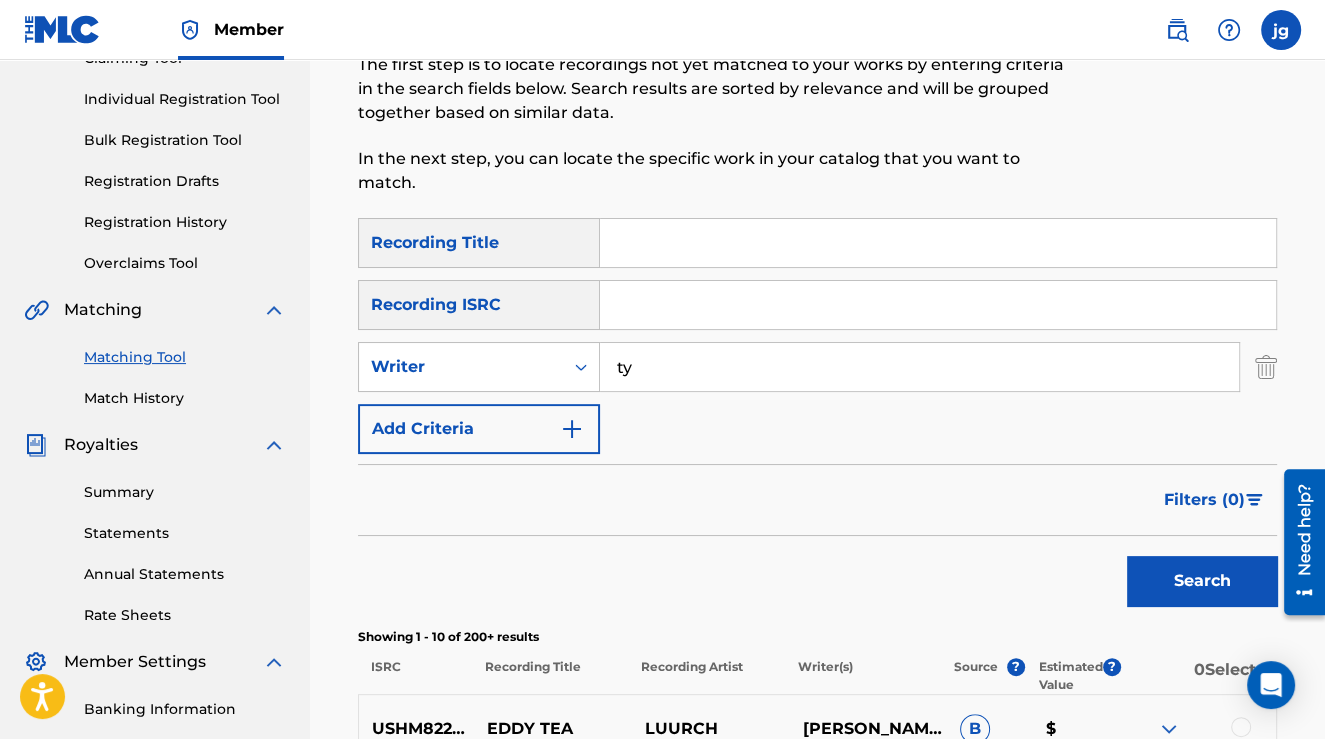 type on "t" 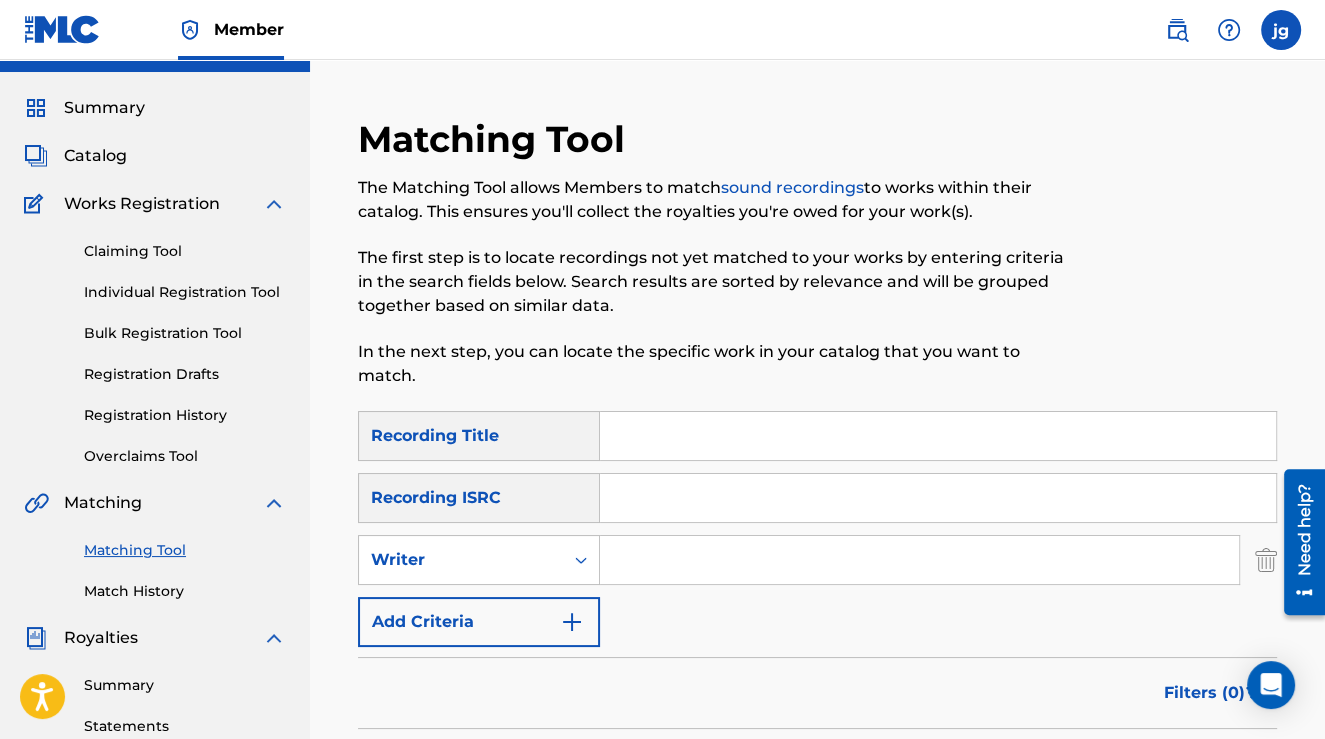 scroll, scrollTop: 36, scrollLeft: 0, axis: vertical 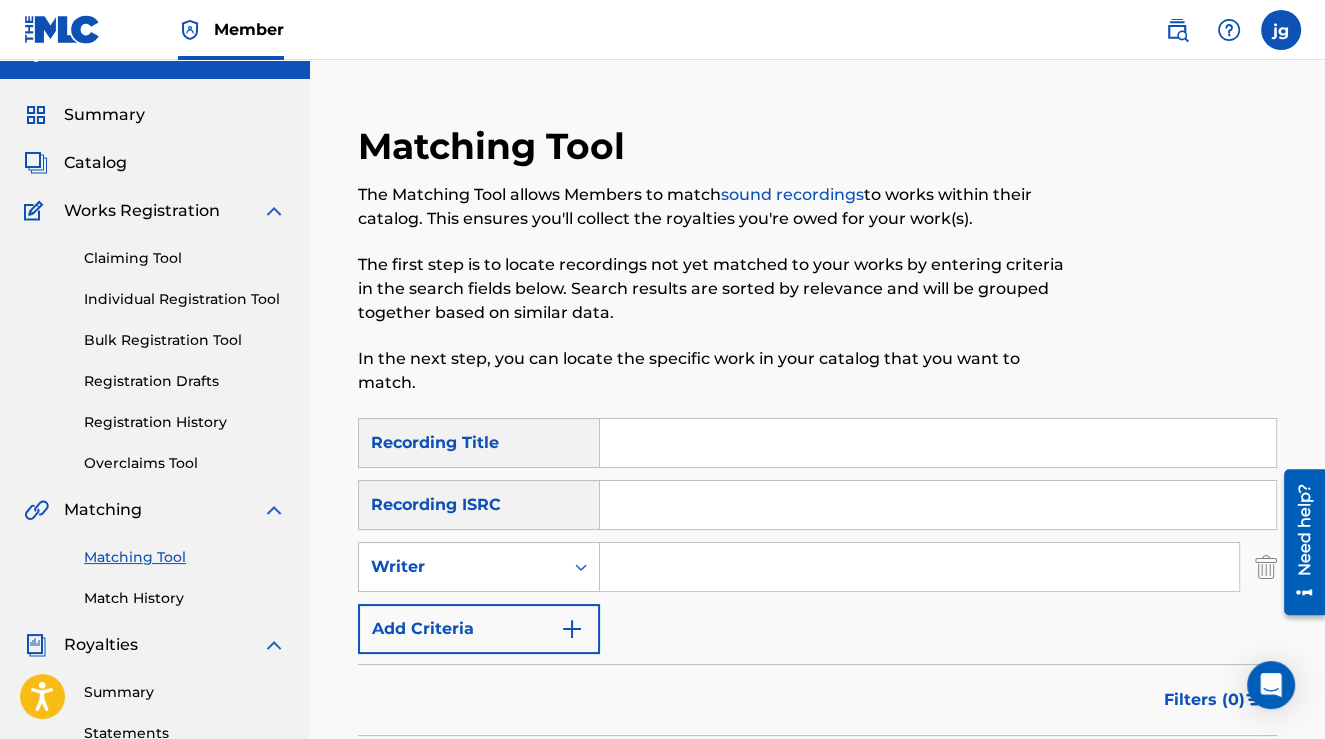 type 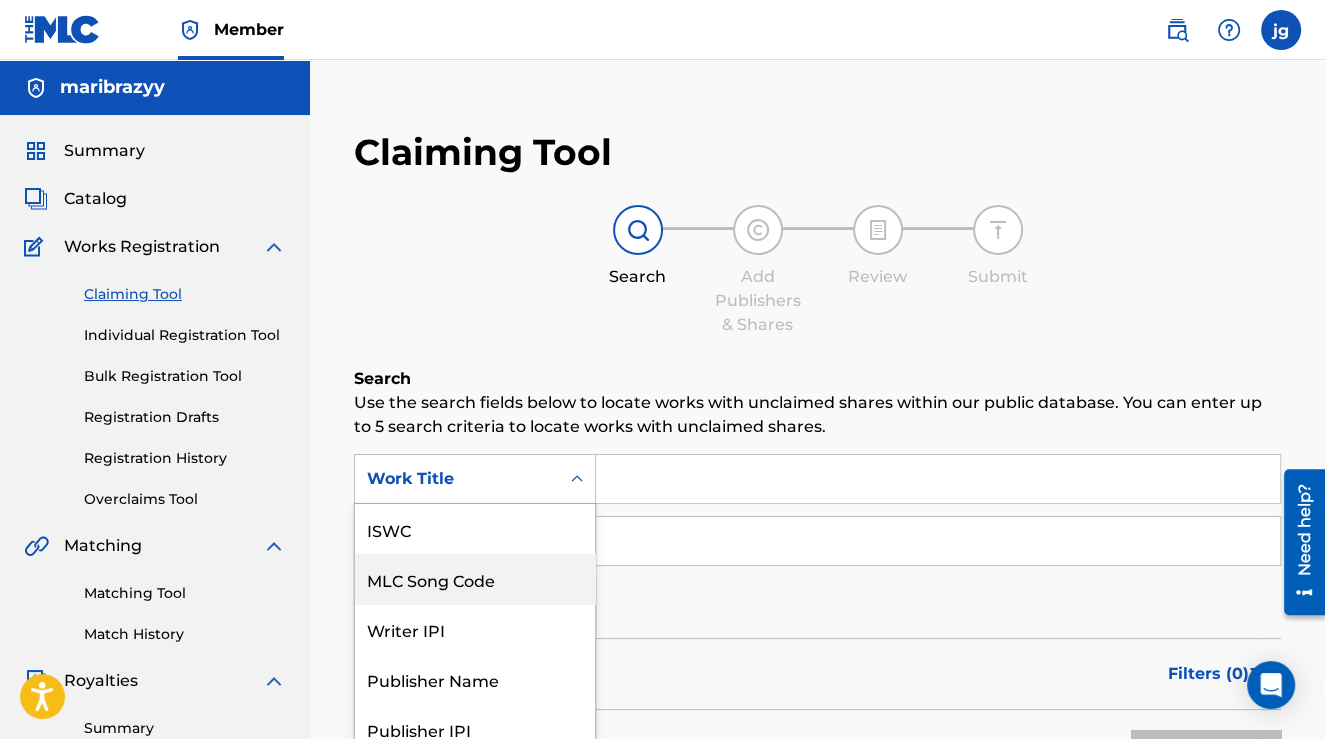 scroll, scrollTop: 65, scrollLeft: 0, axis: vertical 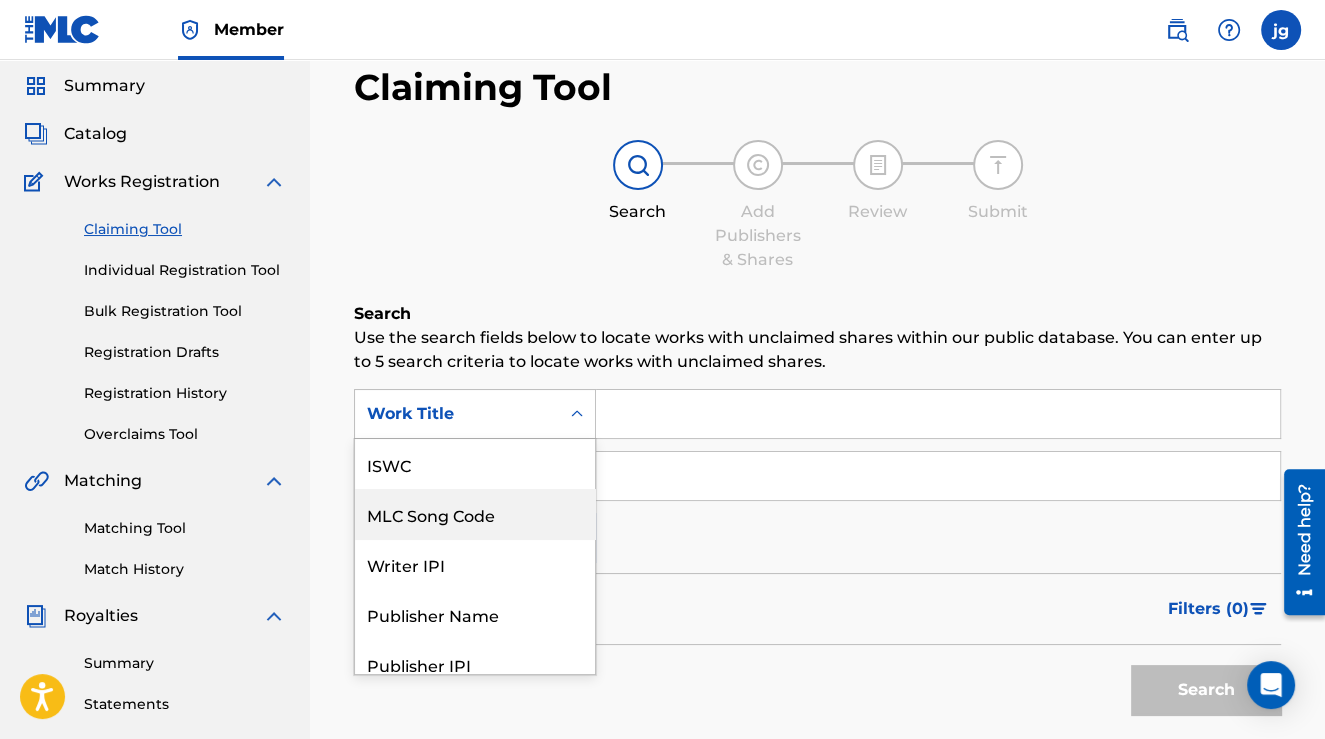 click on "7 results available. Use Up and Down to choose options, press Enter to select the currently focused option, press Escape to exit the menu, press Tab to select the option and exit the menu. Work Title ISWC MLC Song Code Writer IPI Publisher Name Publisher IPI MLC Publisher Number Work Title" at bounding box center (475, 414) 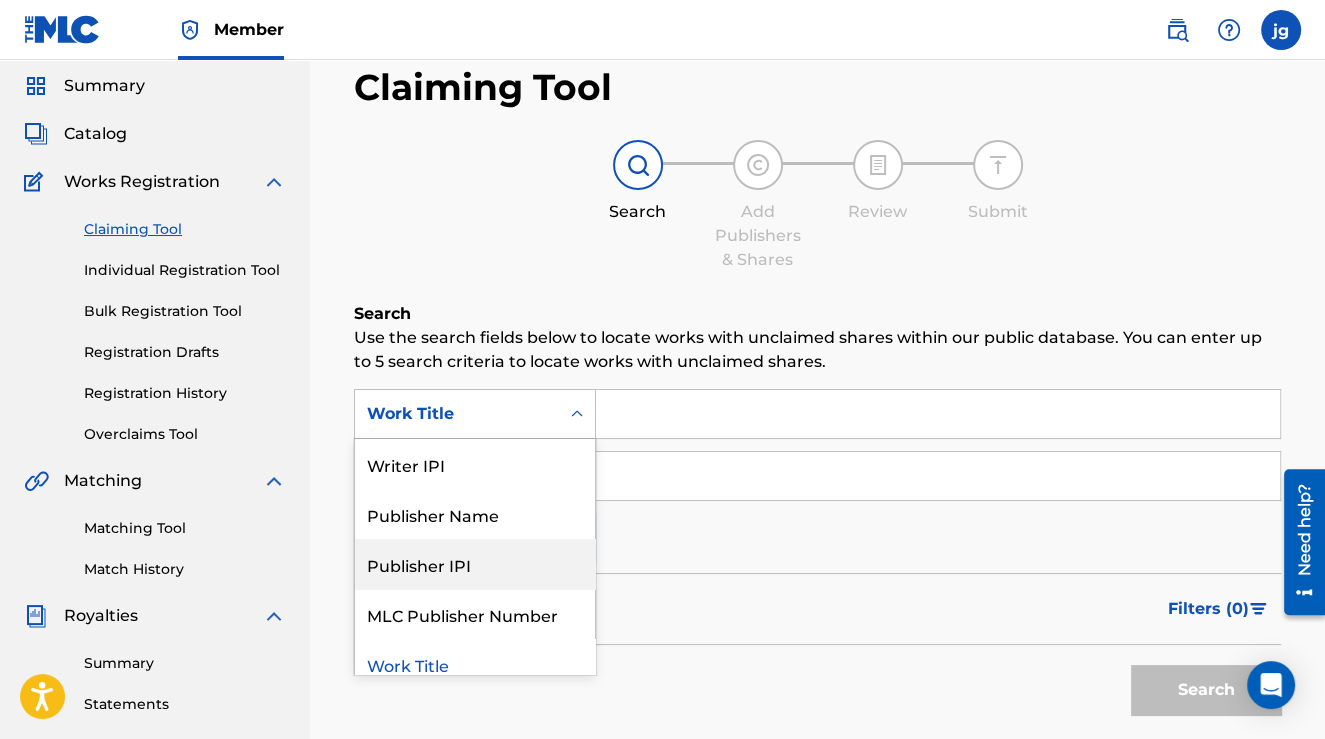 scroll, scrollTop: 115, scrollLeft: 0, axis: vertical 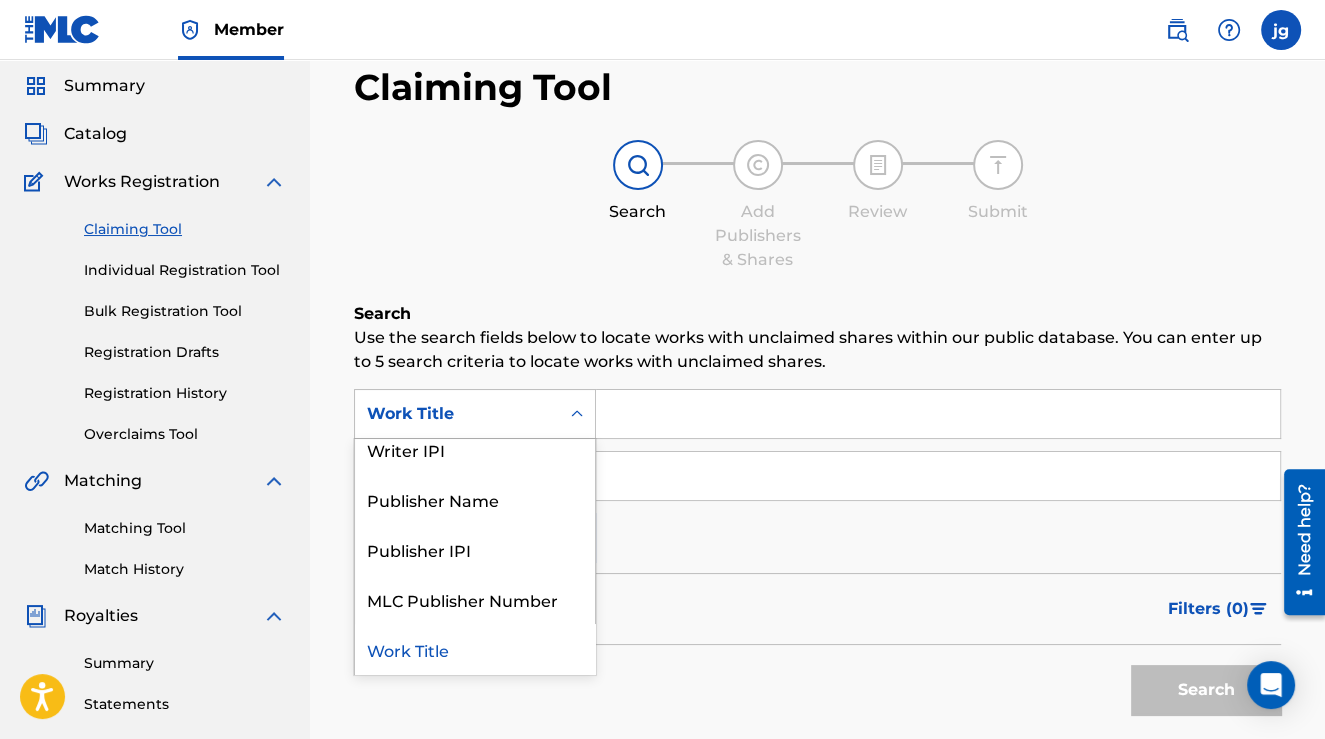 click on "Work Title" at bounding box center (475, 649) 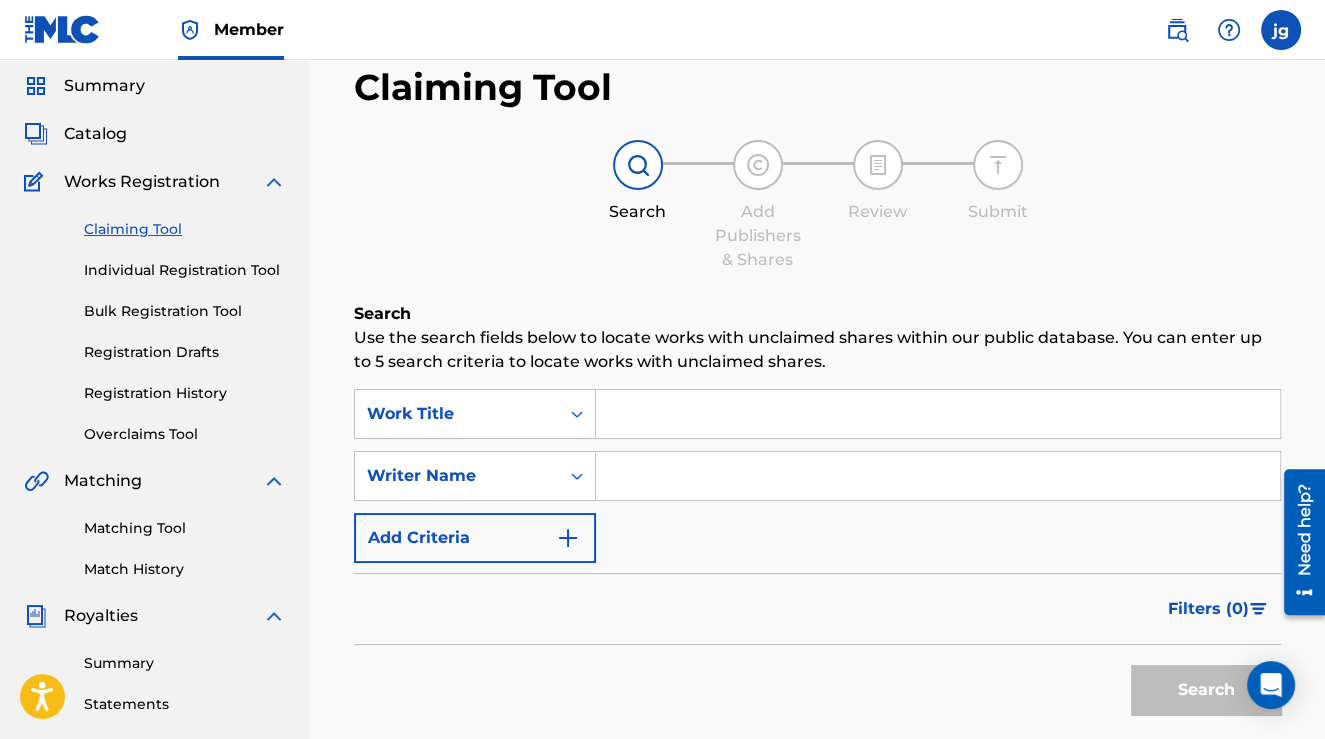 click at bounding box center (938, 414) 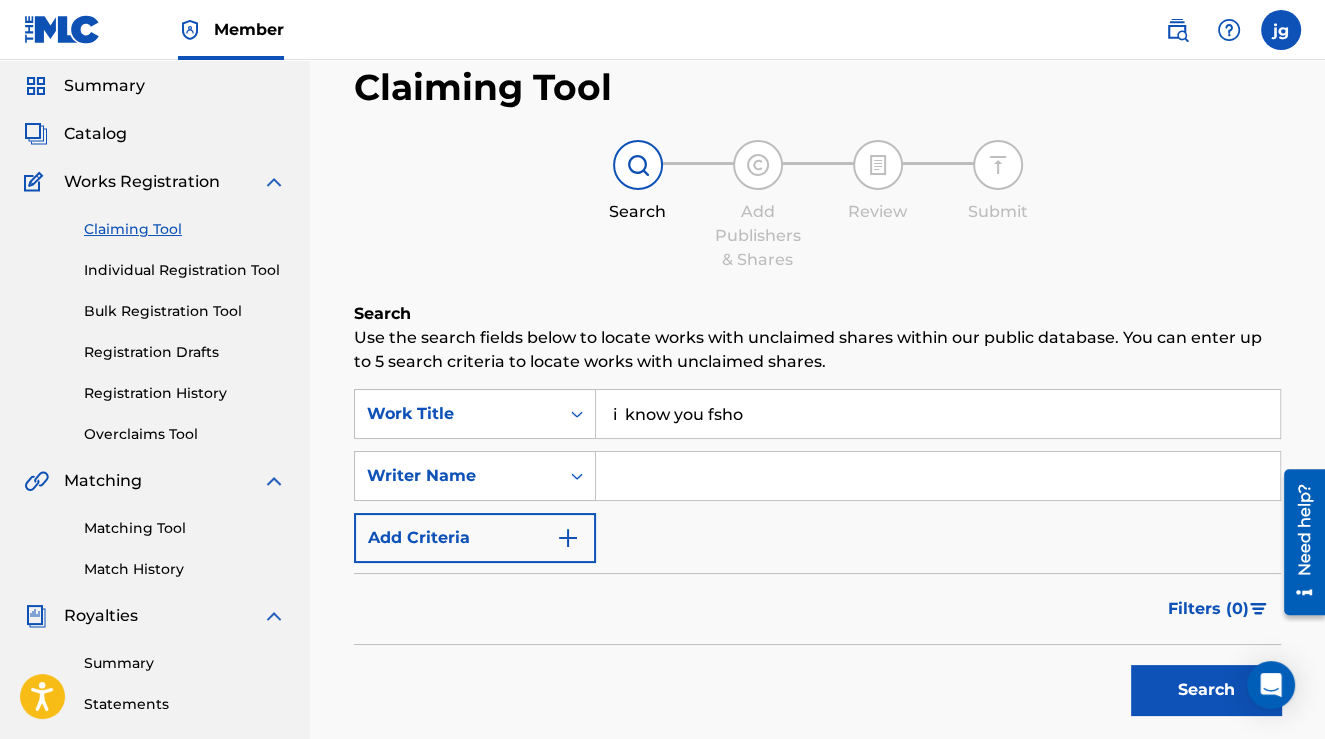 type on "i  know you fsho" 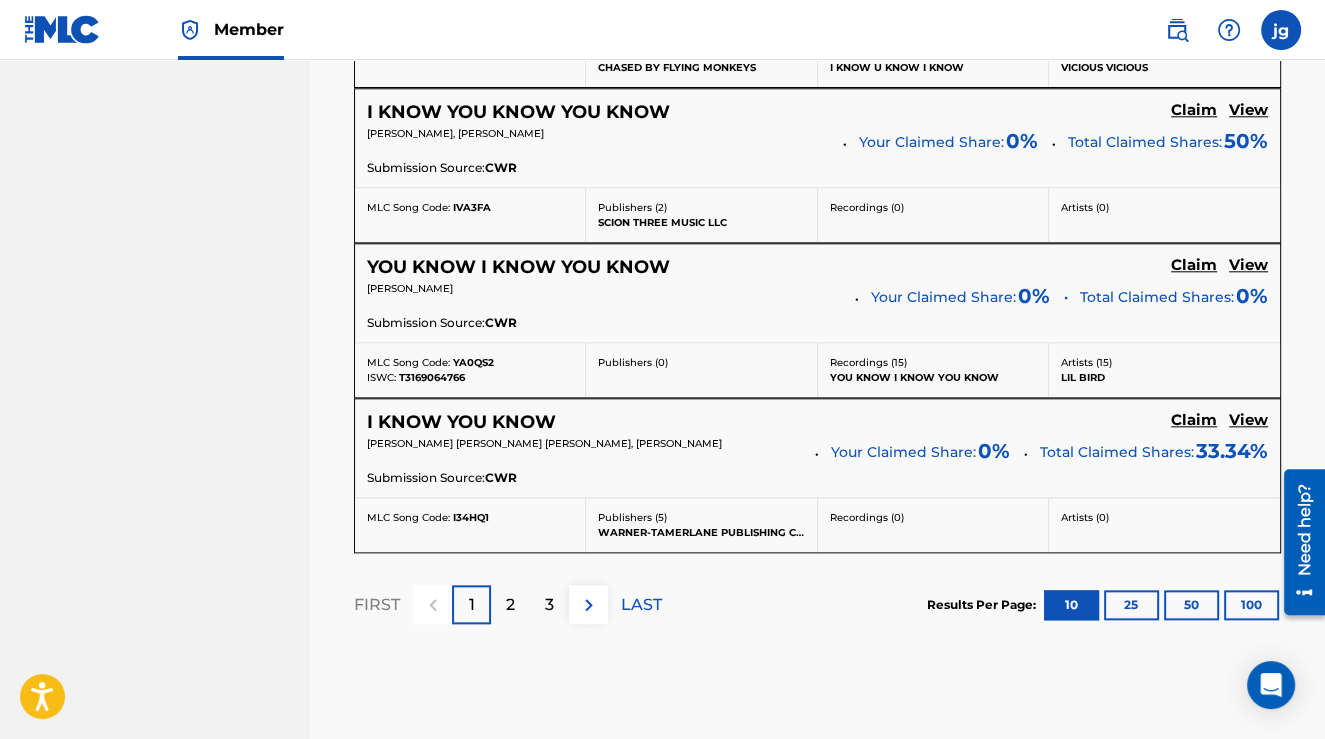 scroll, scrollTop: 1900, scrollLeft: 0, axis: vertical 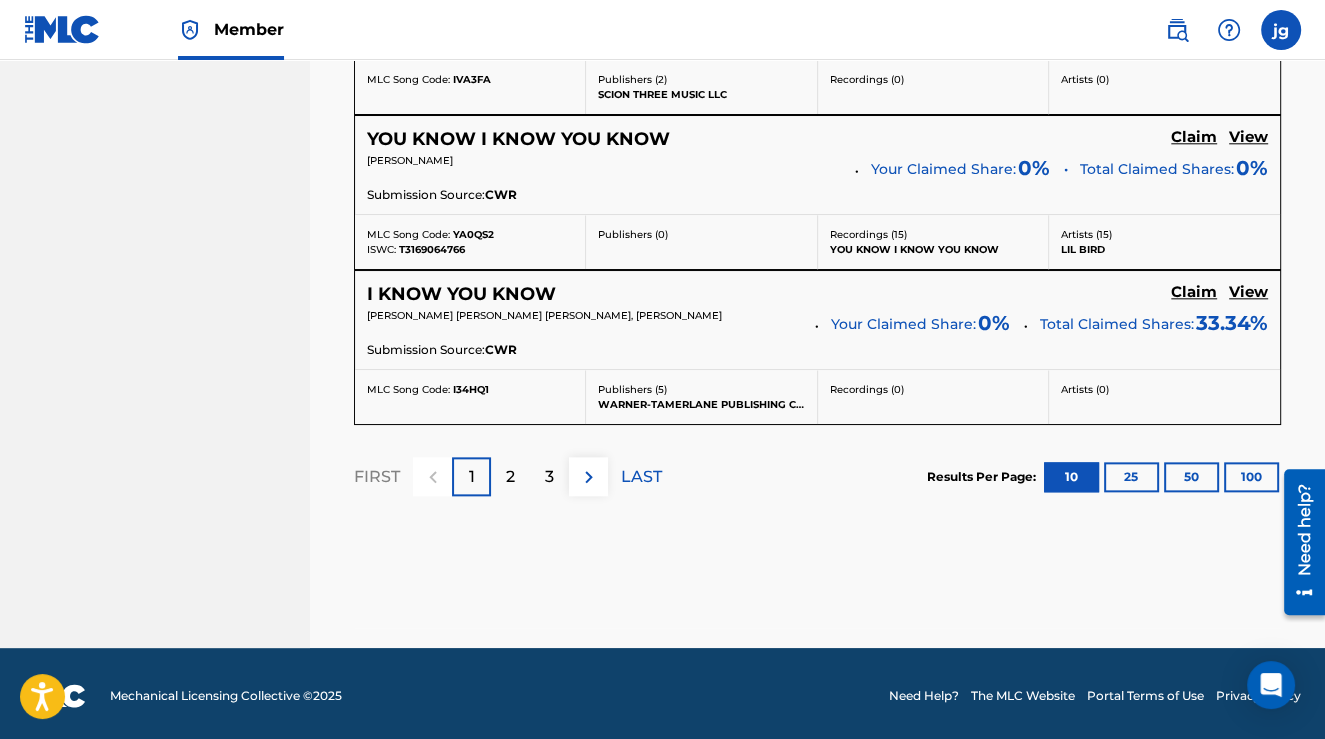 click on "2" at bounding box center (510, 476) 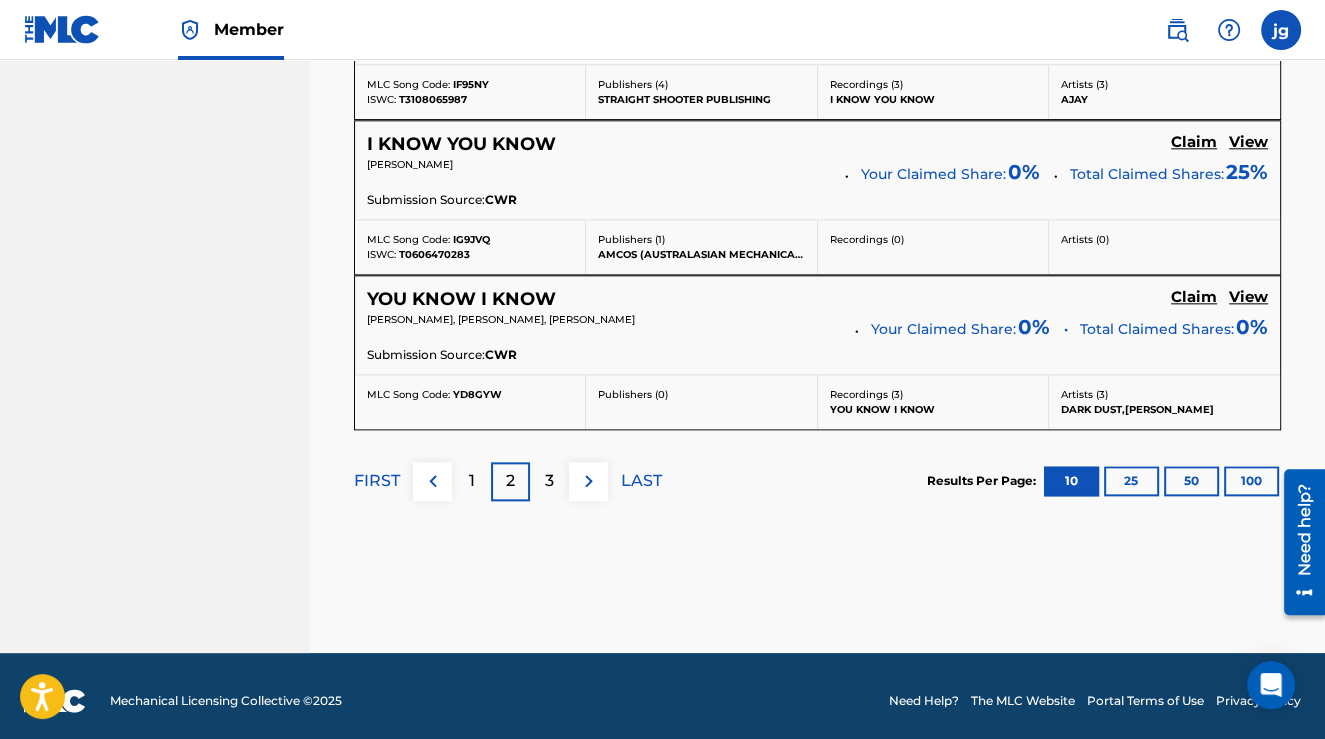 click on "3" at bounding box center [549, 481] 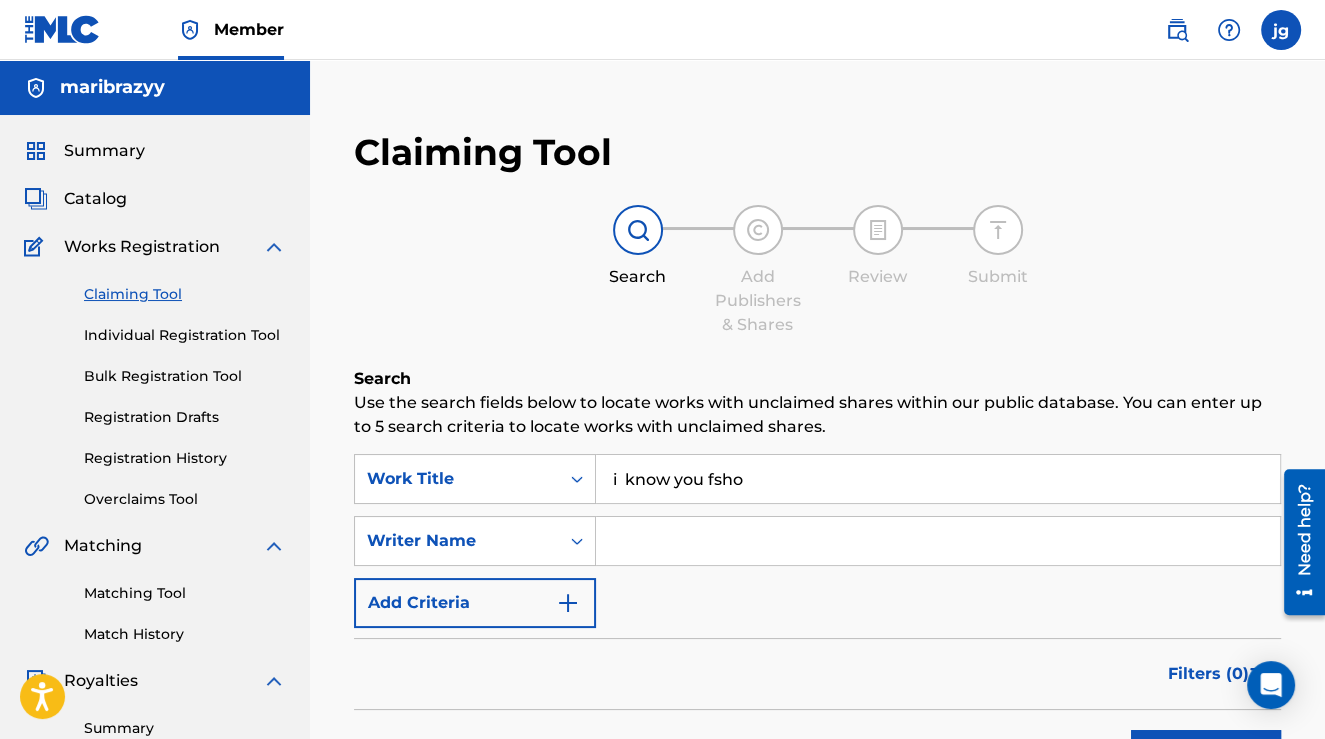 scroll, scrollTop: 0, scrollLeft: 0, axis: both 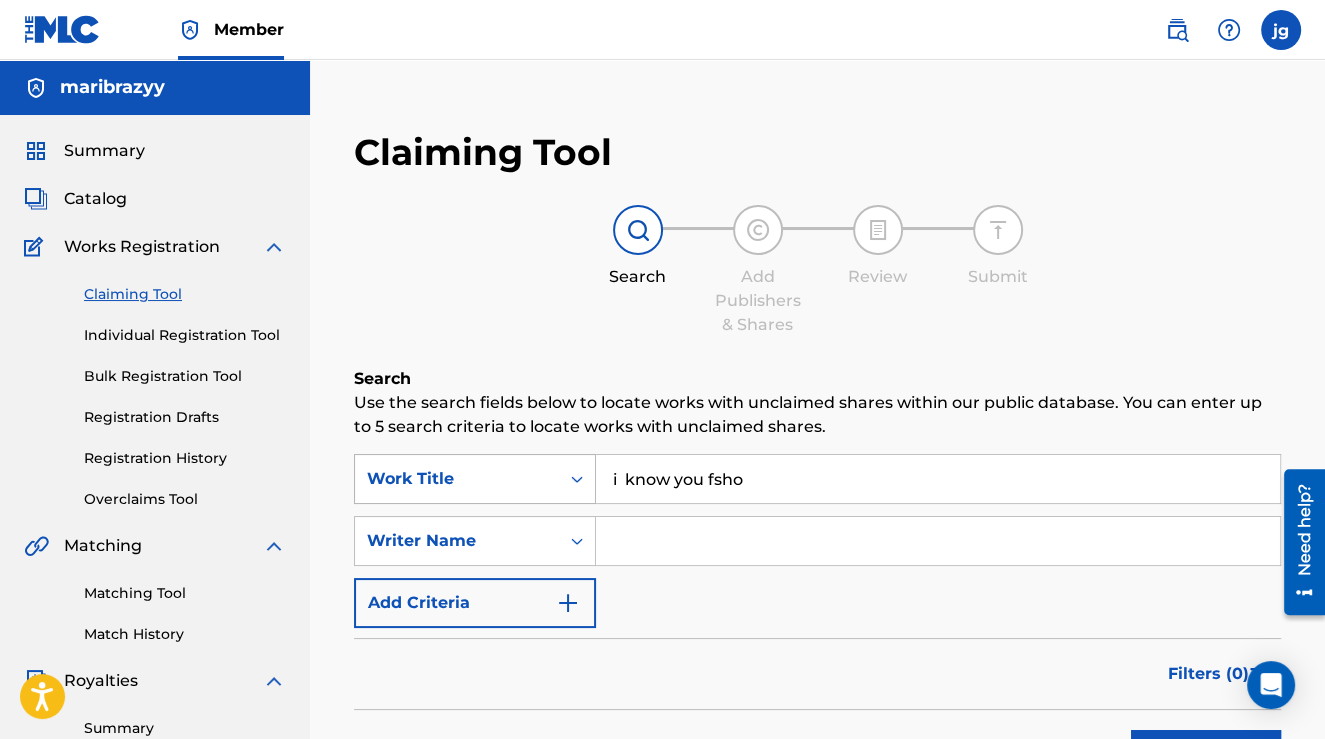 drag, startPoint x: 638, startPoint y: 483, endPoint x: 442, endPoint y: 494, distance: 196.30843 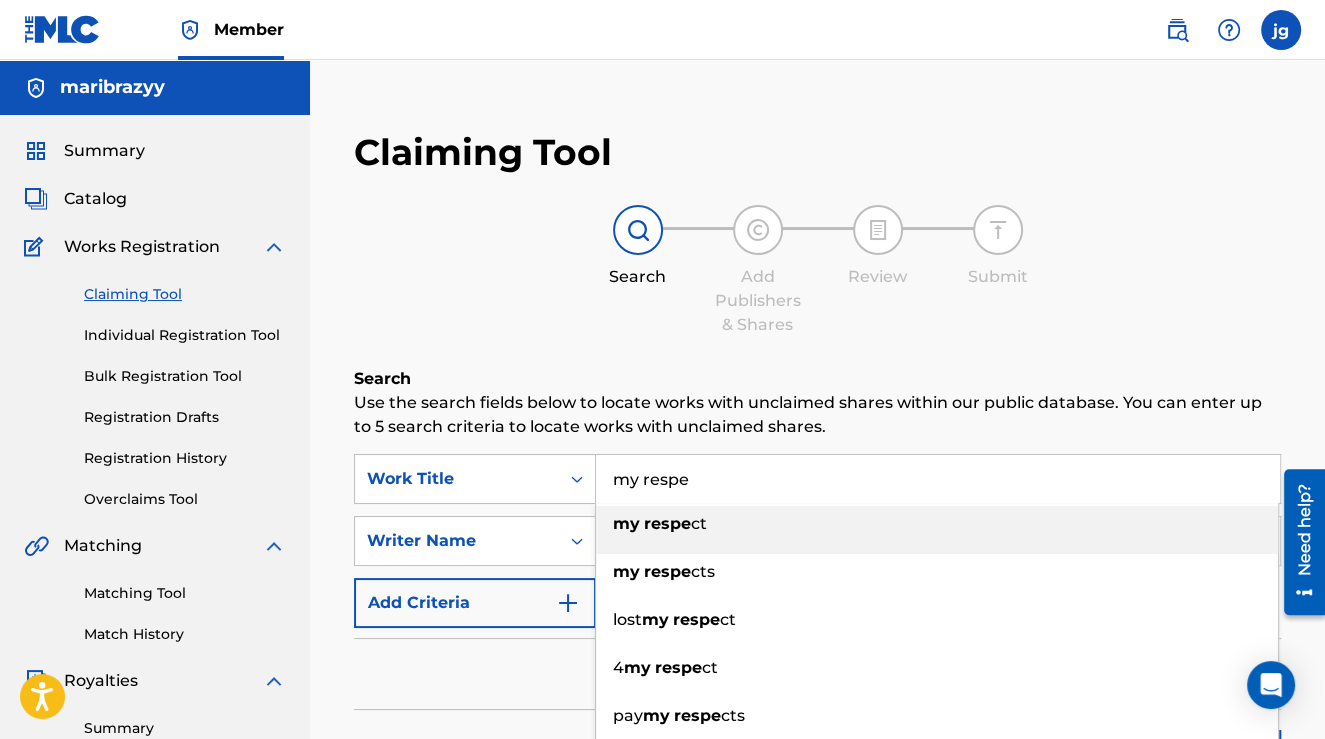 click on "my   respe ct" at bounding box center [937, 524] 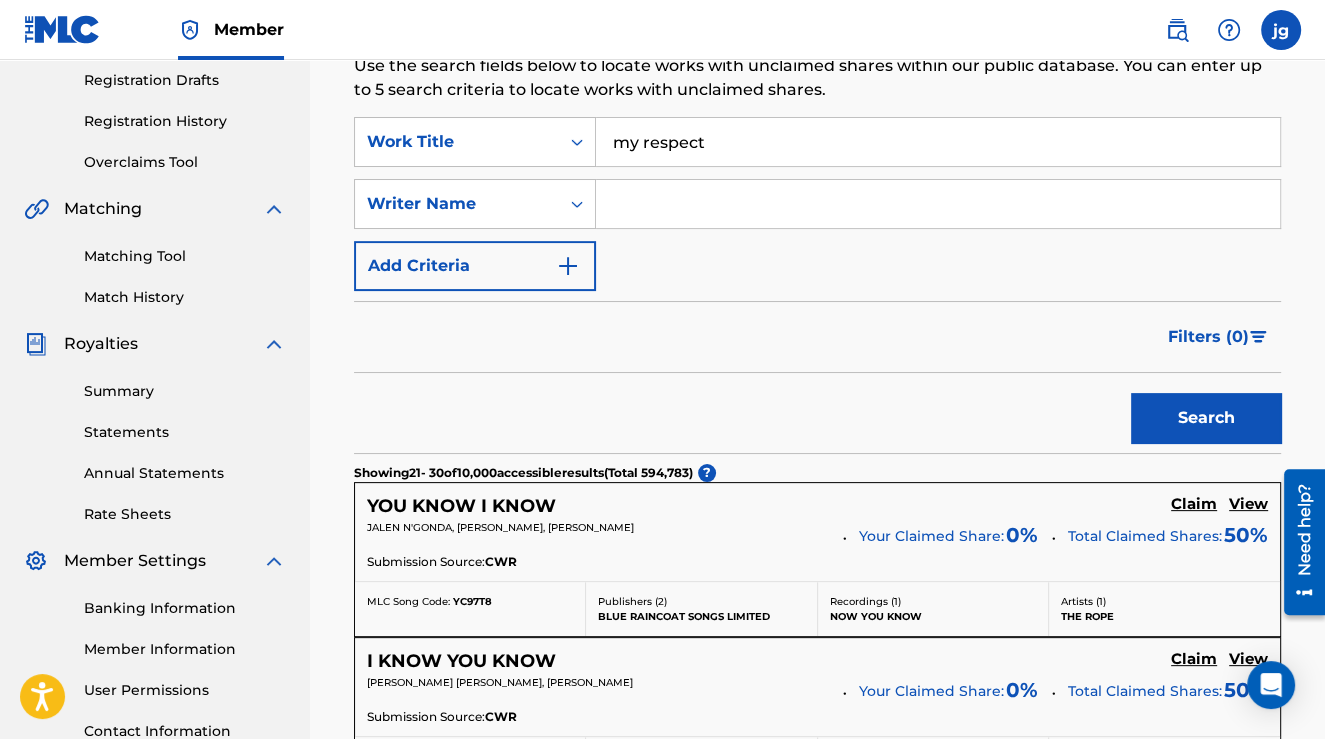 scroll, scrollTop: 400, scrollLeft: 0, axis: vertical 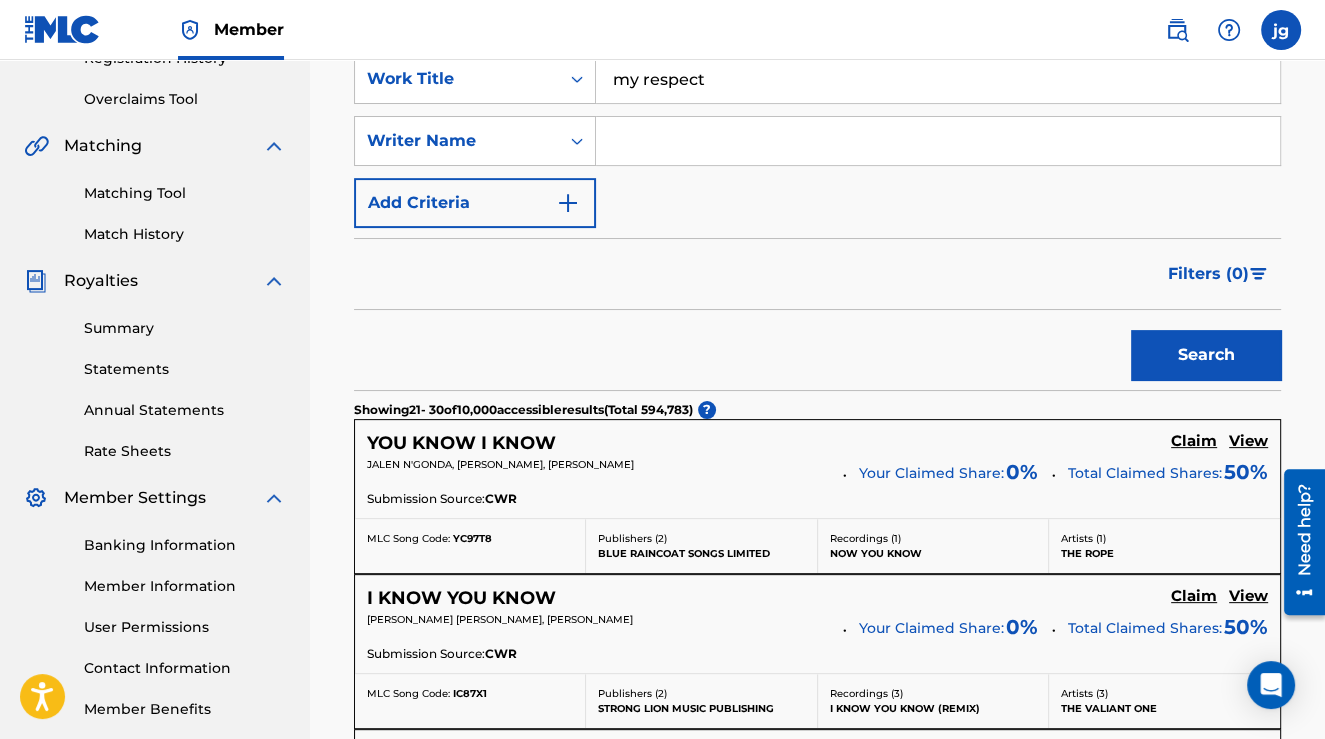 click on "Search" at bounding box center [1206, 355] 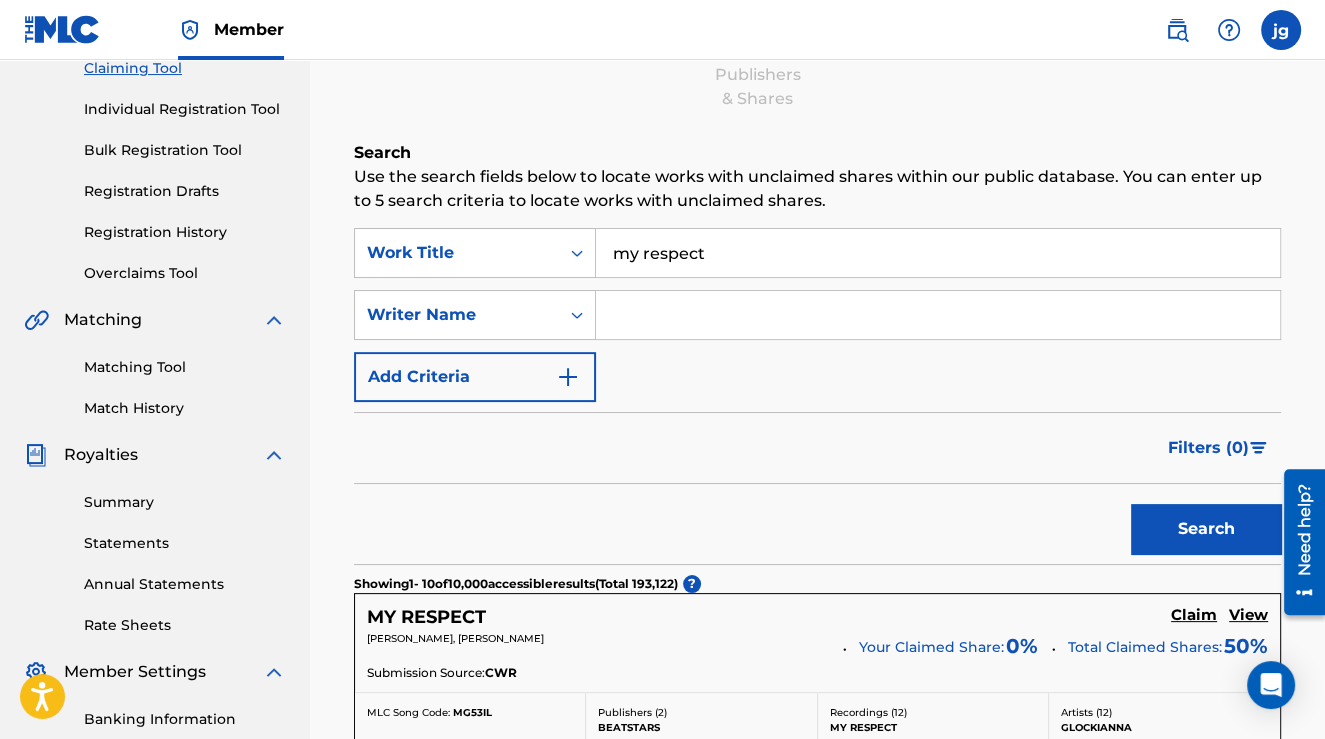 scroll, scrollTop: 100, scrollLeft: 0, axis: vertical 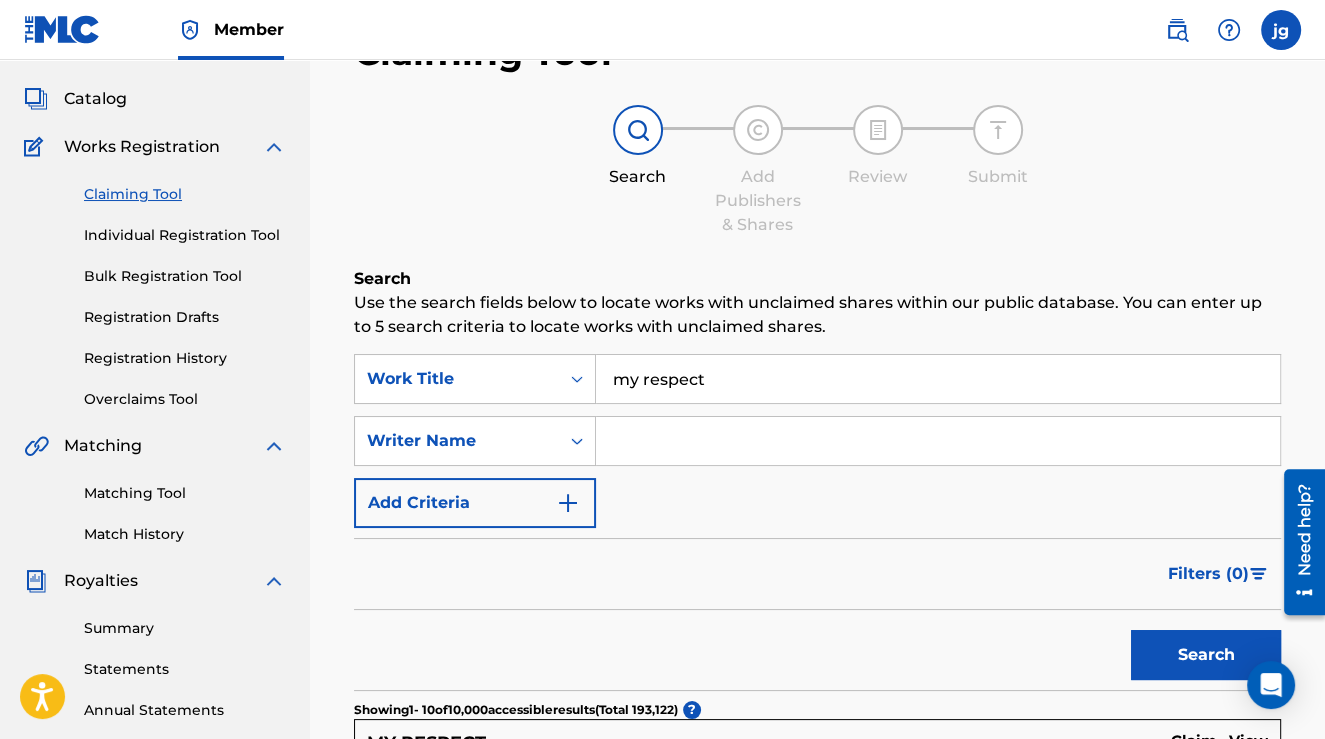 click at bounding box center [938, 441] 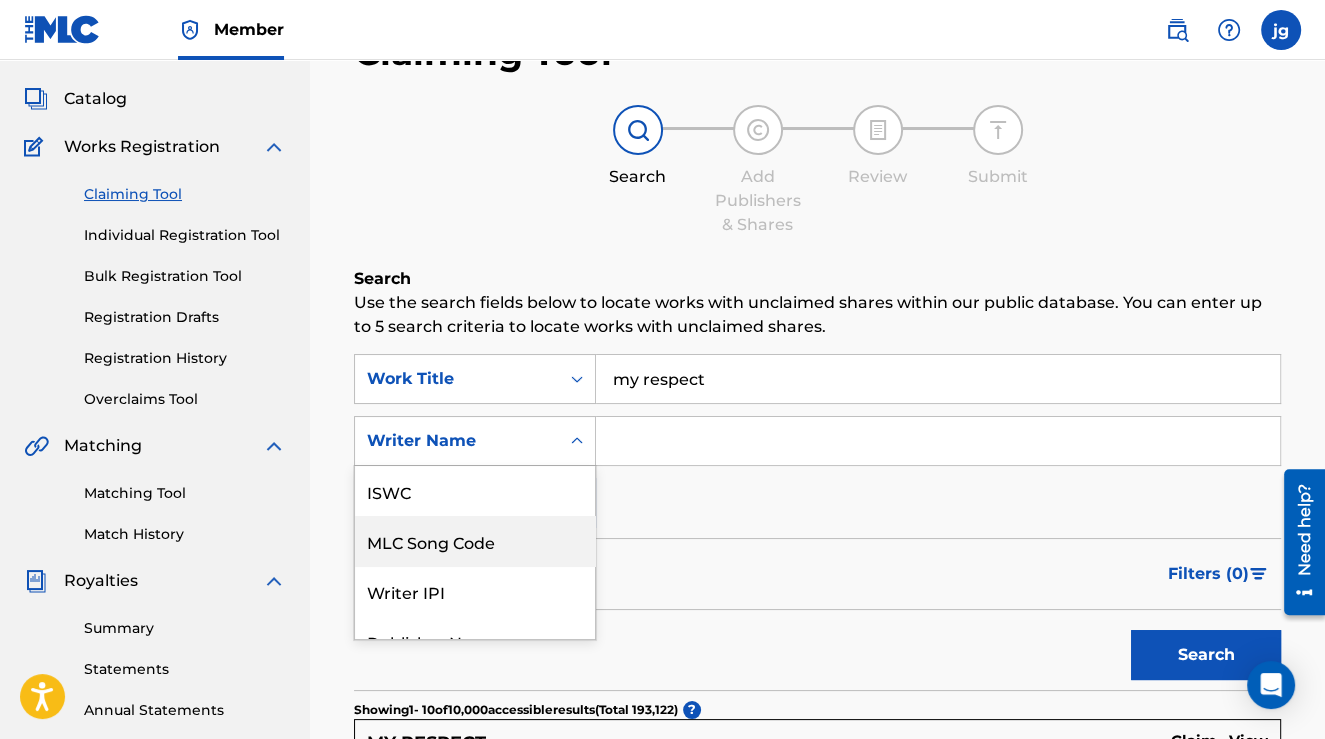 scroll, scrollTop: 128, scrollLeft: 0, axis: vertical 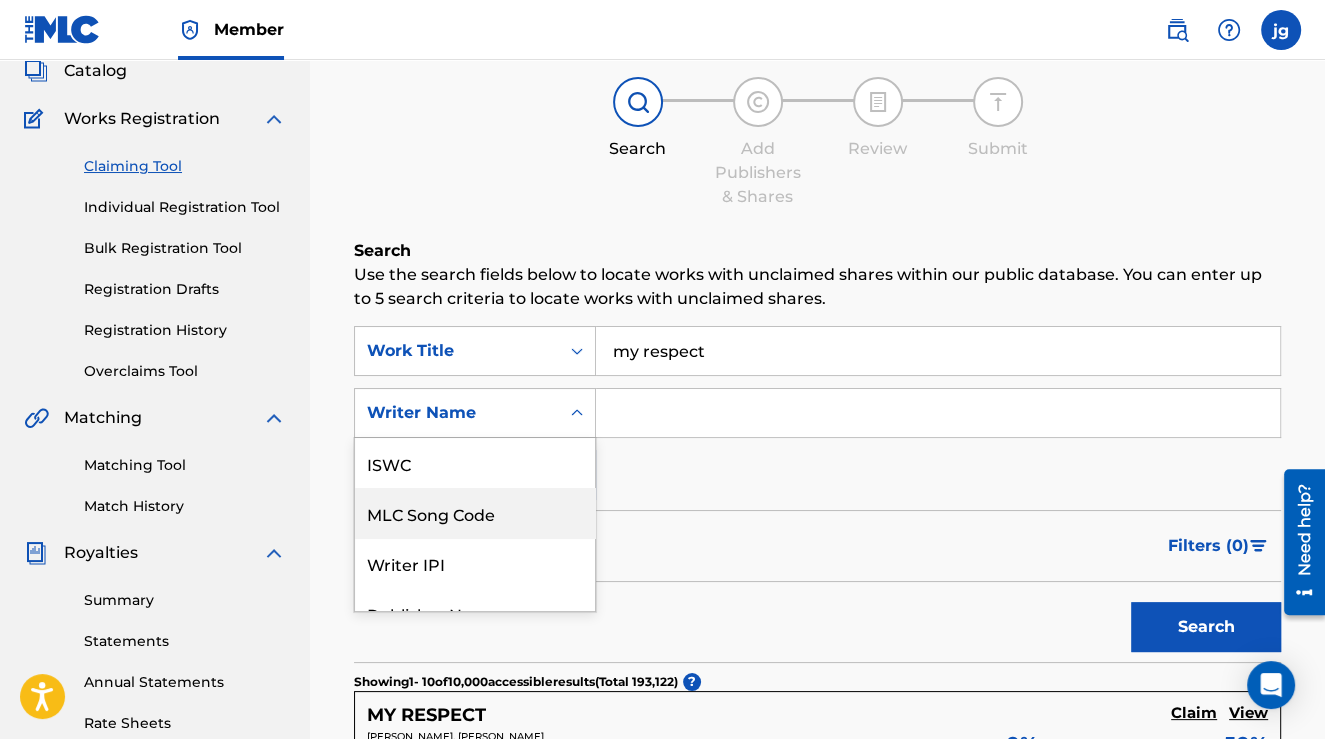 click on "7 results available. Use Up and Down to choose options, press Enter to select the currently focused option, press Escape to exit the menu, press Tab to select the option and exit the menu. Writer Name ISWC MLC Song Code Writer IPI Publisher Name Publisher IPI MLC Publisher Number Writer Name" at bounding box center (475, 413) 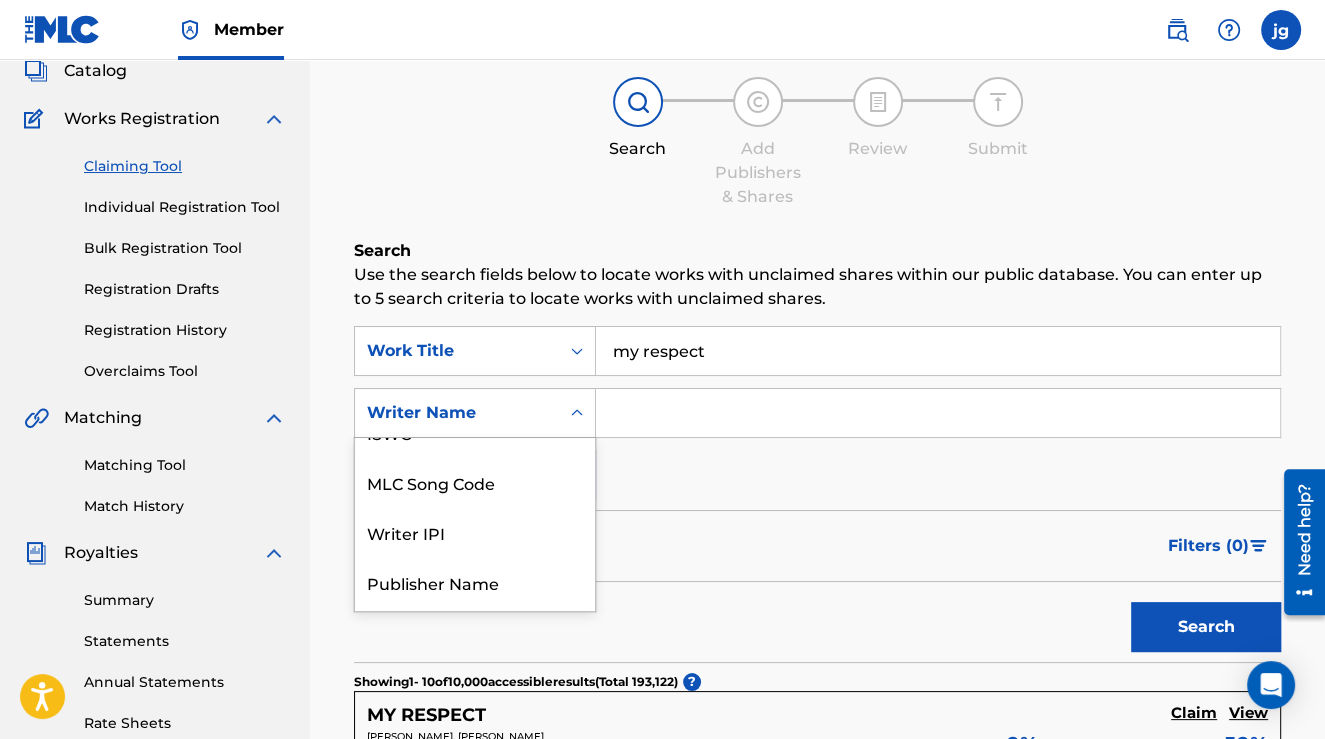 scroll, scrollTop: 0, scrollLeft: 0, axis: both 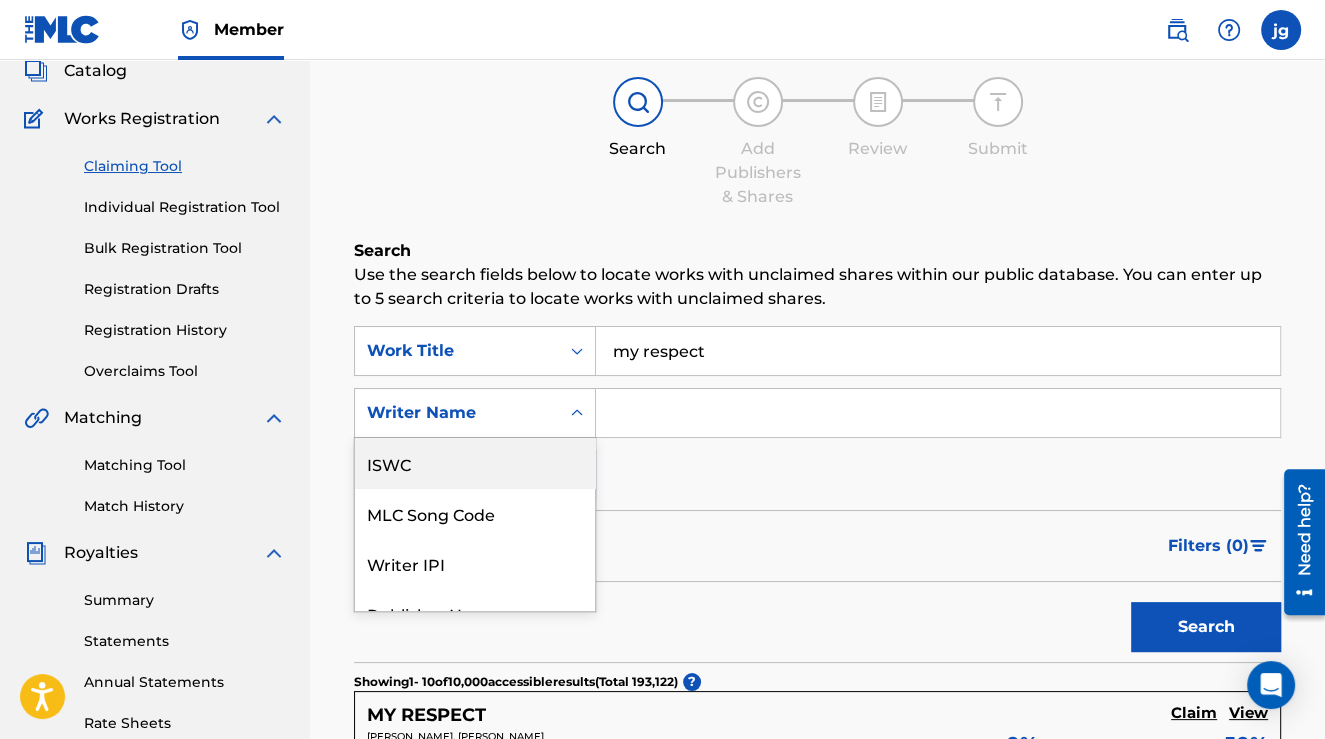 click at bounding box center [938, 413] 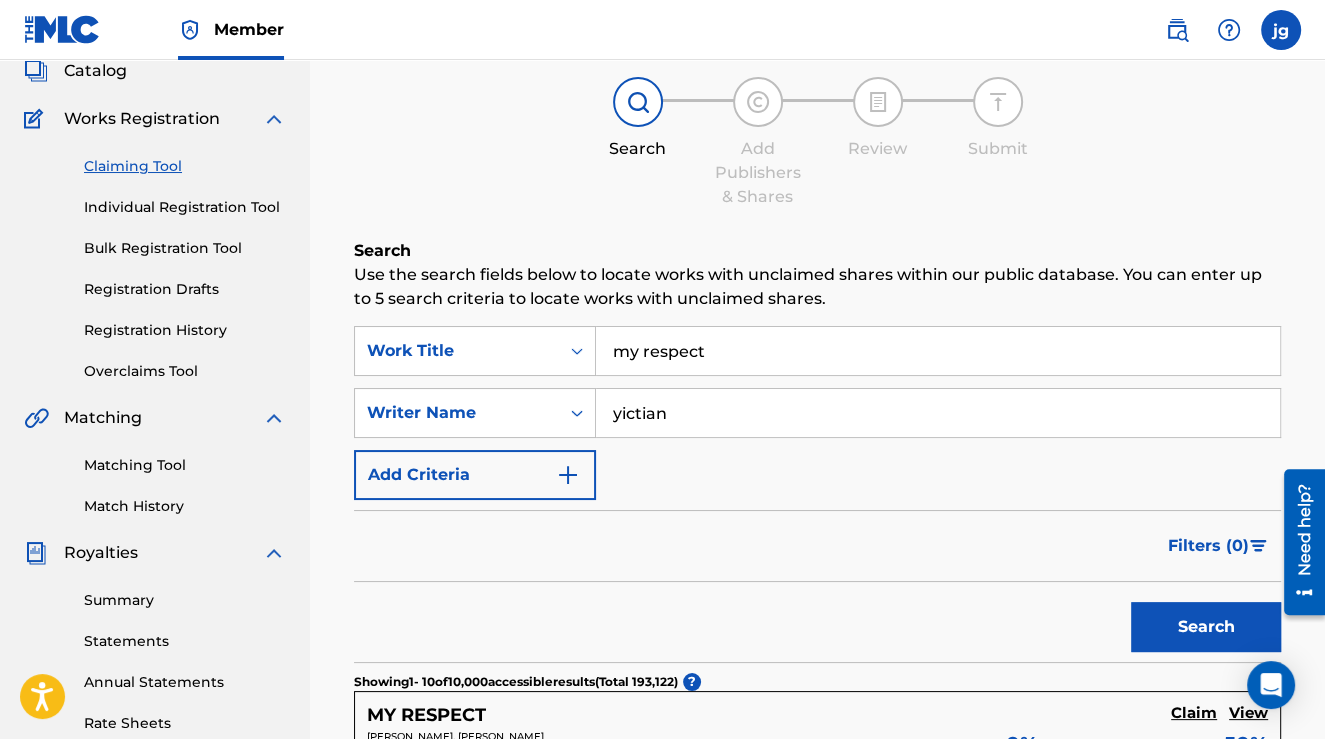 click on "Search" at bounding box center [1206, 627] 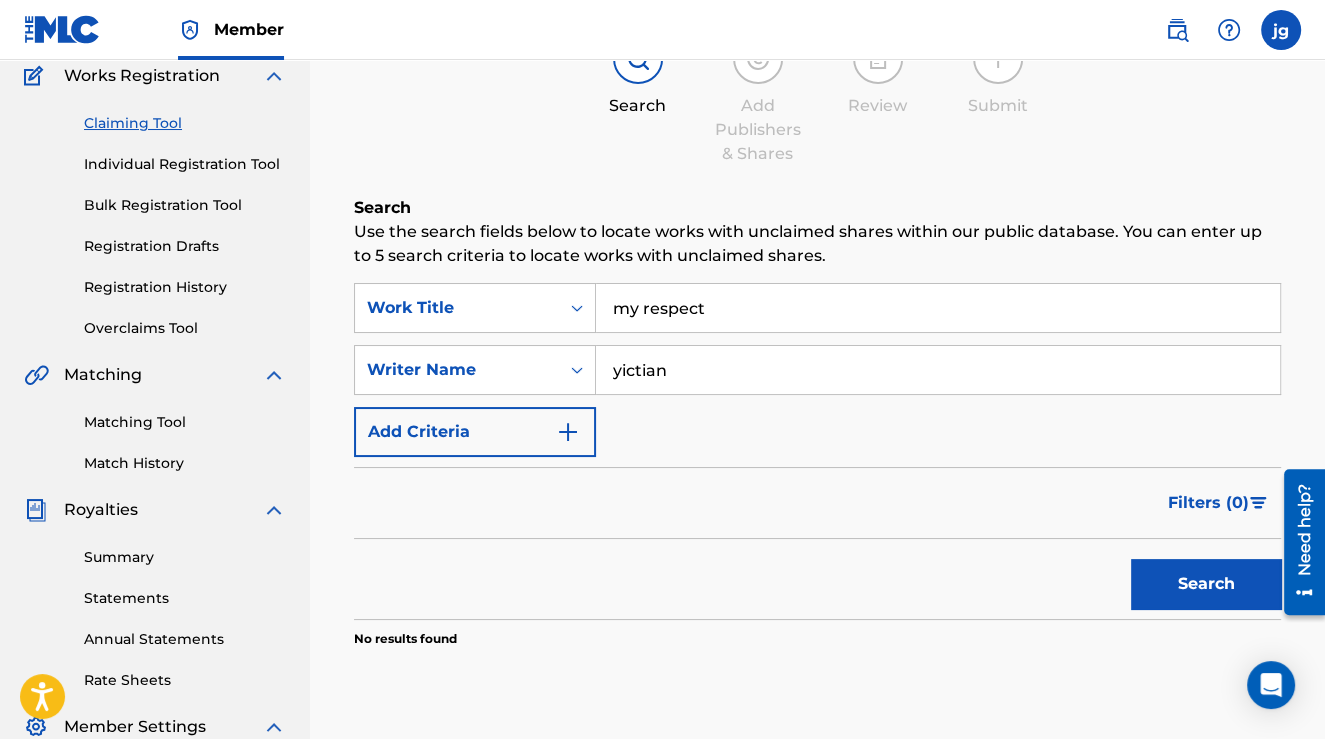 scroll, scrollTop: 328, scrollLeft: 0, axis: vertical 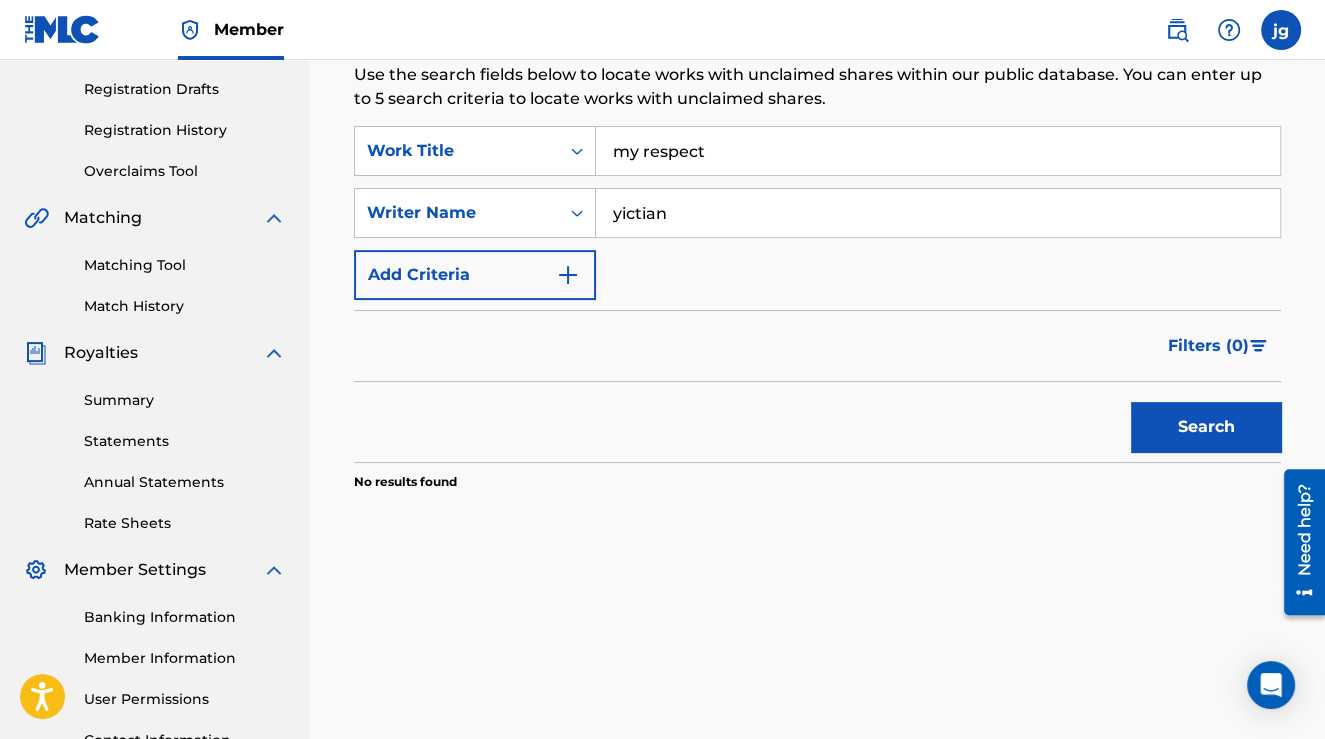 drag, startPoint x: 655, startPoint y: 221, endPoint x: 638, endPoint y: 224, distance: 17.262676 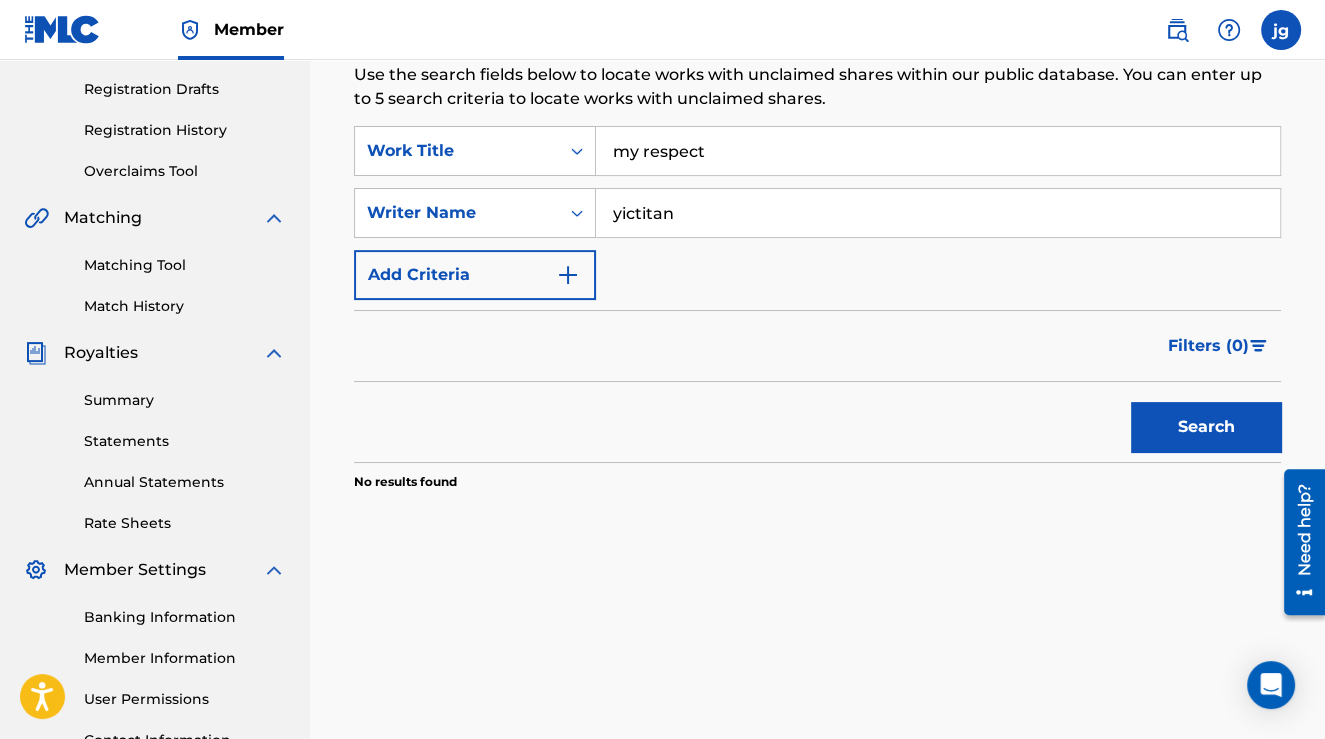 type on "yictitan" 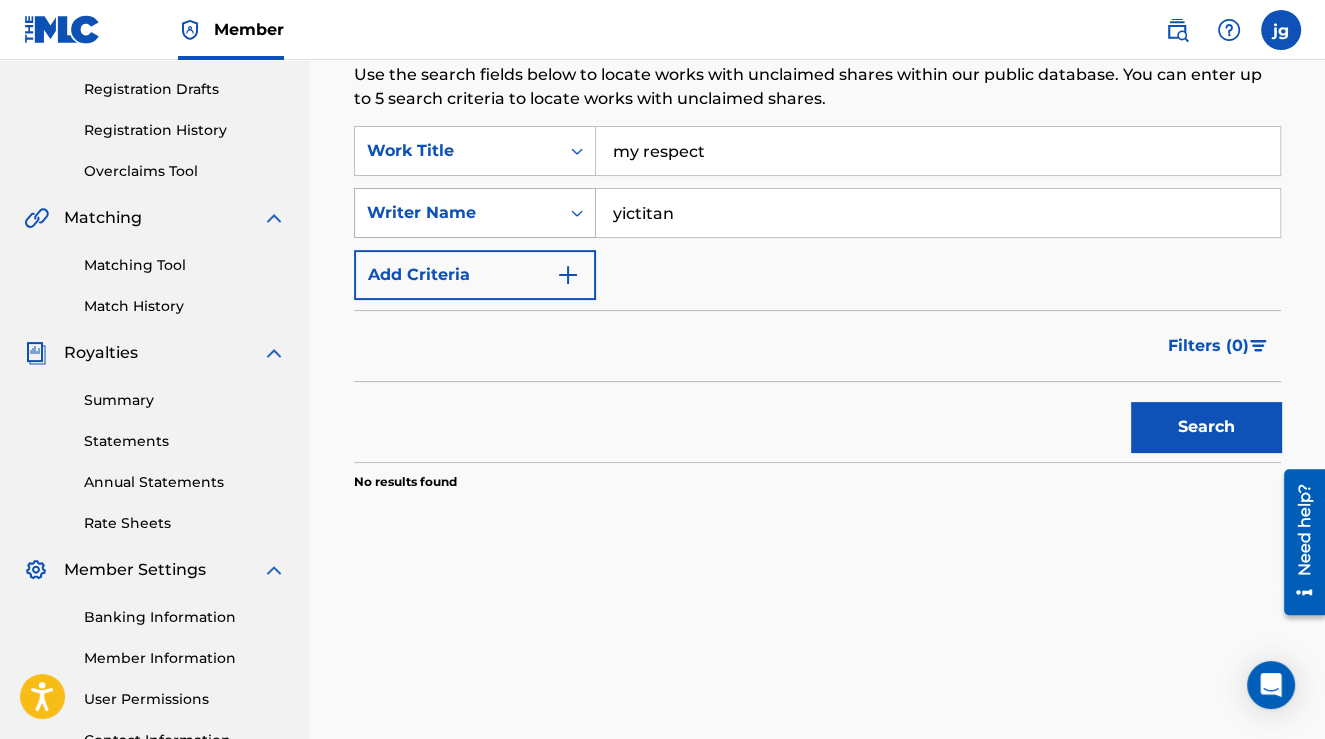 click on "SearchWithCriteria57dae32e-f4c3-48ba-b821-8860ef467aa5 Writer Name [PERSON_NAME]" at bounding box center [817, 213] 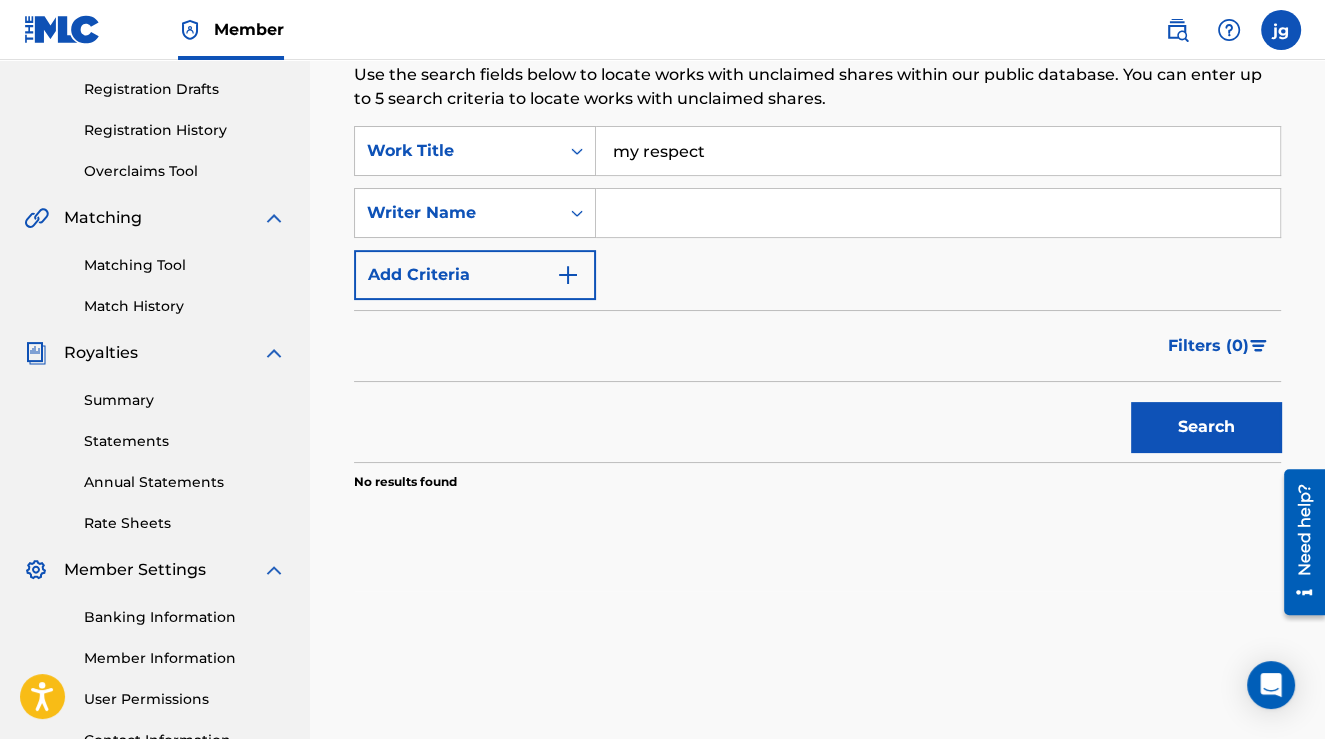 type 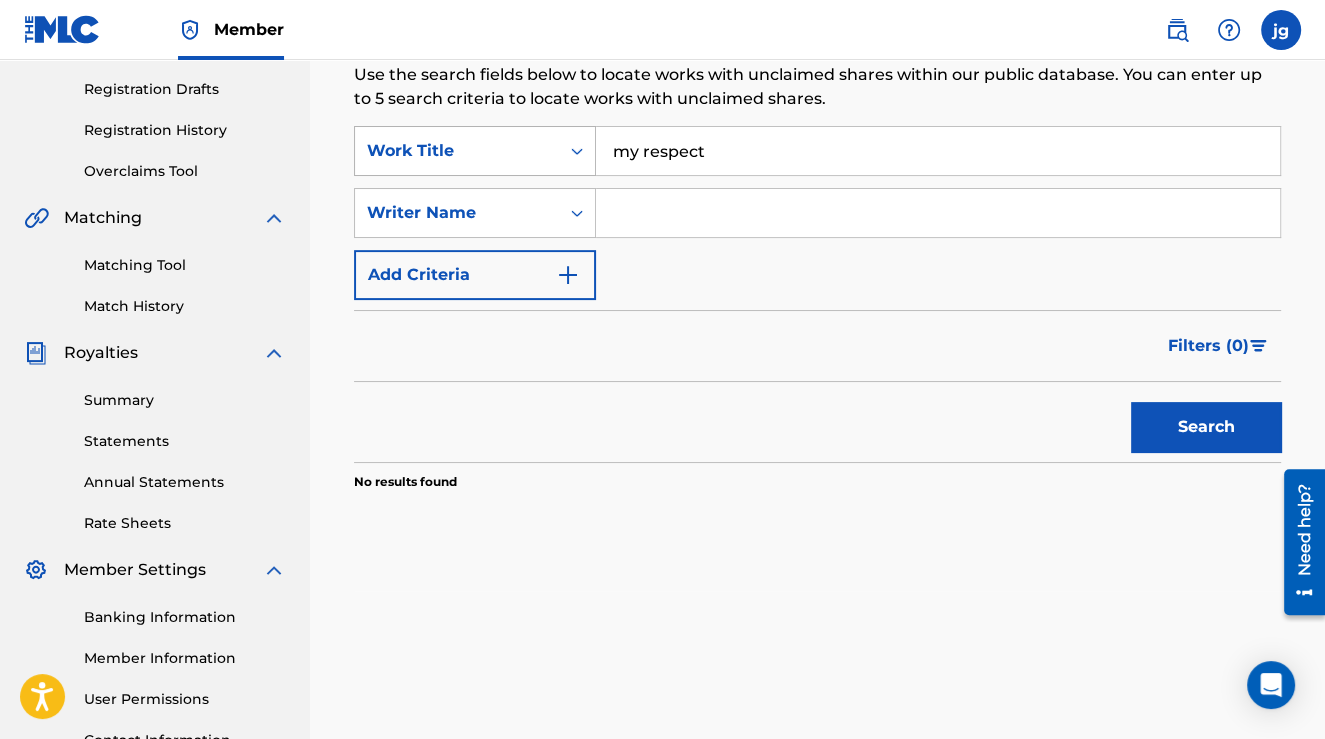drag, startPoint x: 708, startPoint y: 154, endPoint x: 528, endPoint y: 127, distance: 182.01373 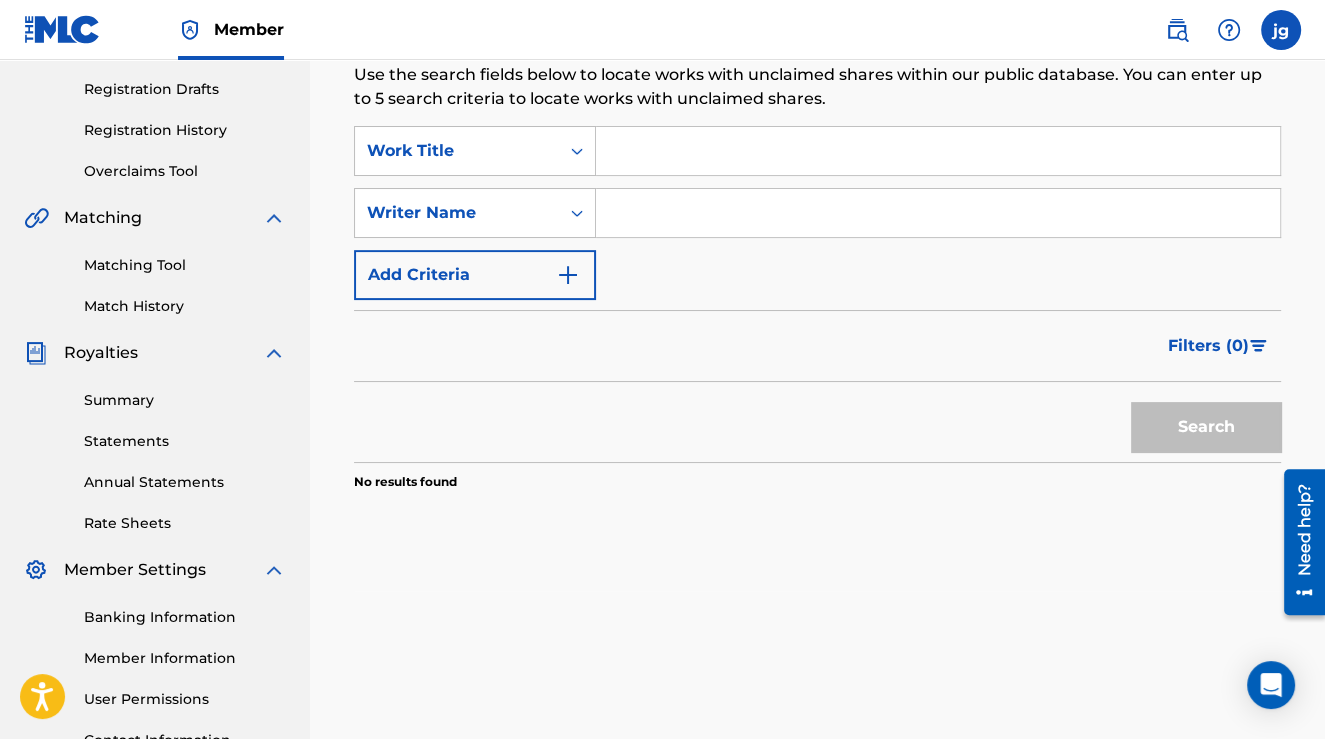 type 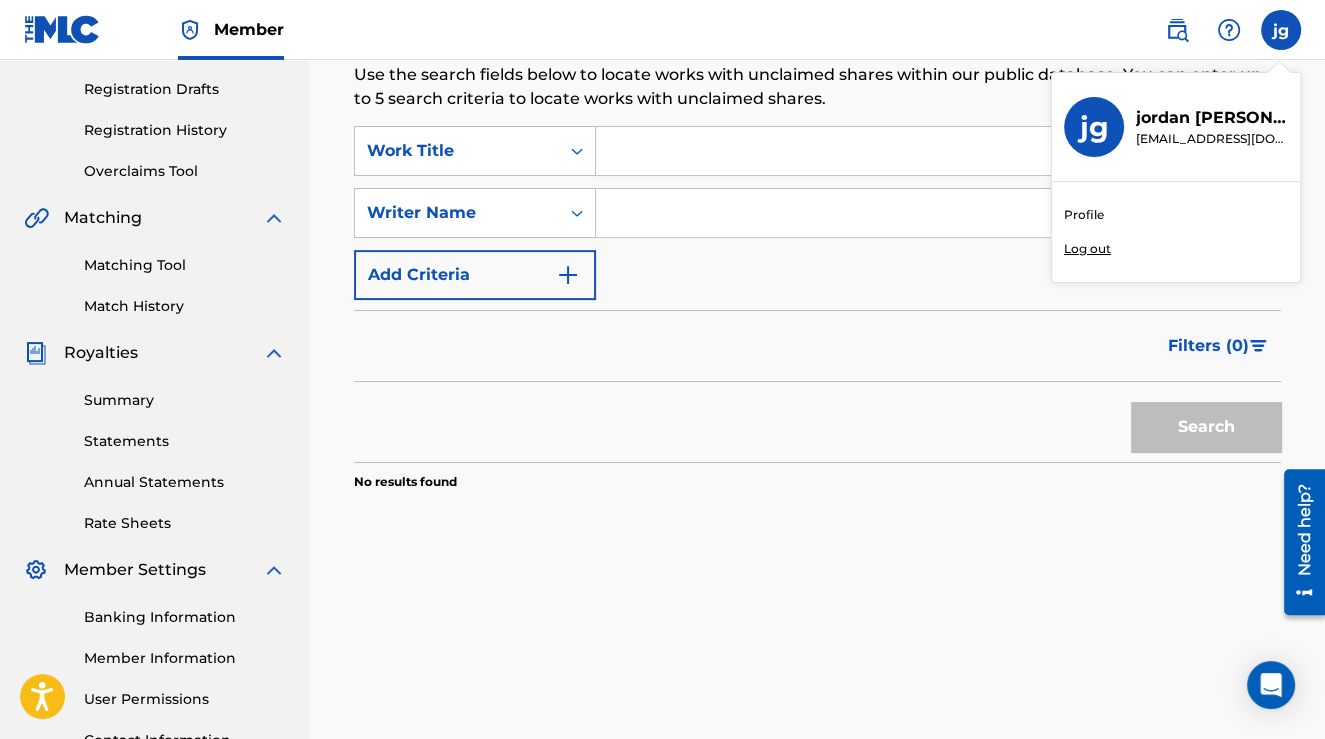click on "jg [PERSON_NAME] [EMAIL_ADDRESS][DOMAIN_NAME] Profile Log out" at bounding box center [1281, 30] 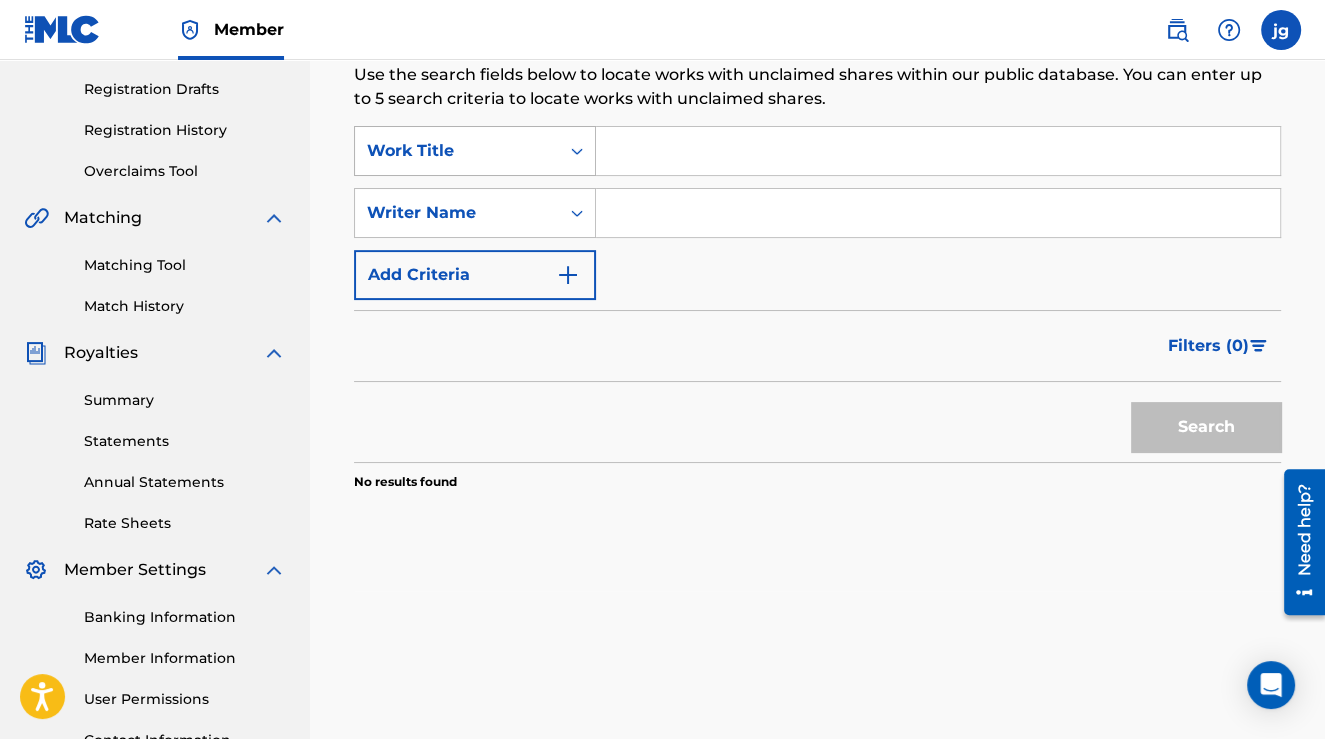 click on "Work Title" at bounding box center (457, 151) 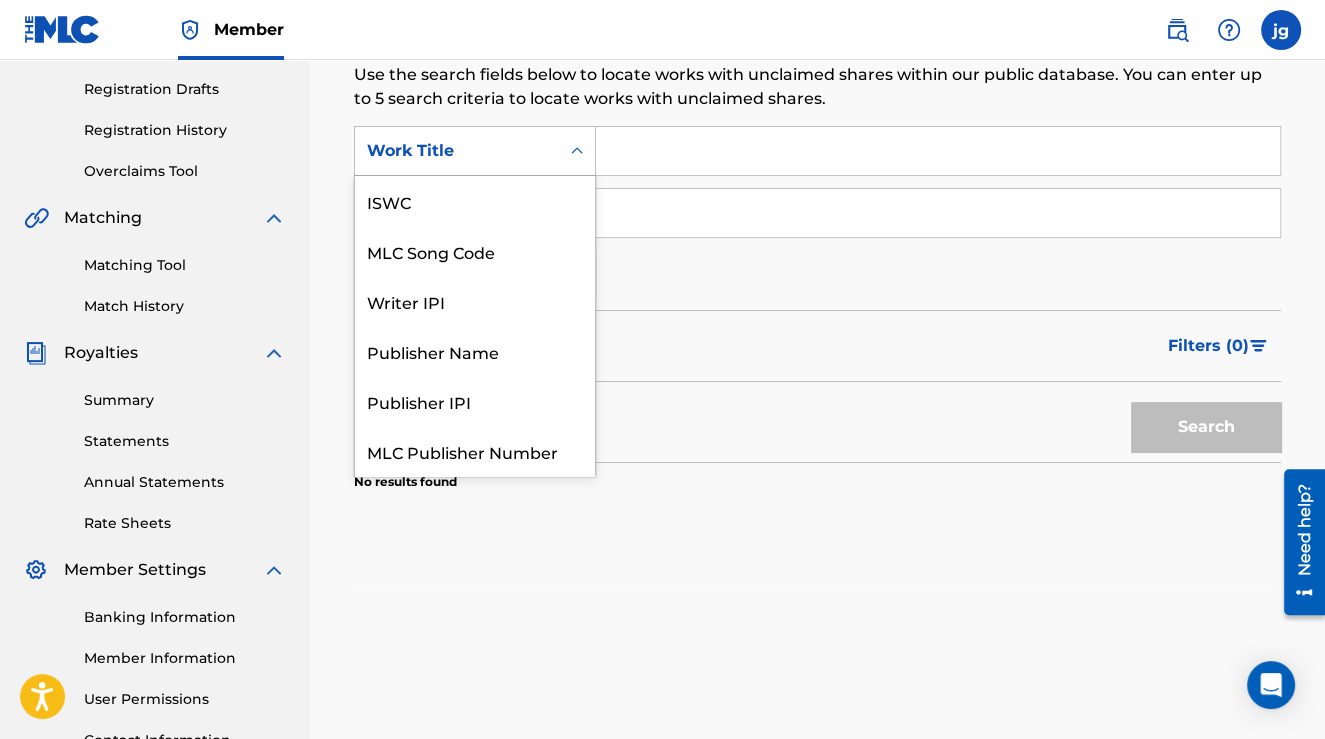 scroll, scrollTop: 50, scrollLeft: 0, axis: vertical 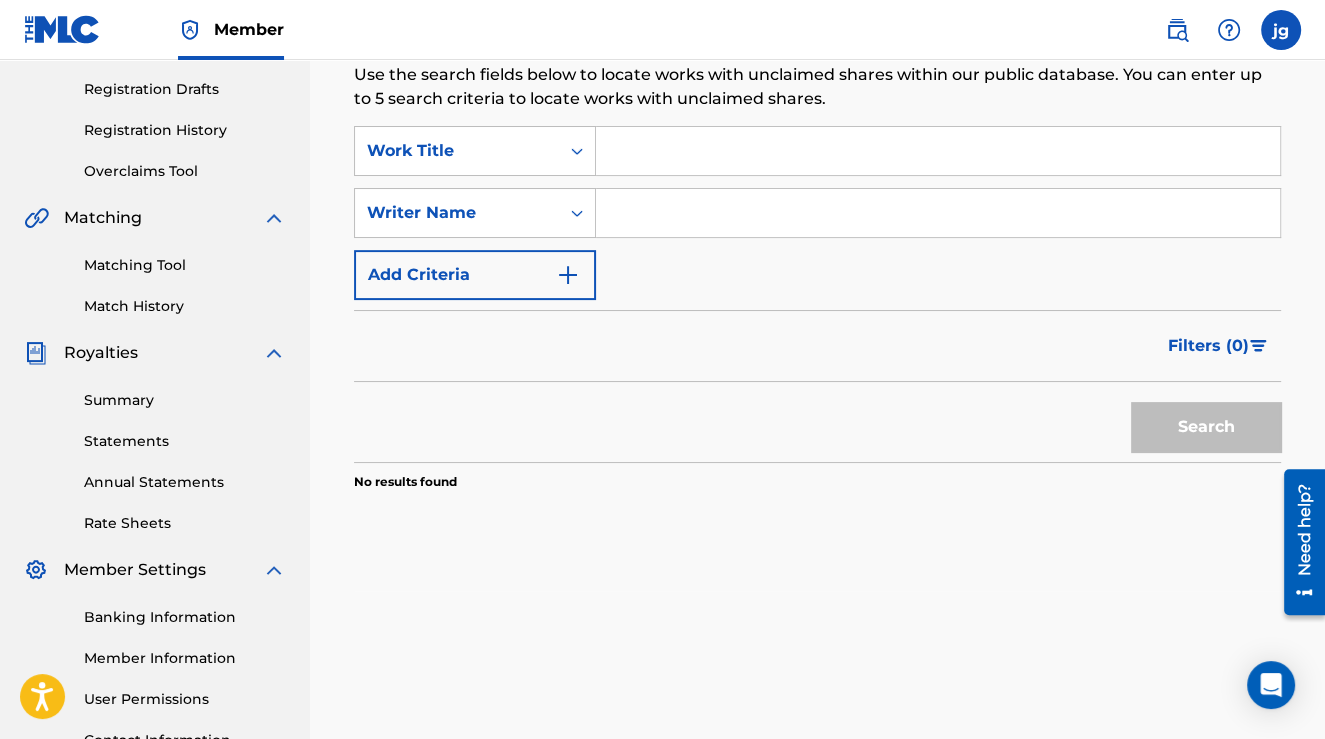 click on "Work Title" at bounding box center (457, 151) 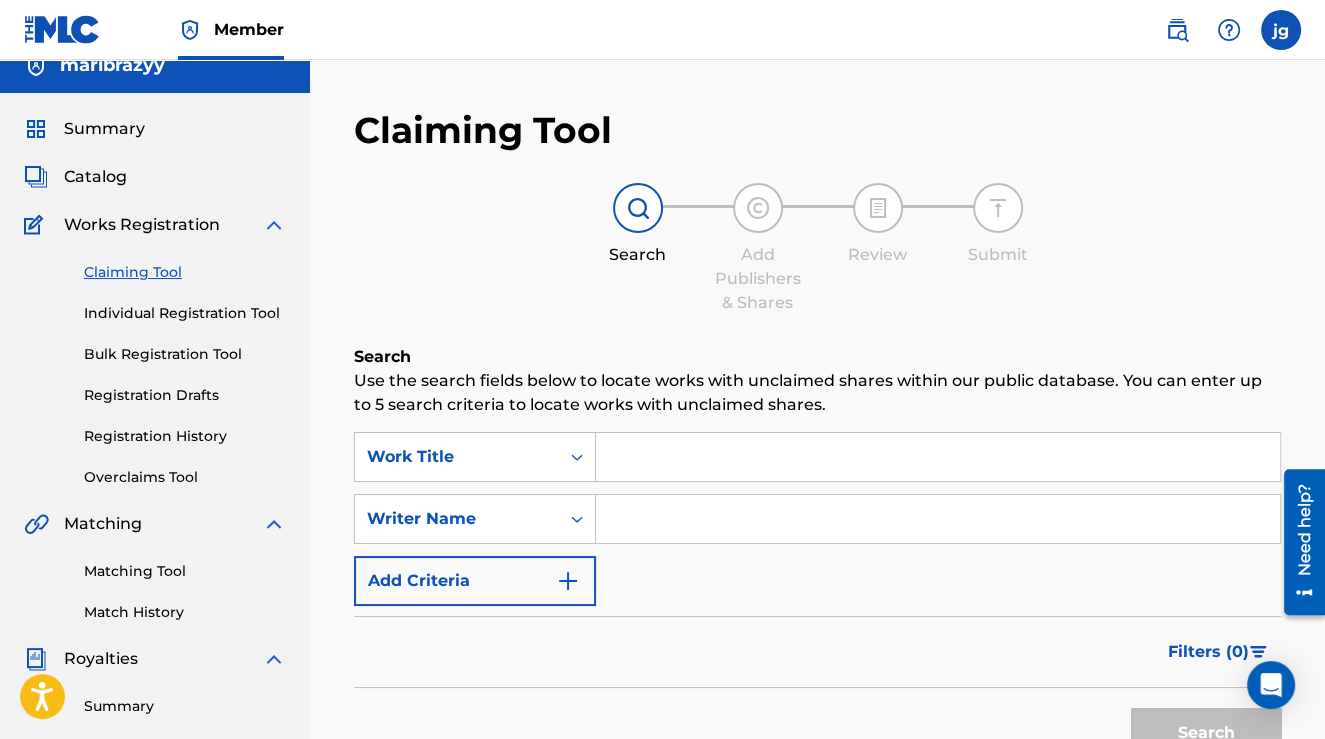 scroll, scrollTop: 0, scrollLeft: 0, axis: both 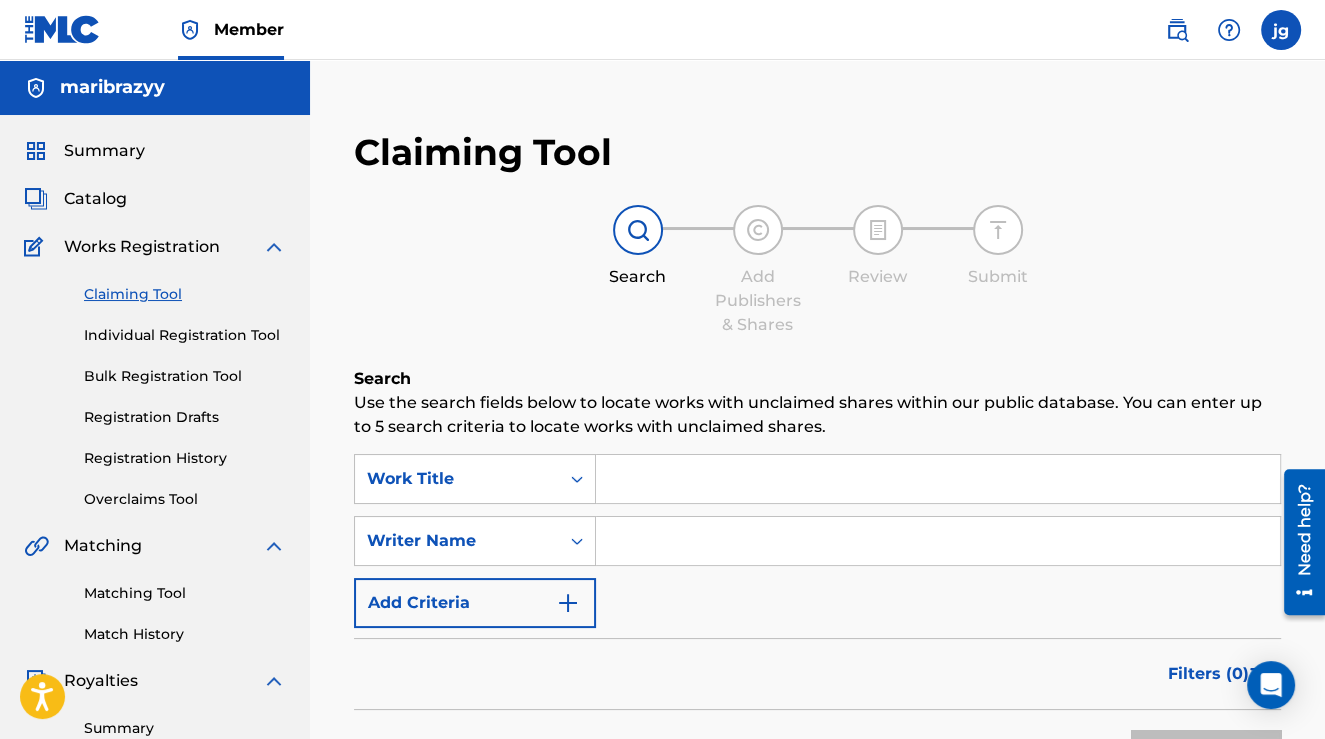 click at bounding box center [758, 230] 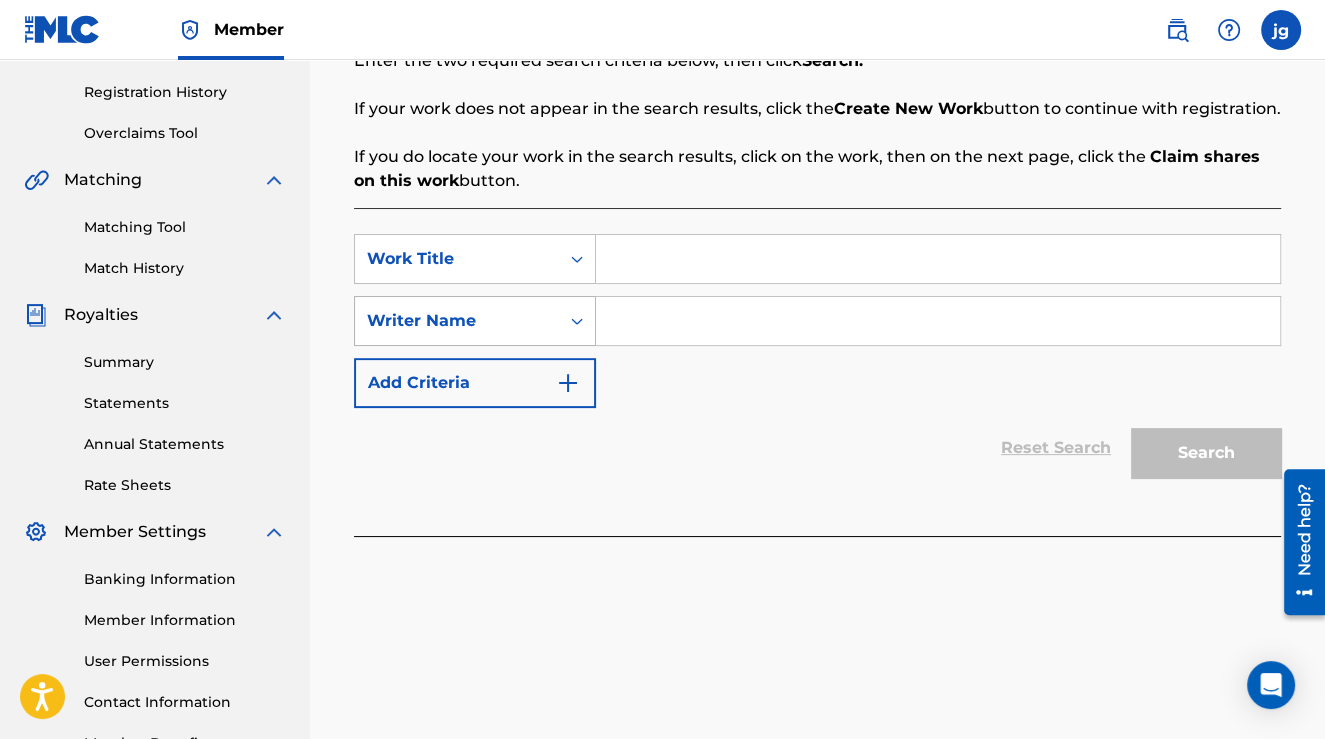 scroll, scrollTop: 200, scrollLeft: 0, axis: vertical 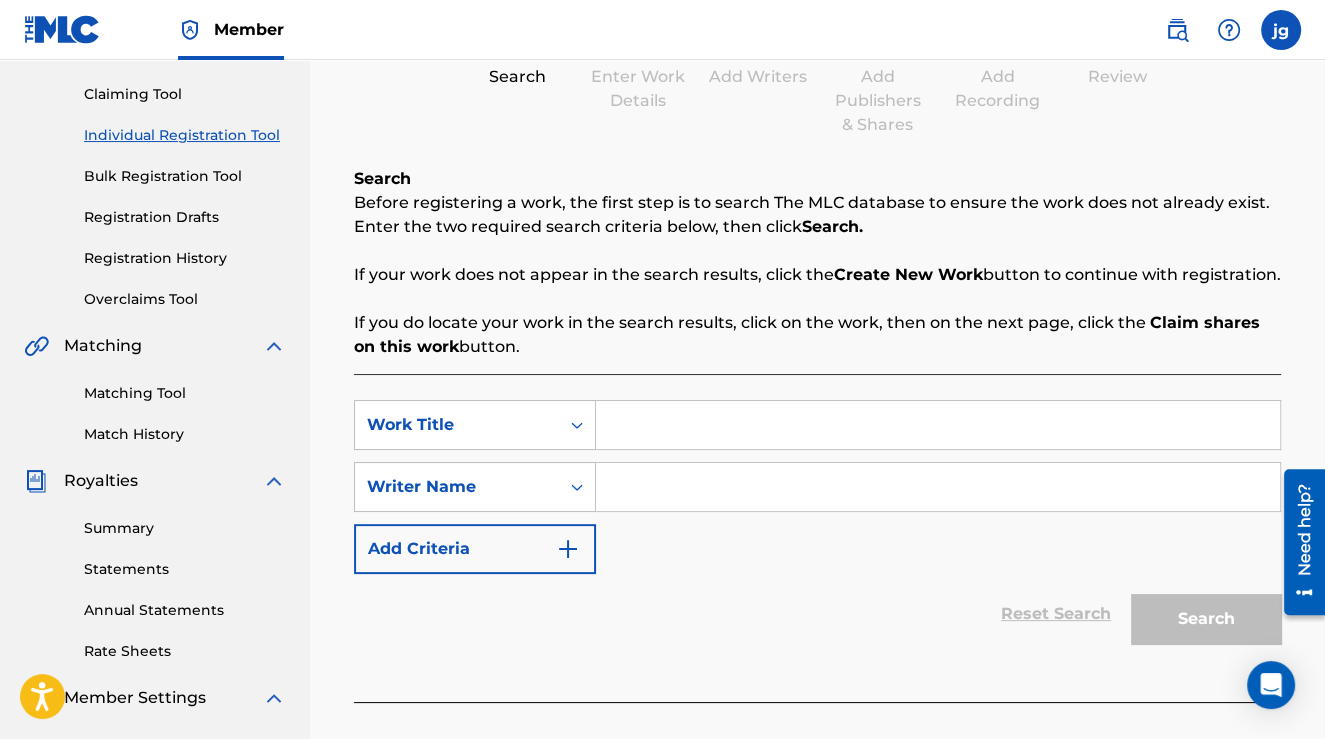 click on "Add Criteria" at bounding box center (475, 549) 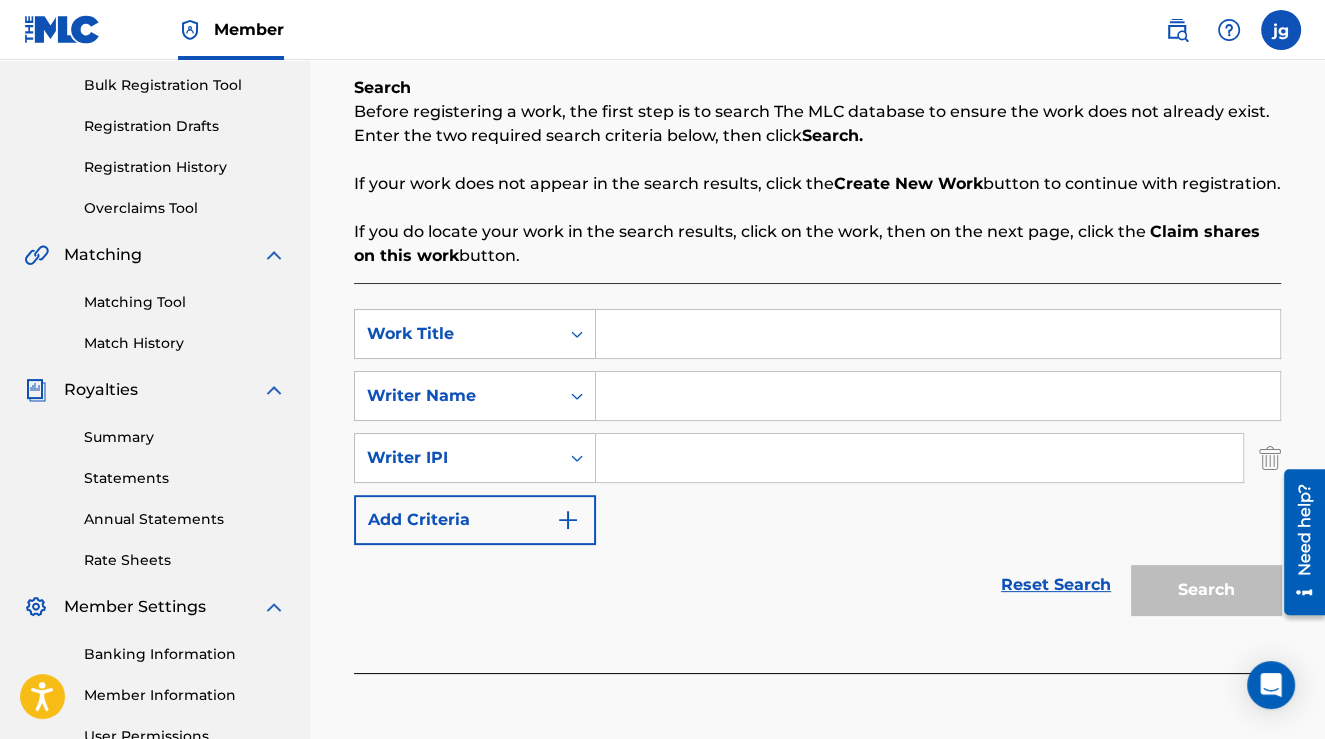 scroll, scrollTop: 300, scrollLeft: 0, axis: vertical 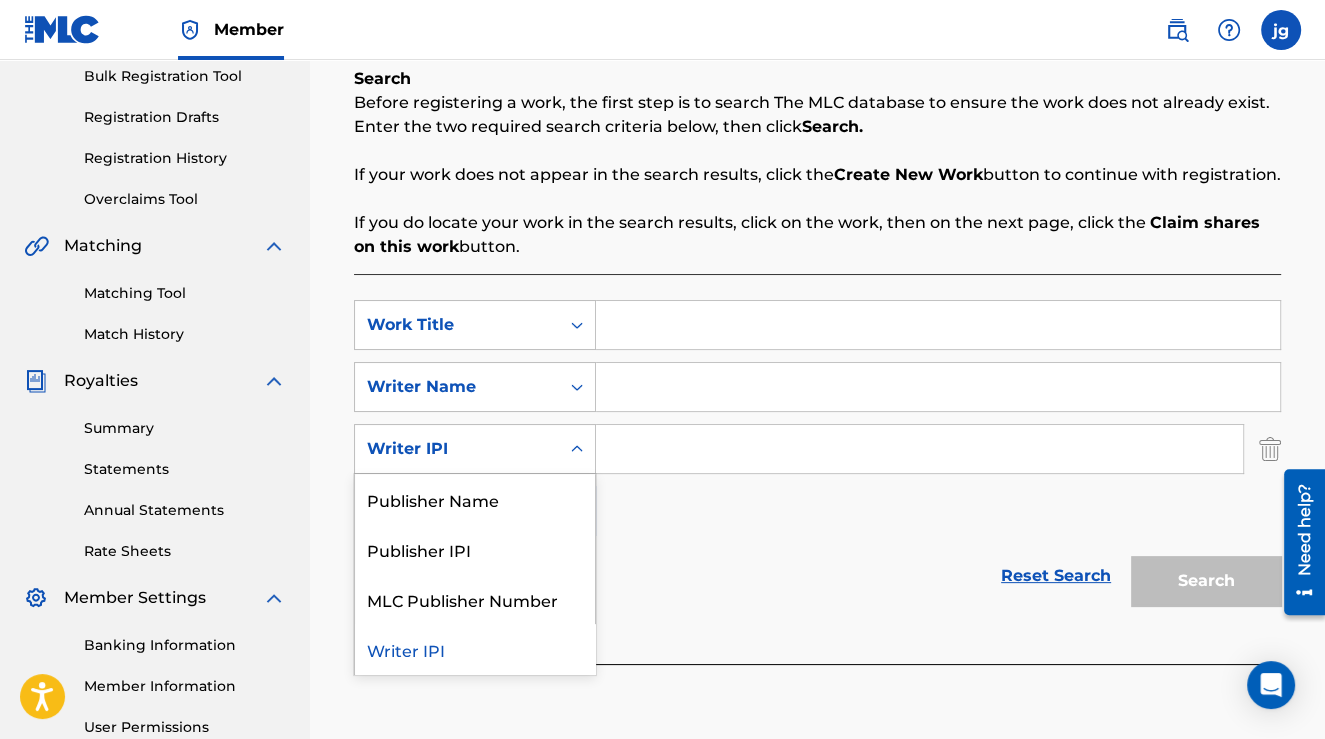 click at bounding box center [577, 449] 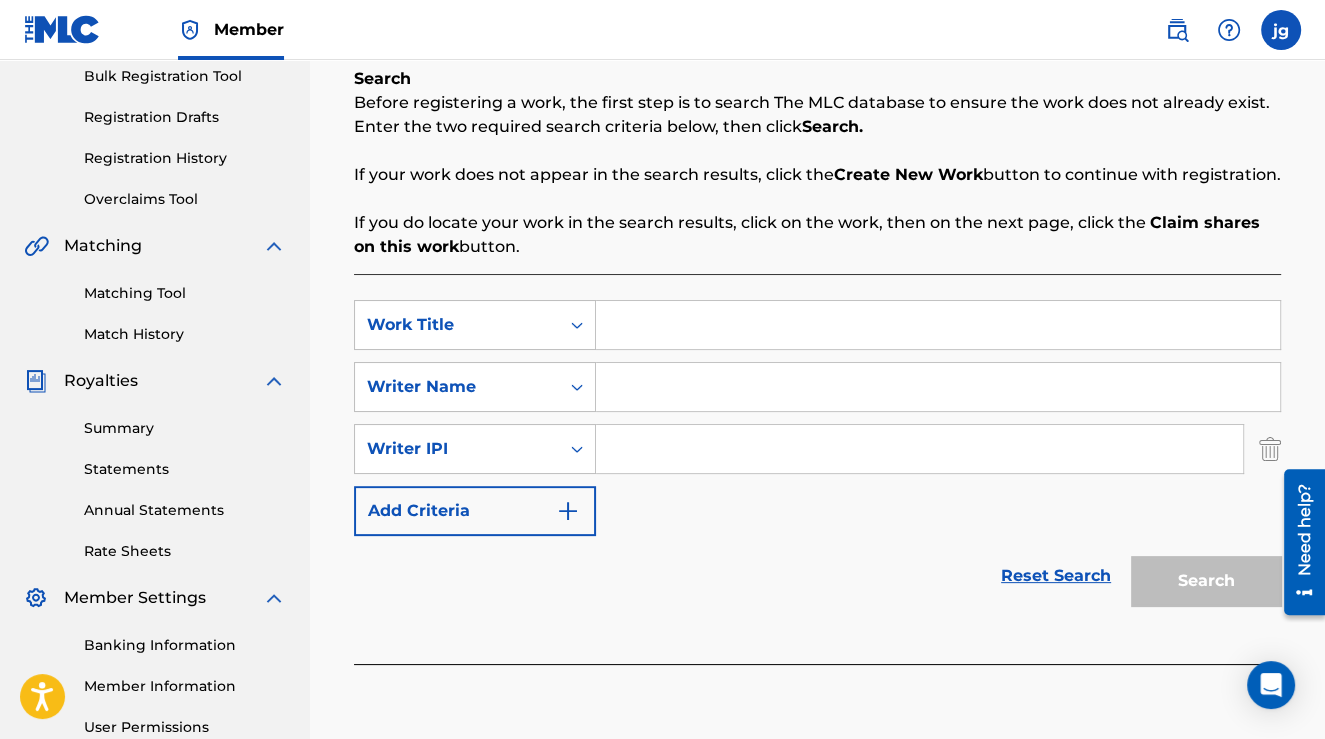click at bounding box center [577, 449] 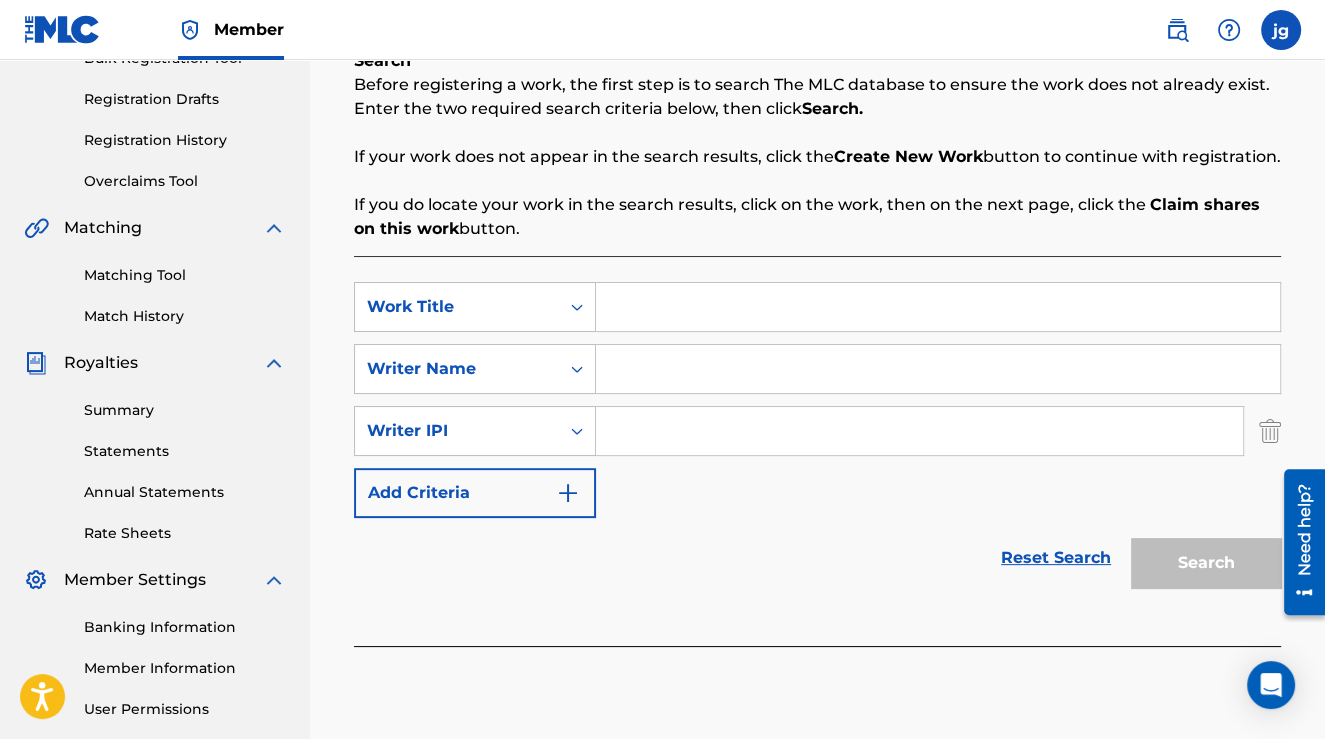 scroll, scrollTop: 300, scrollLeft: 0, axis: vertical 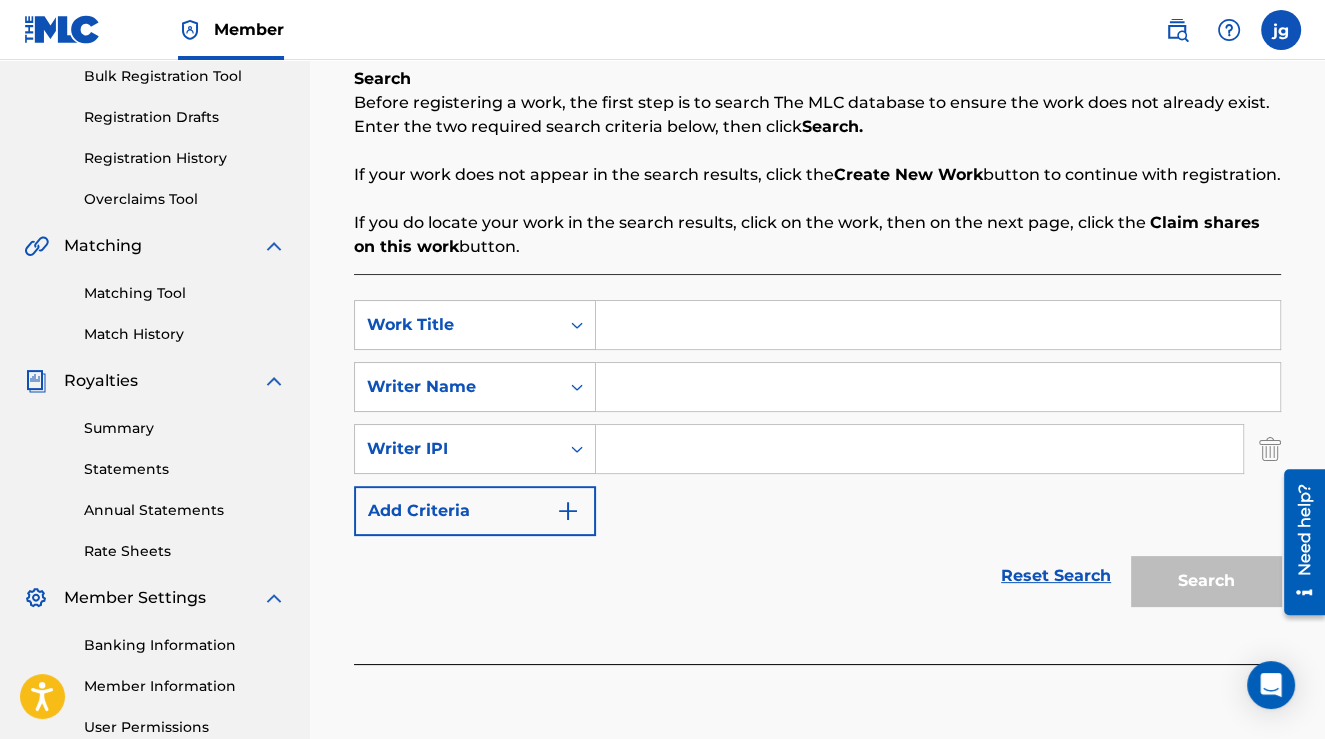click at bounding box center [938, 387] 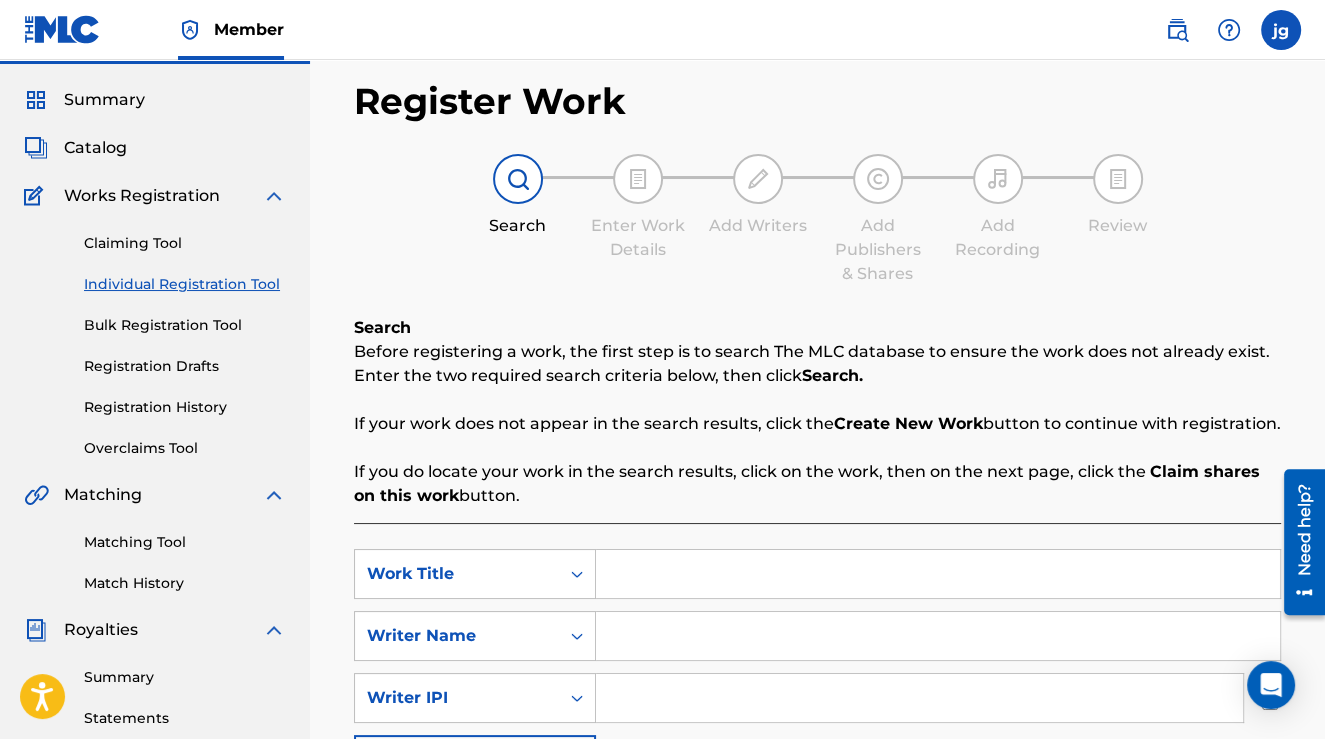 scroll, scrollTop: 0, scrollLeft: 0, axis: both 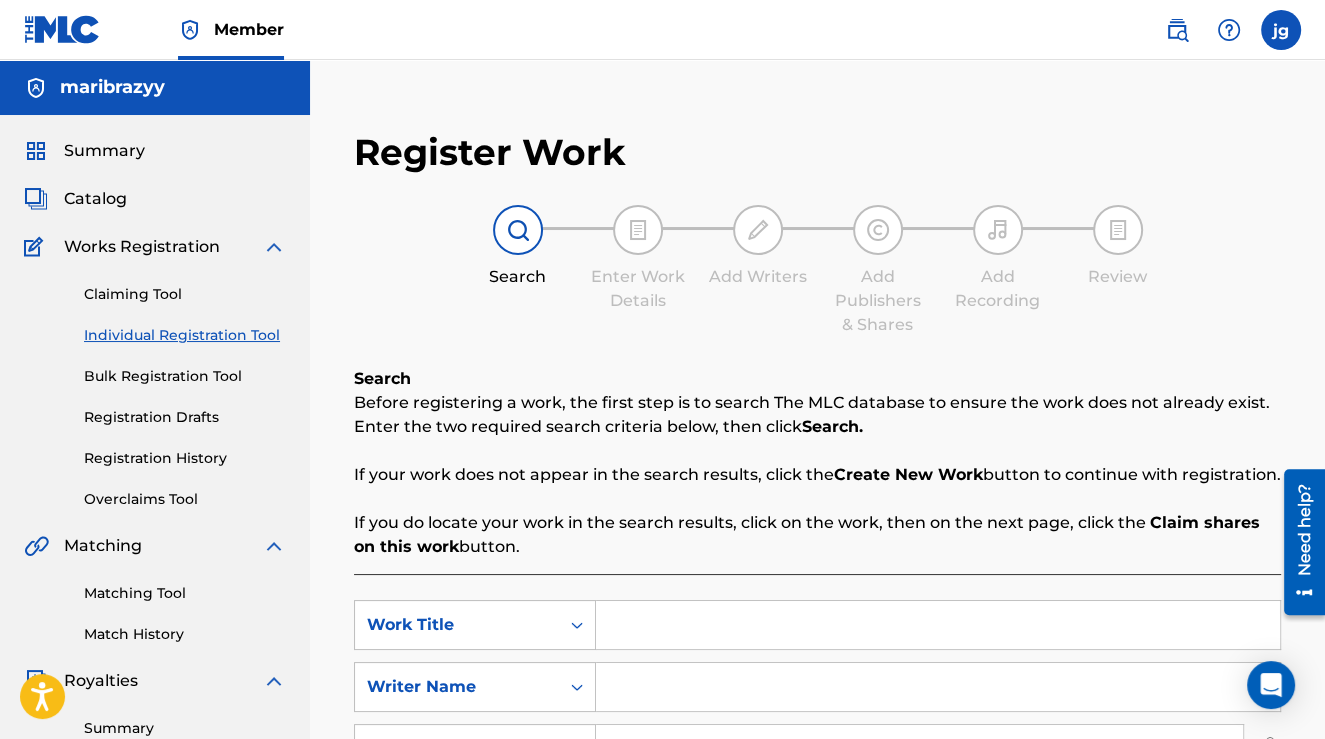 click on "Catalog" at bounding box center [95, 199] 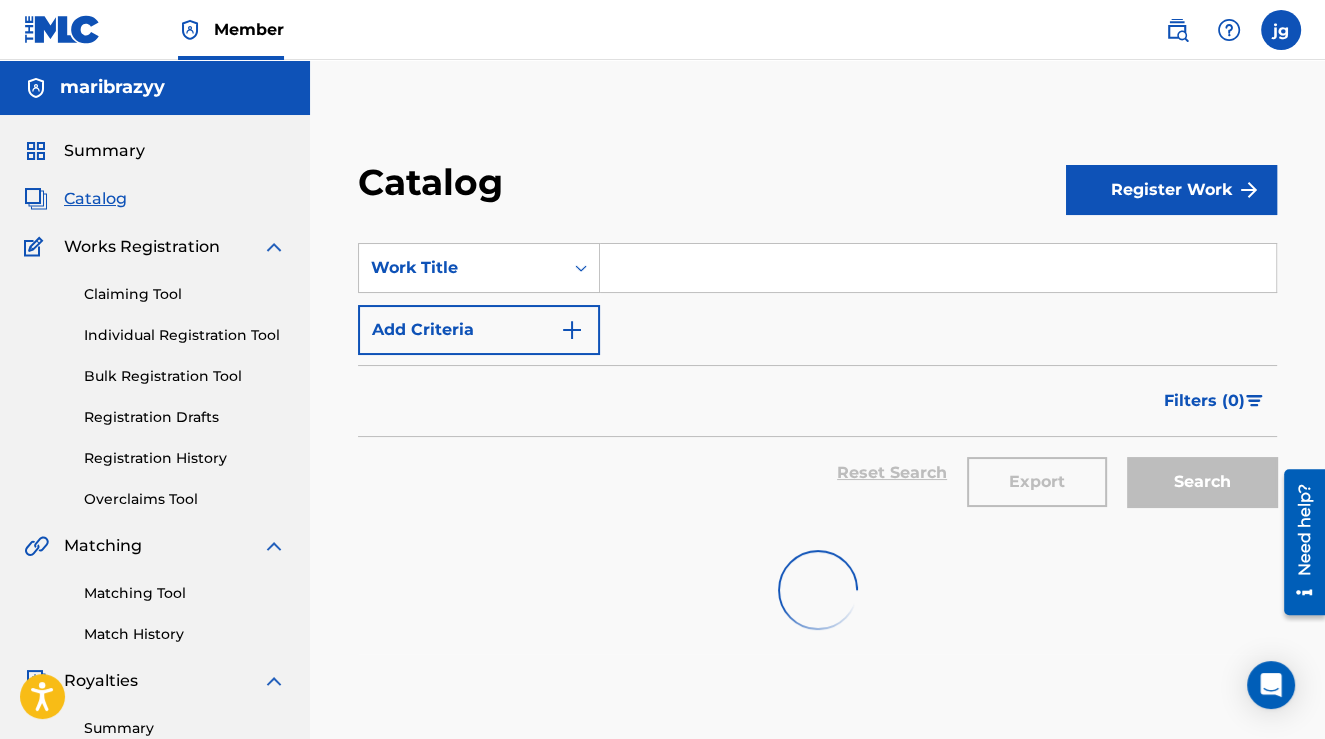 scroll, scrollTop: 0, scrollLeft: 0, axis: both 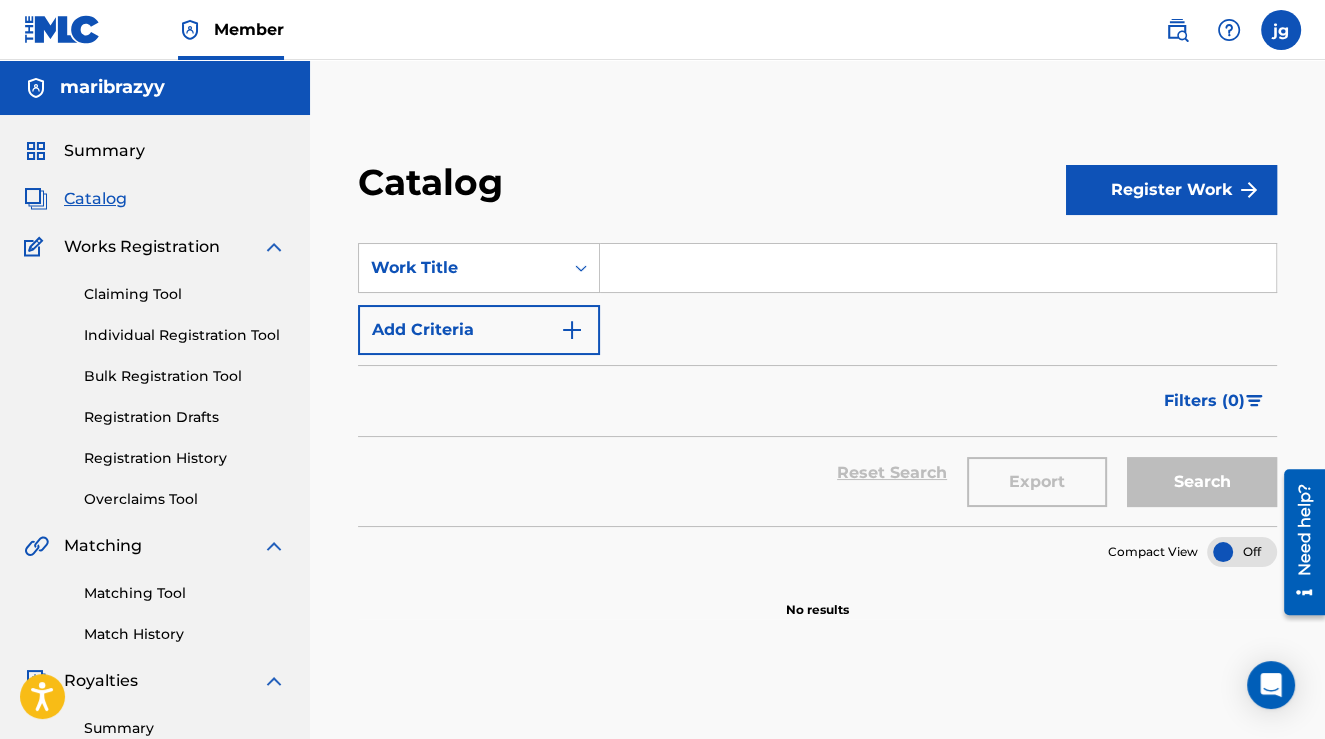 click on "Register Work" at bounding box center (1171, 190) 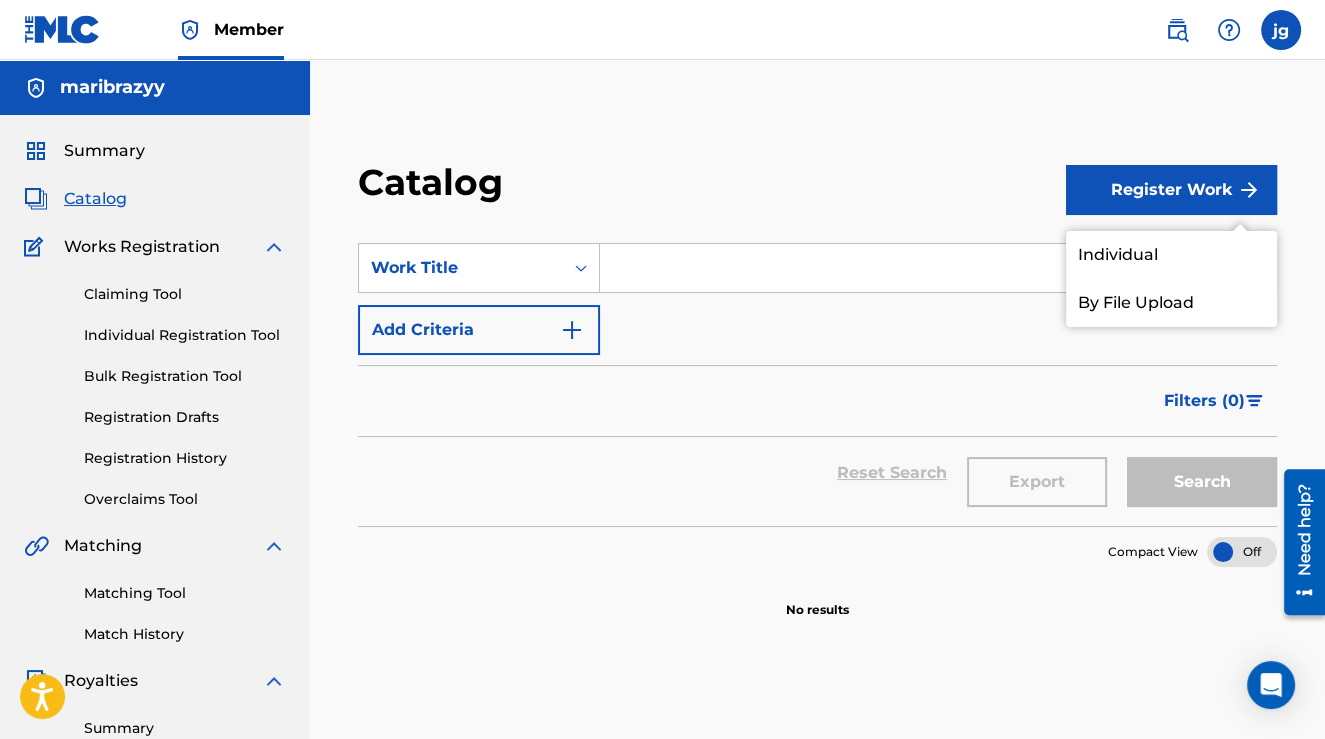 click on "Individual" at bounding box center [1171, 255] 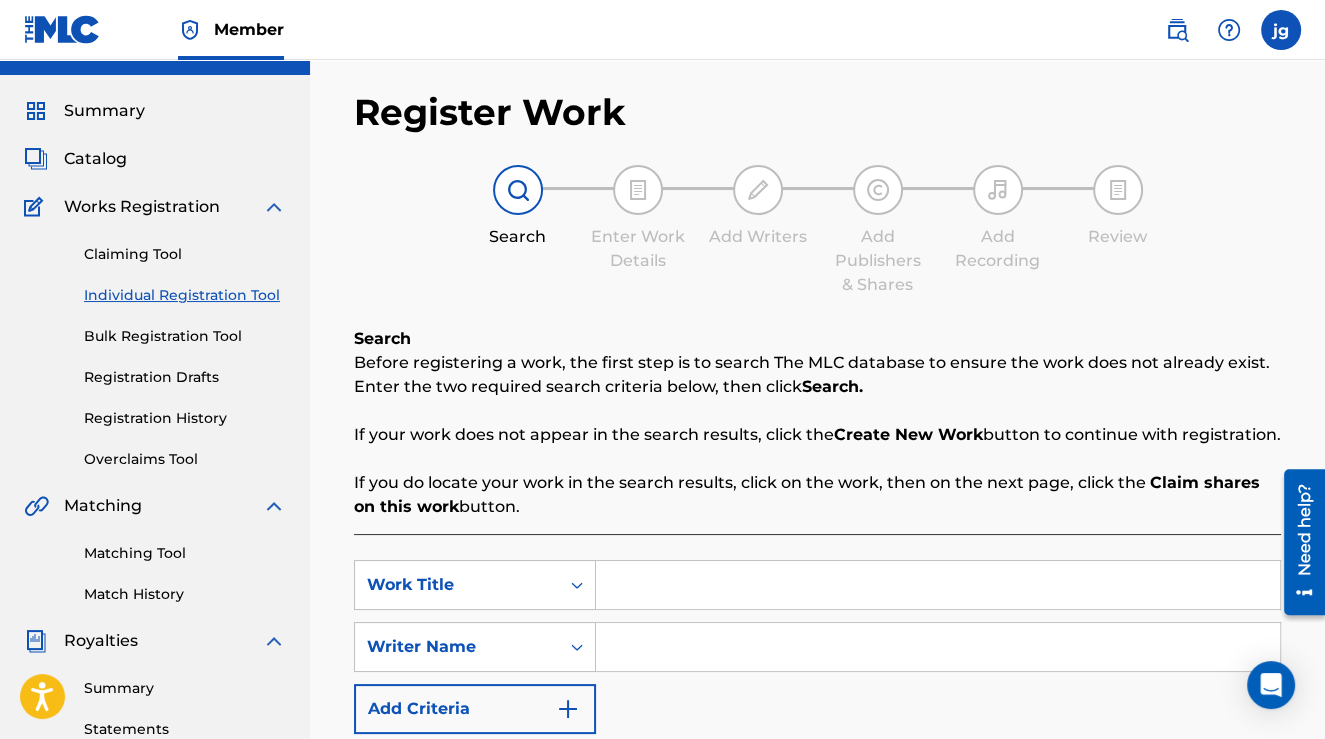 scroll, scrollTop: 300, scrollLeft: 0, axis: vertical 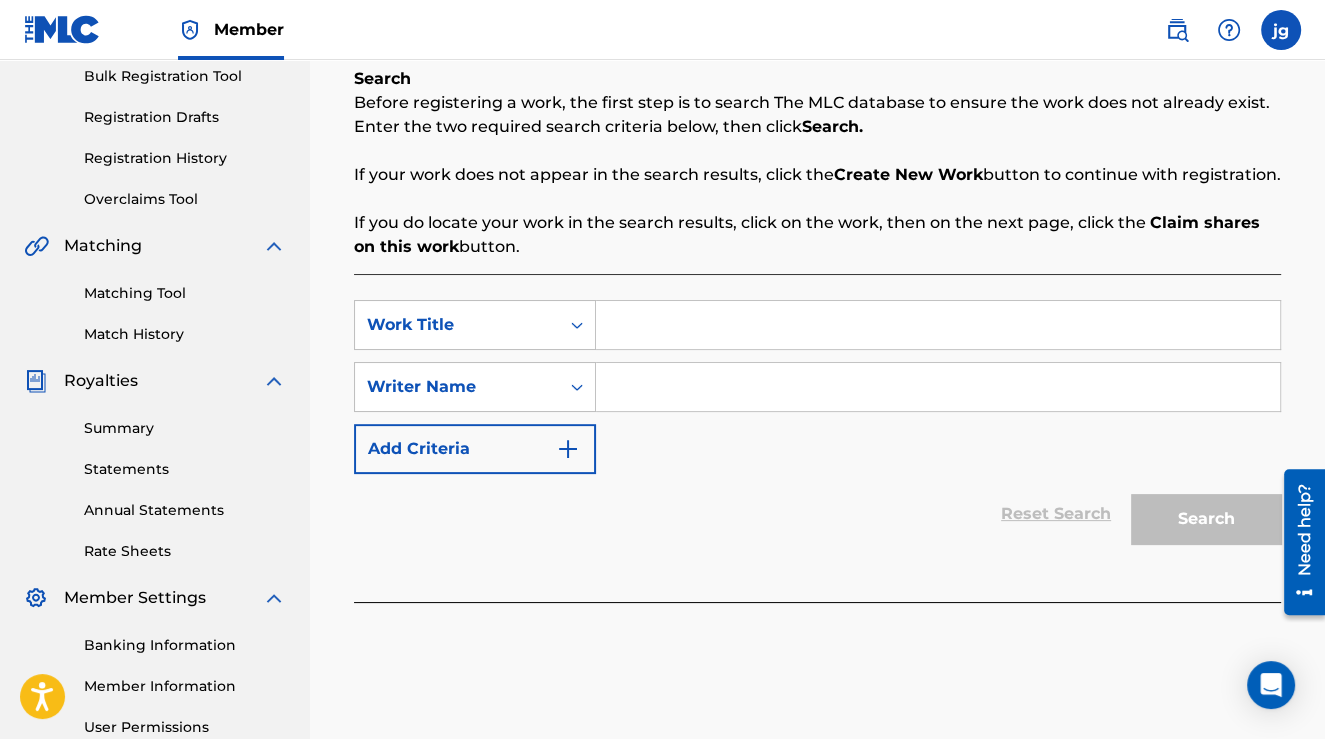 click at bounding box center (938, 325) 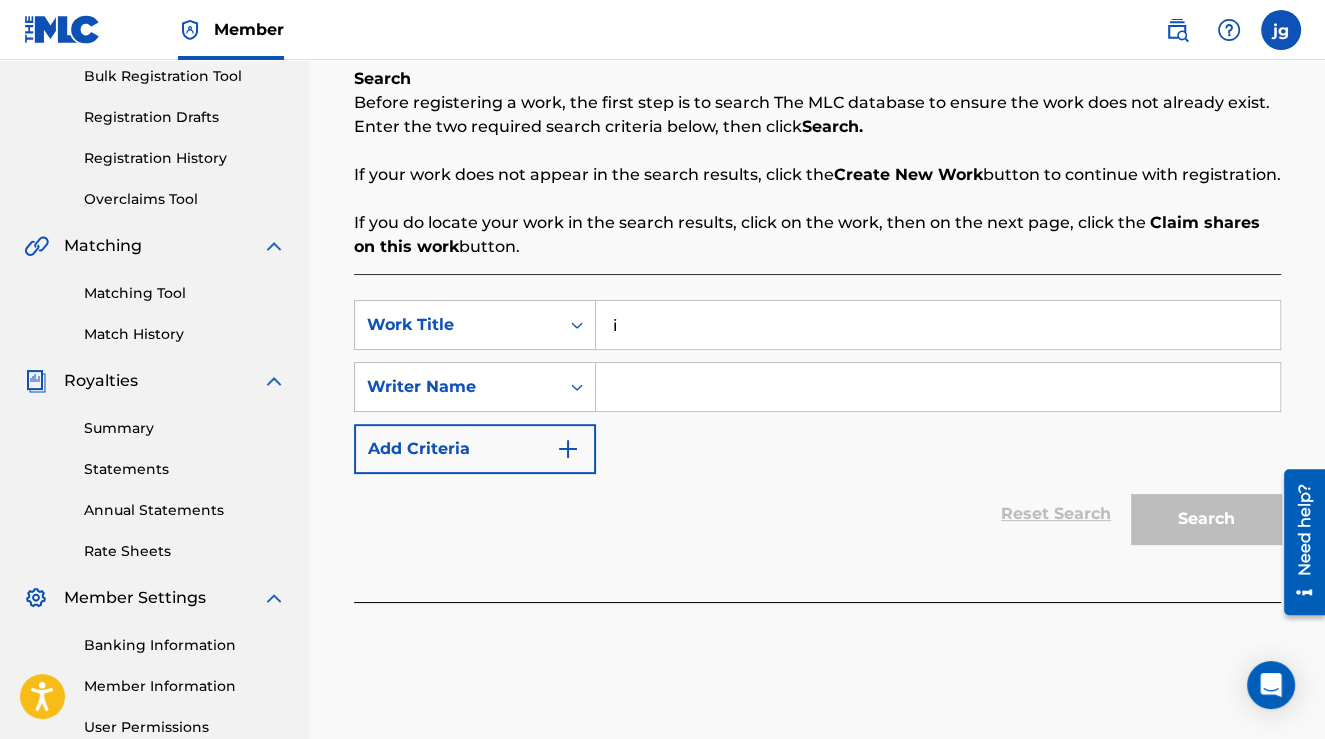 type on "i" 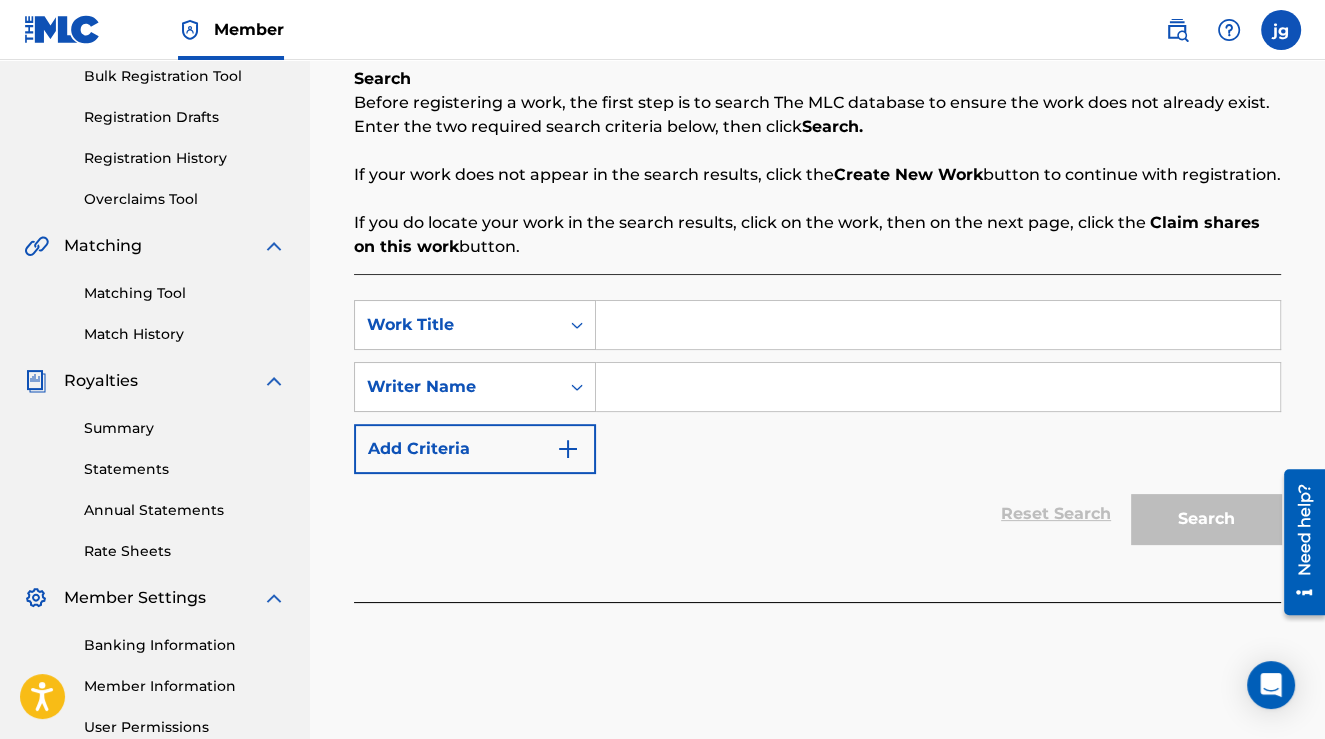 paste on "i KNOW YOU FASHO!" 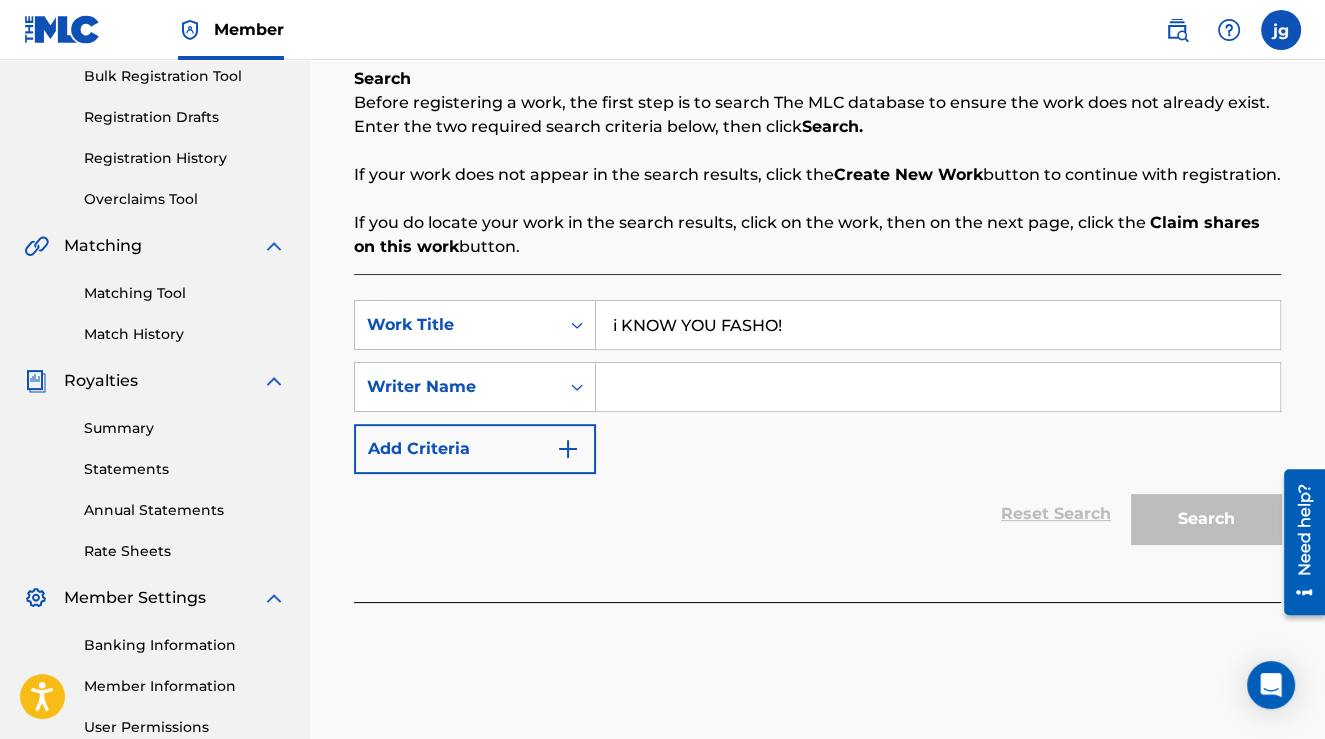 type on "i KNOW YOU FASHO!" 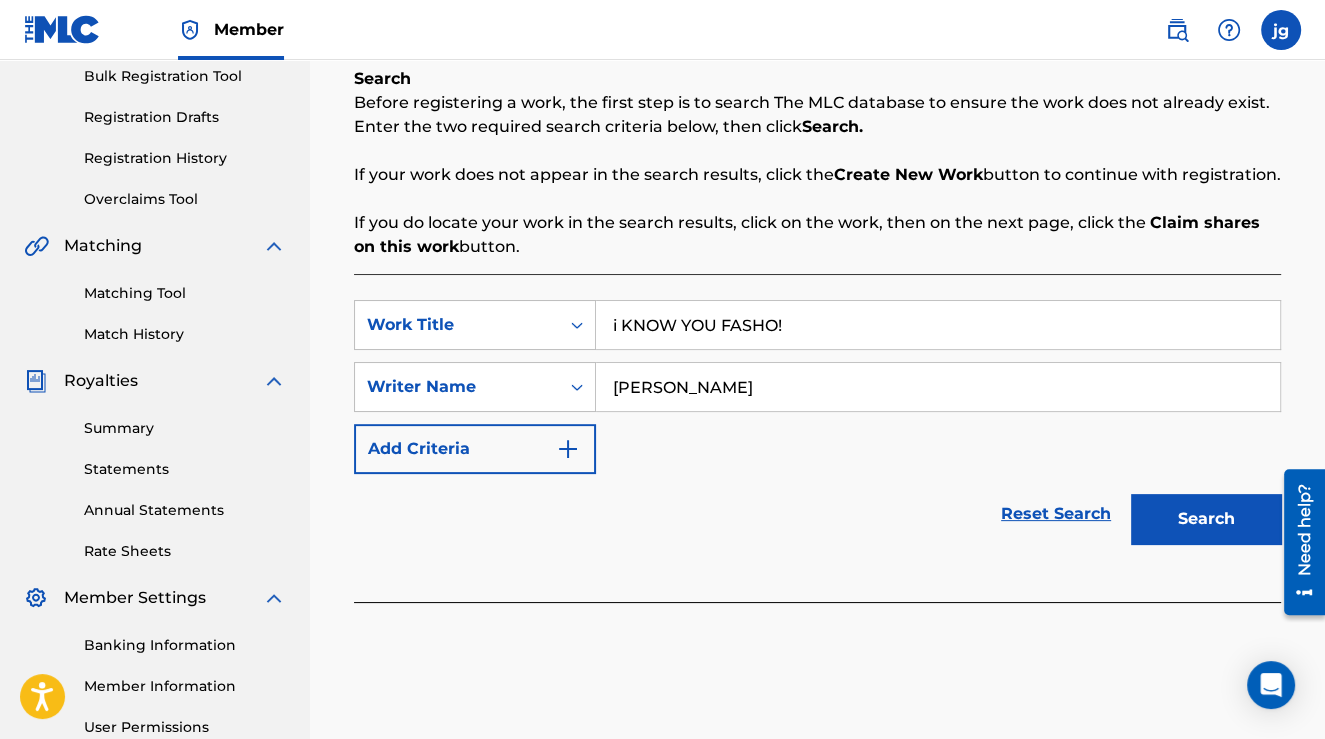 type on "[PERSON_NAME]" 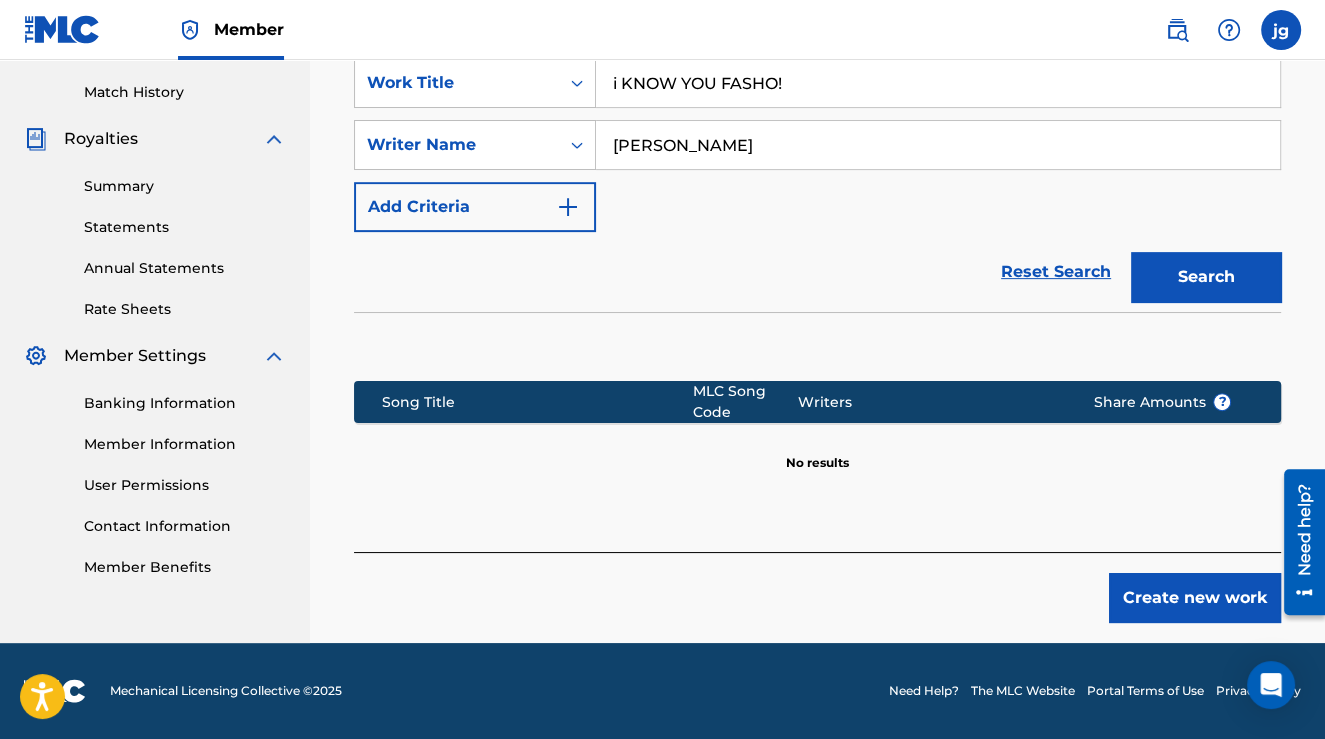 click on "Create new work" at bounding box center (1195, 598) 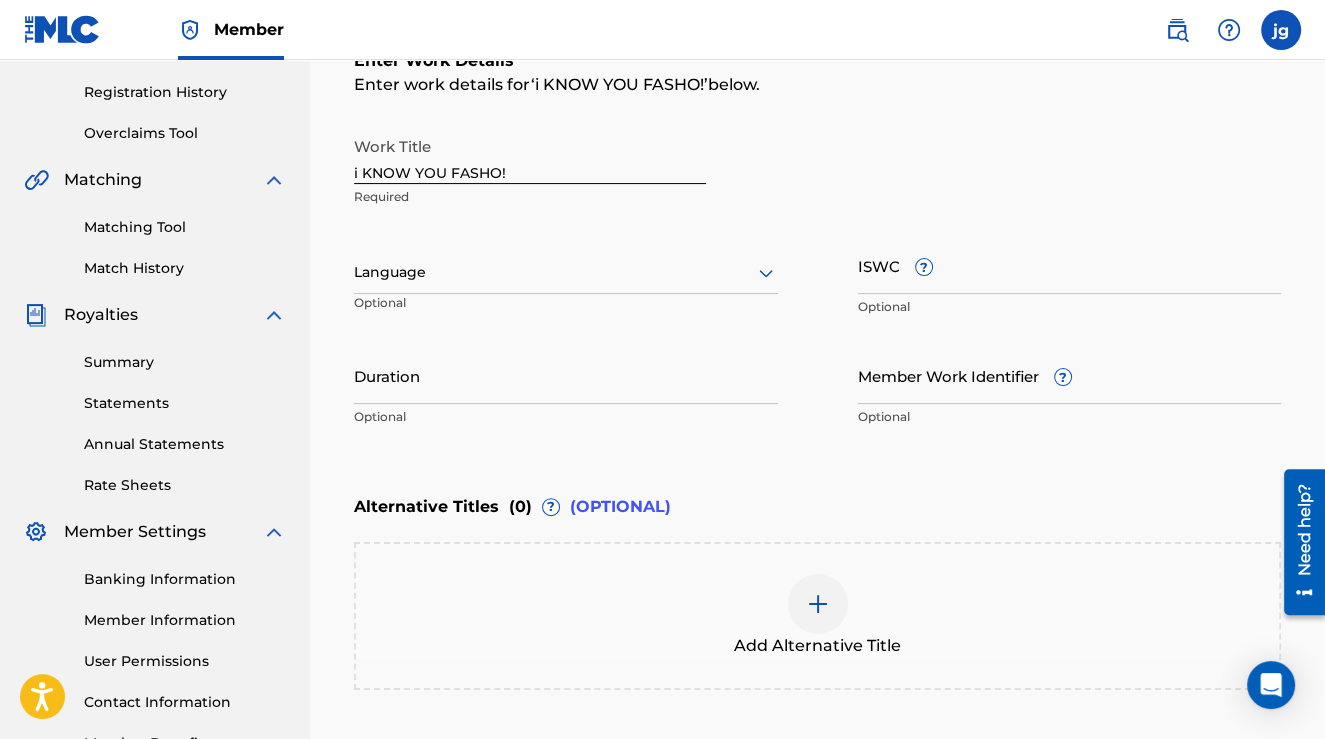 scroll, scrollTop: 352, scrollLeft: 0, axis: vertical 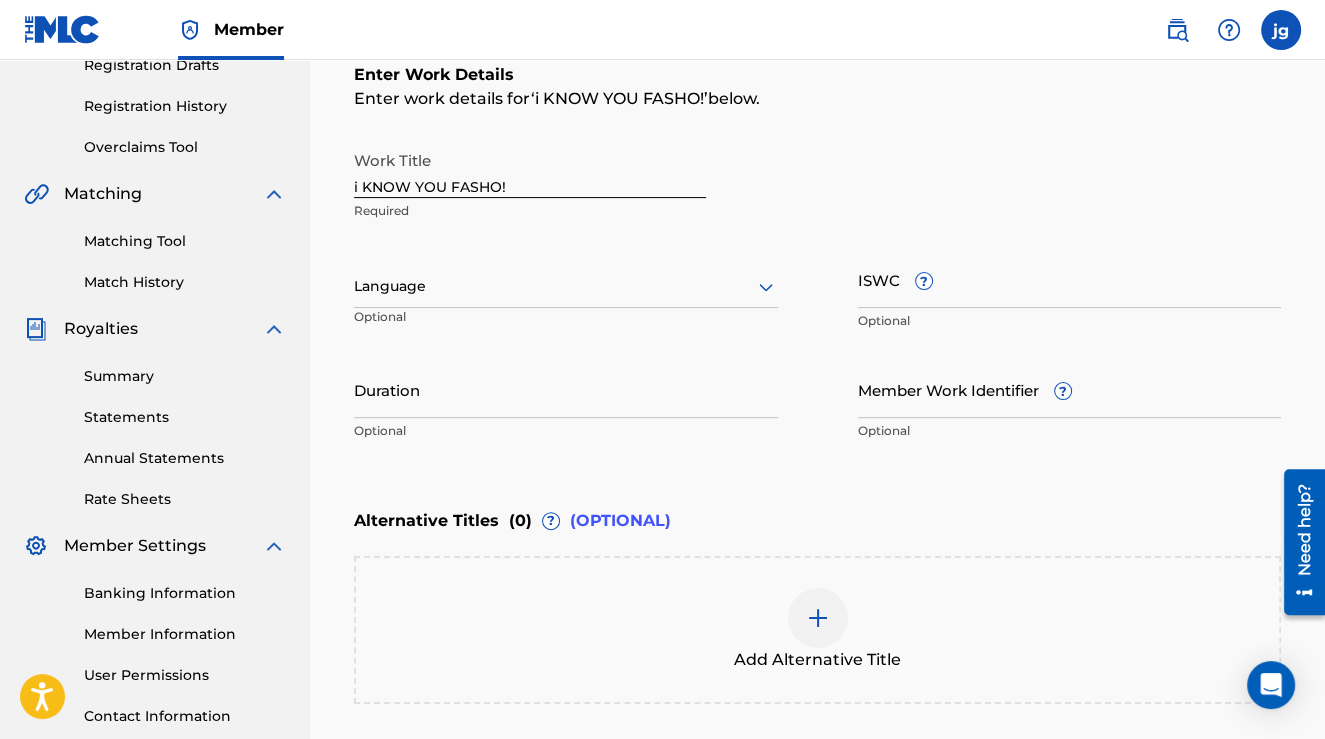click on "ISWC   ?" at bounding box center [1070, 279] 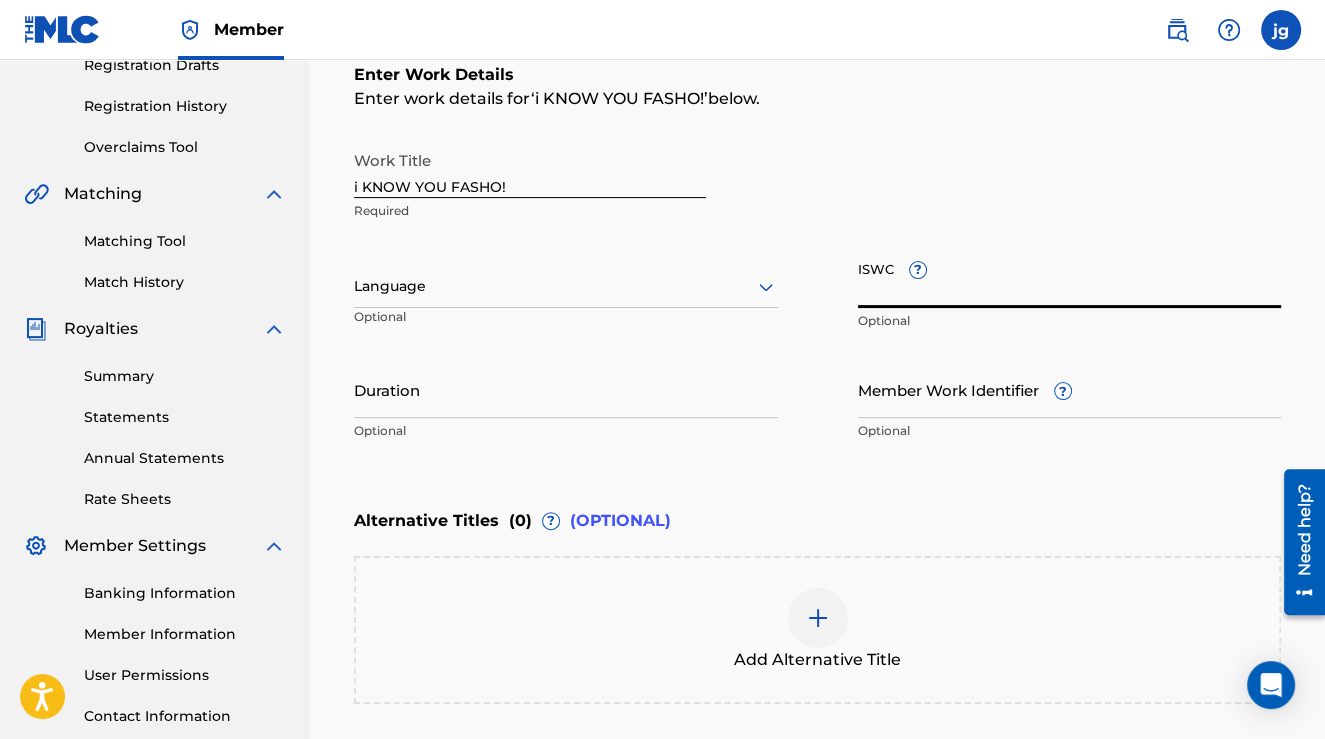 click on "Work Title   i KNOW YOU FASHO! Required Language Optional ISWC   ? Optional Duration   Optional Member Work Identifier   ? Optional" at bounding box center [817, 296] 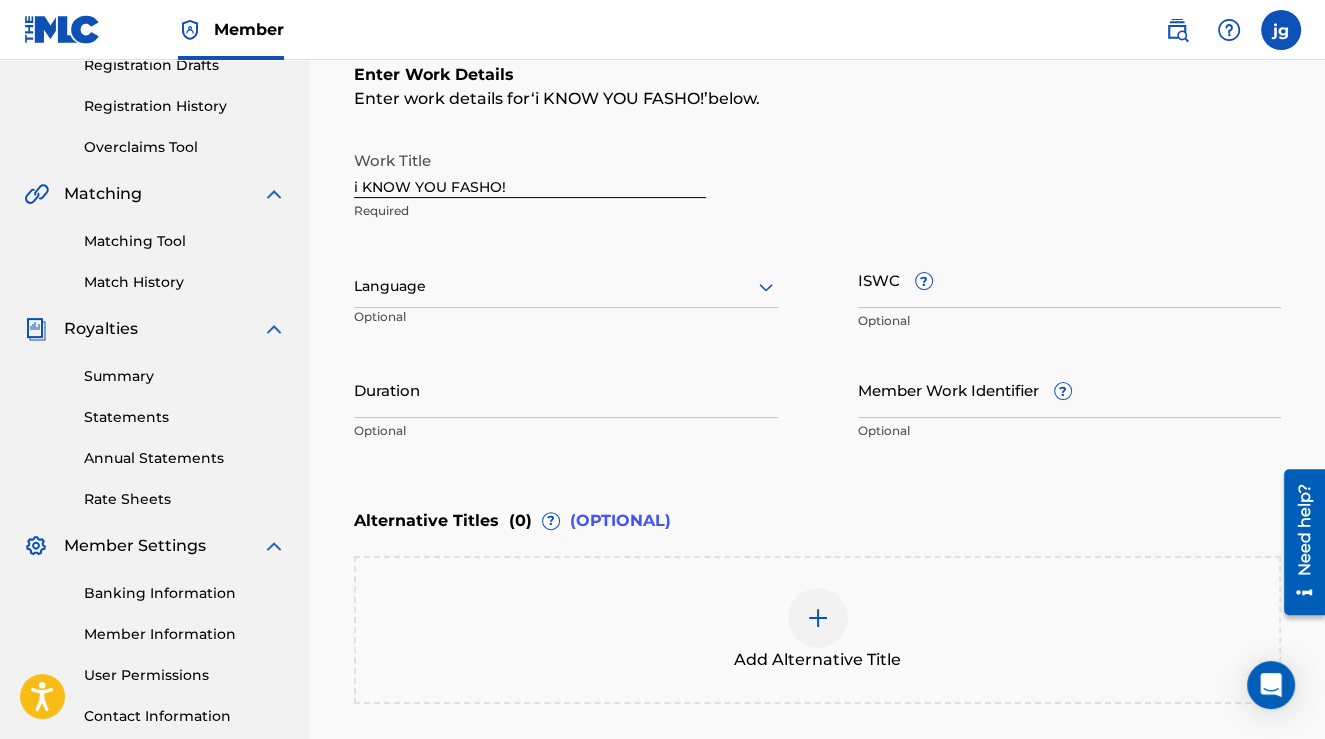 click on "Duration" at bounding box center (566, 389) 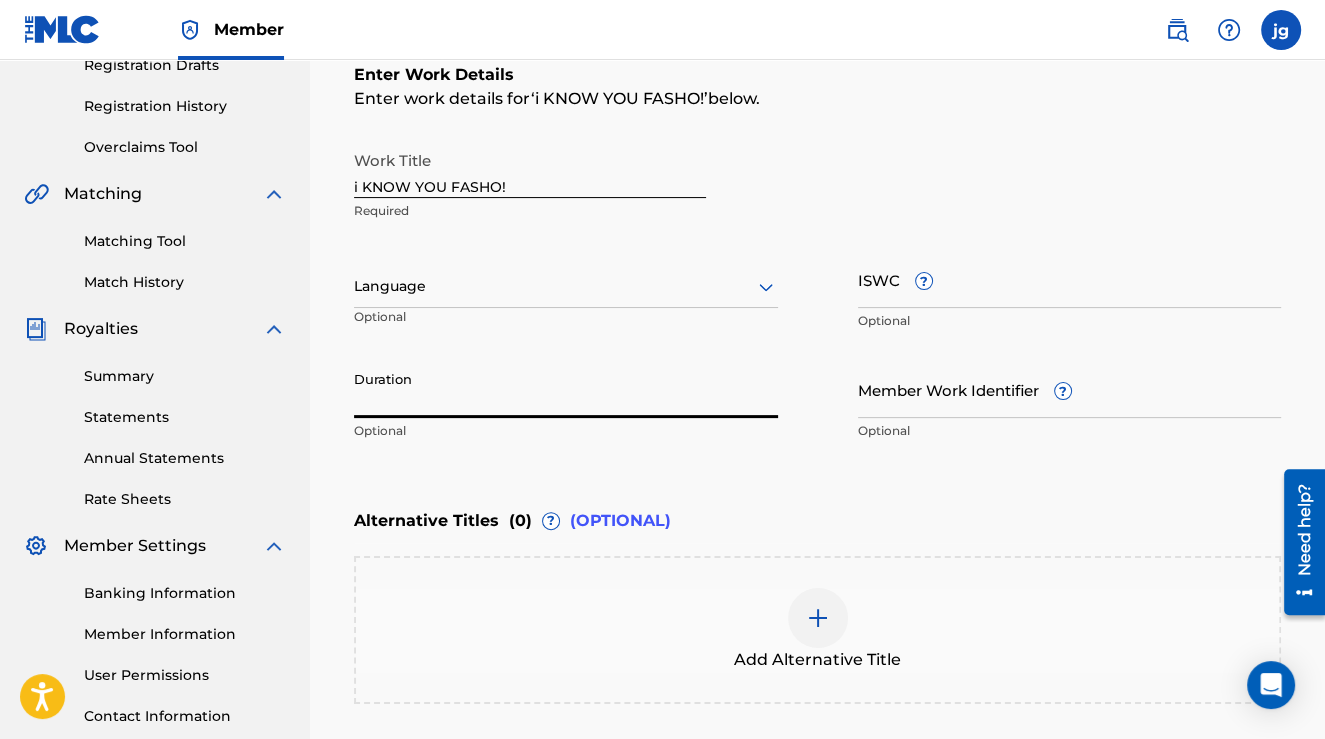 click on "Enter Work Details Enter work details for  ‘ i KNOW YOU FASHO!  ’  below. Work Title   i KNOW YOU FASHO! Required Language Optional ISWC   ? Optional Duration   Optional Member Work Identifier   ? Optional" at bounding box center [817, 257] 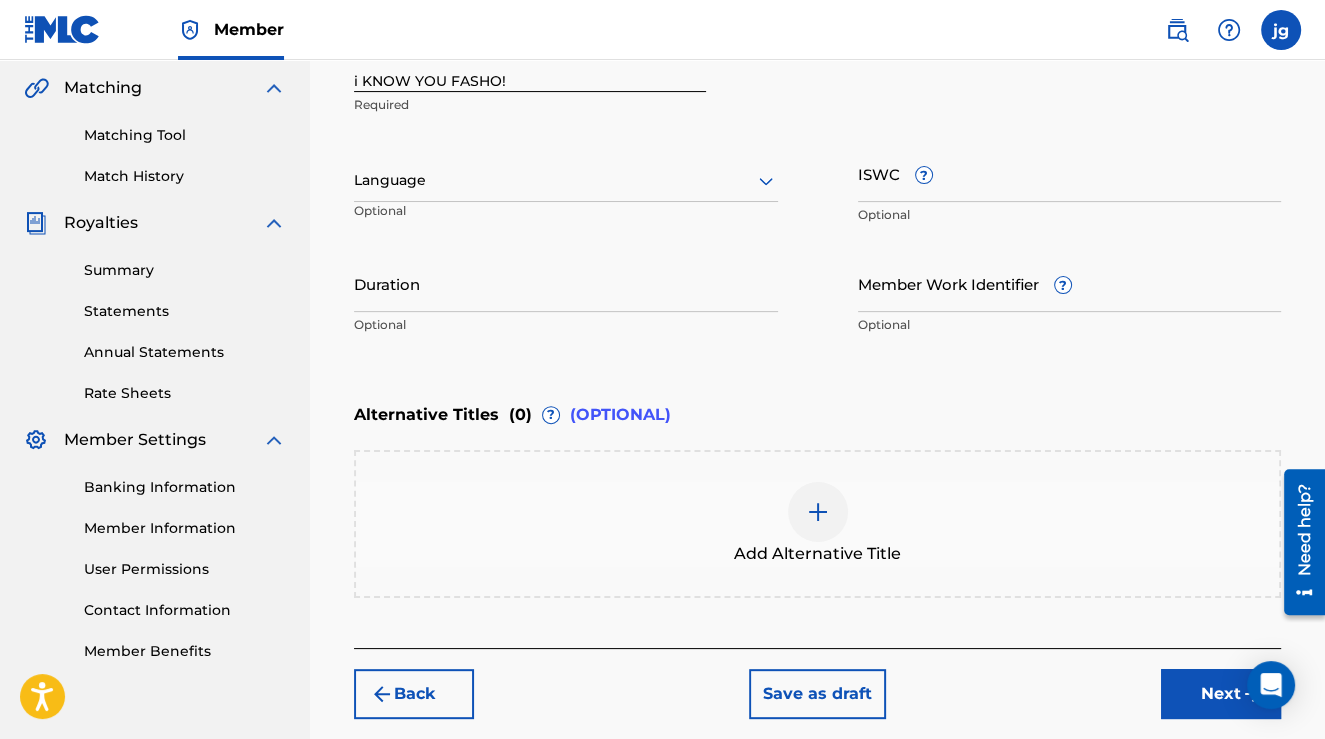 scroll, scrollTop: 500, scrollLeft: 0, axis: vertical 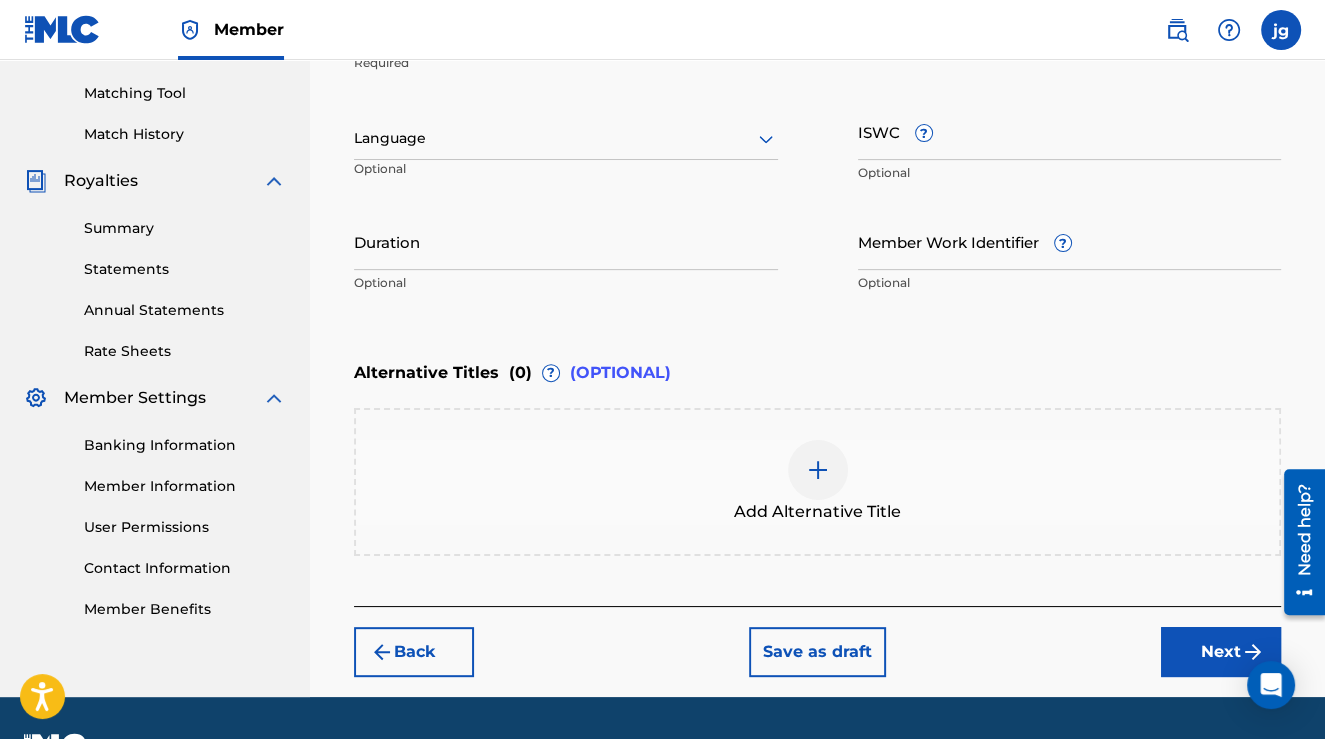 click on "Next" at bounding box center (1221, 652) 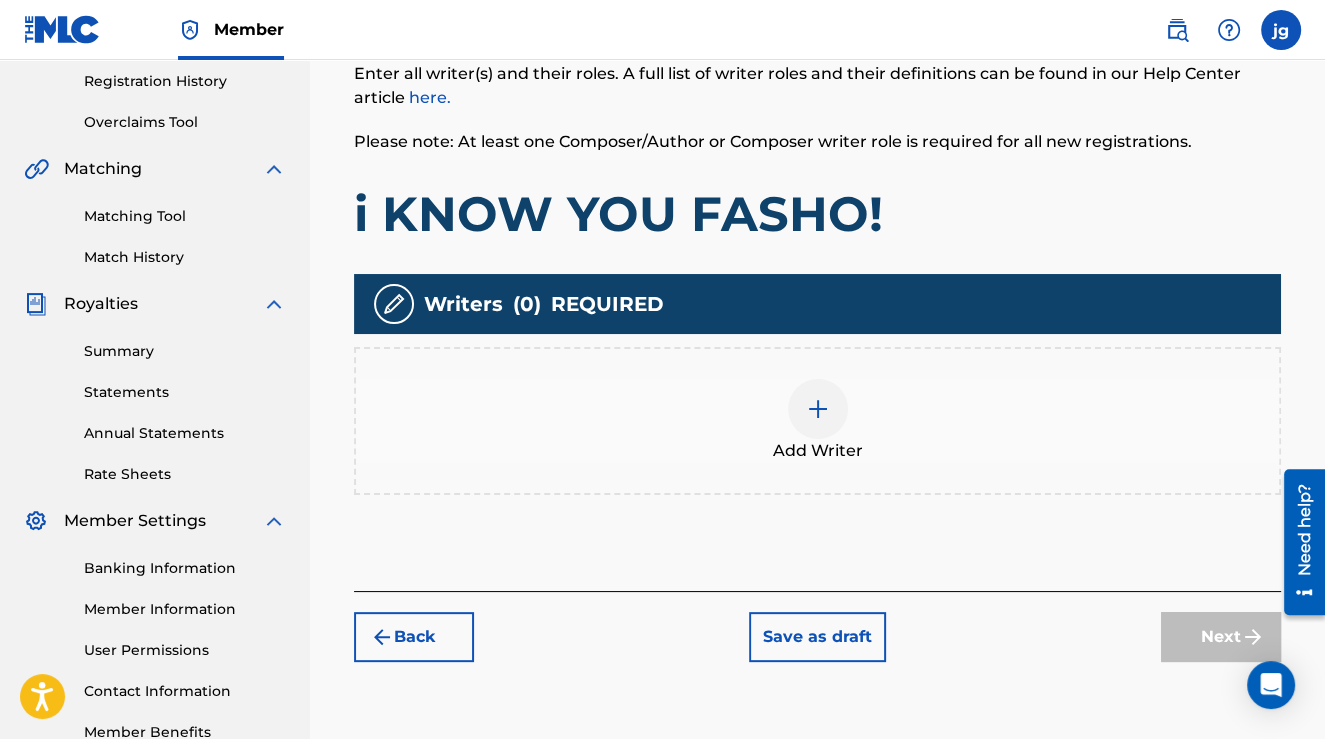 scroll, scrollTop: 390, scrollLeft: 0, axis: vertical 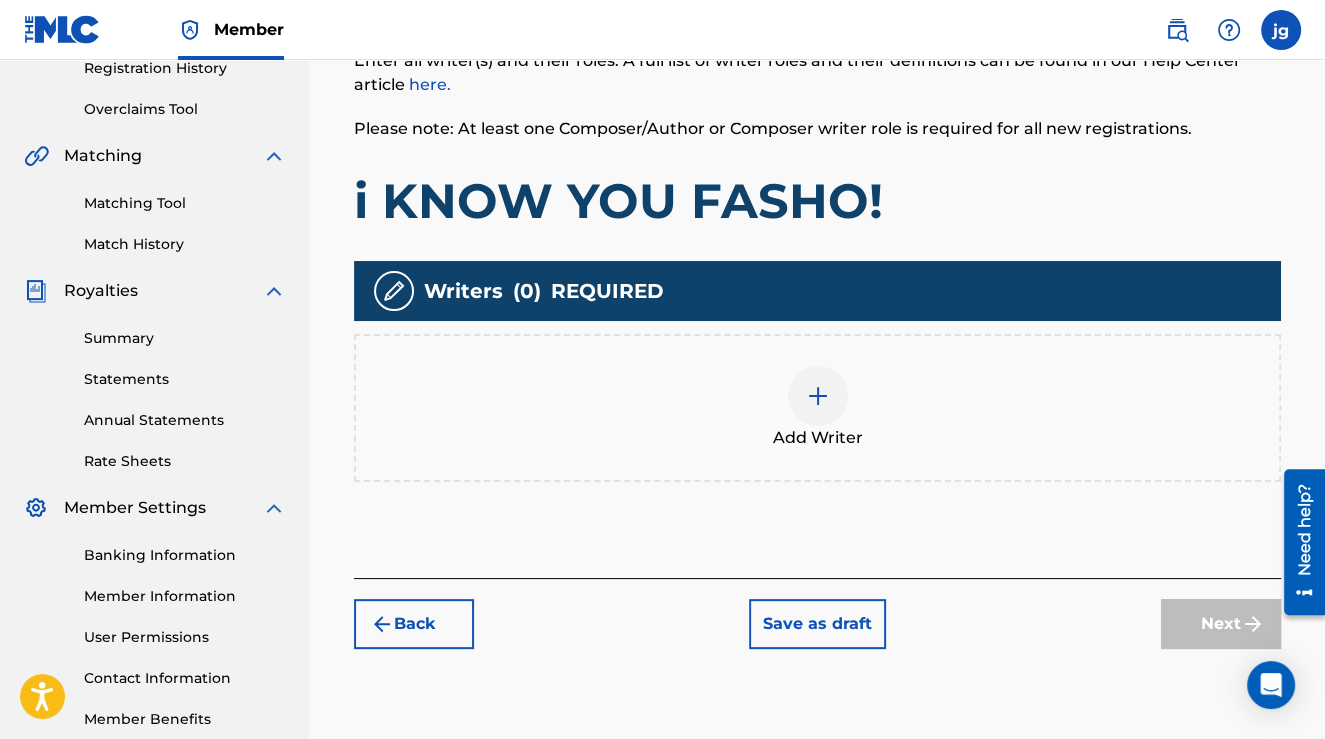 click on "Add Writer" at bounding box center (818, 438) 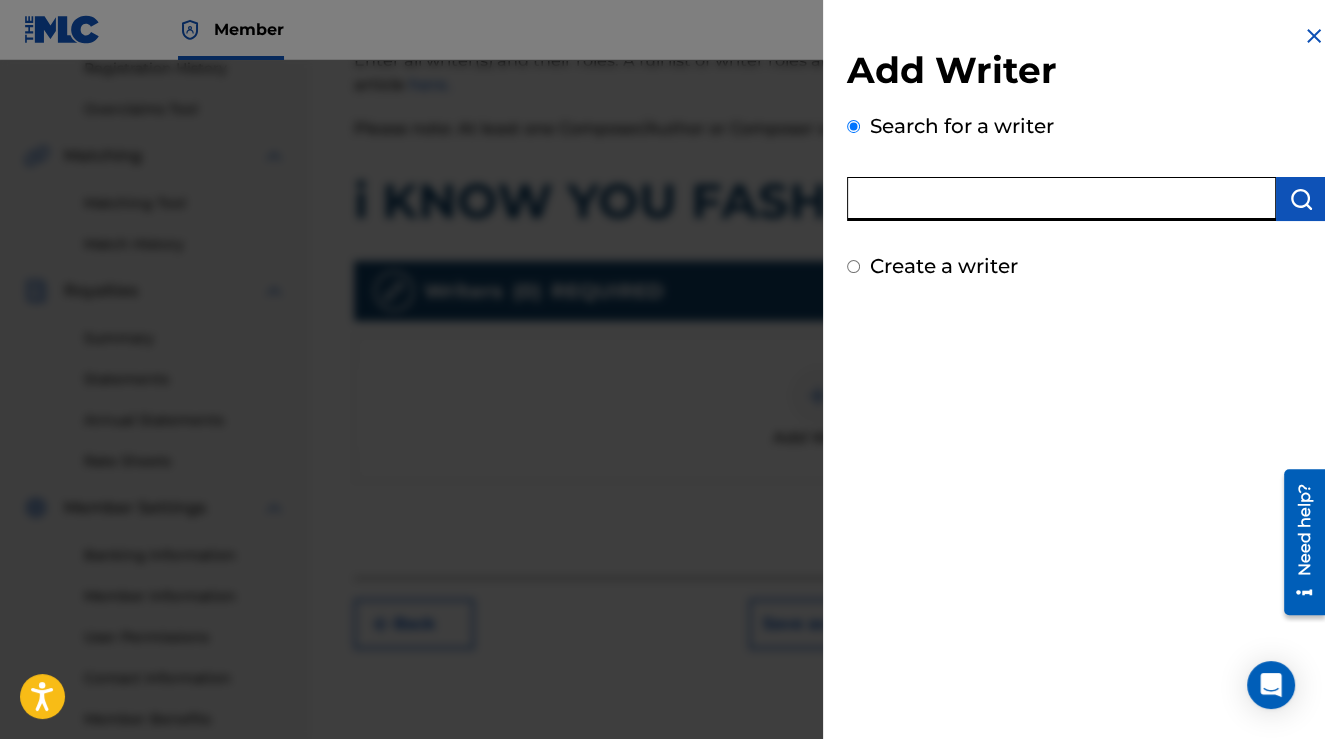 click at bounding box center (1061, 199) 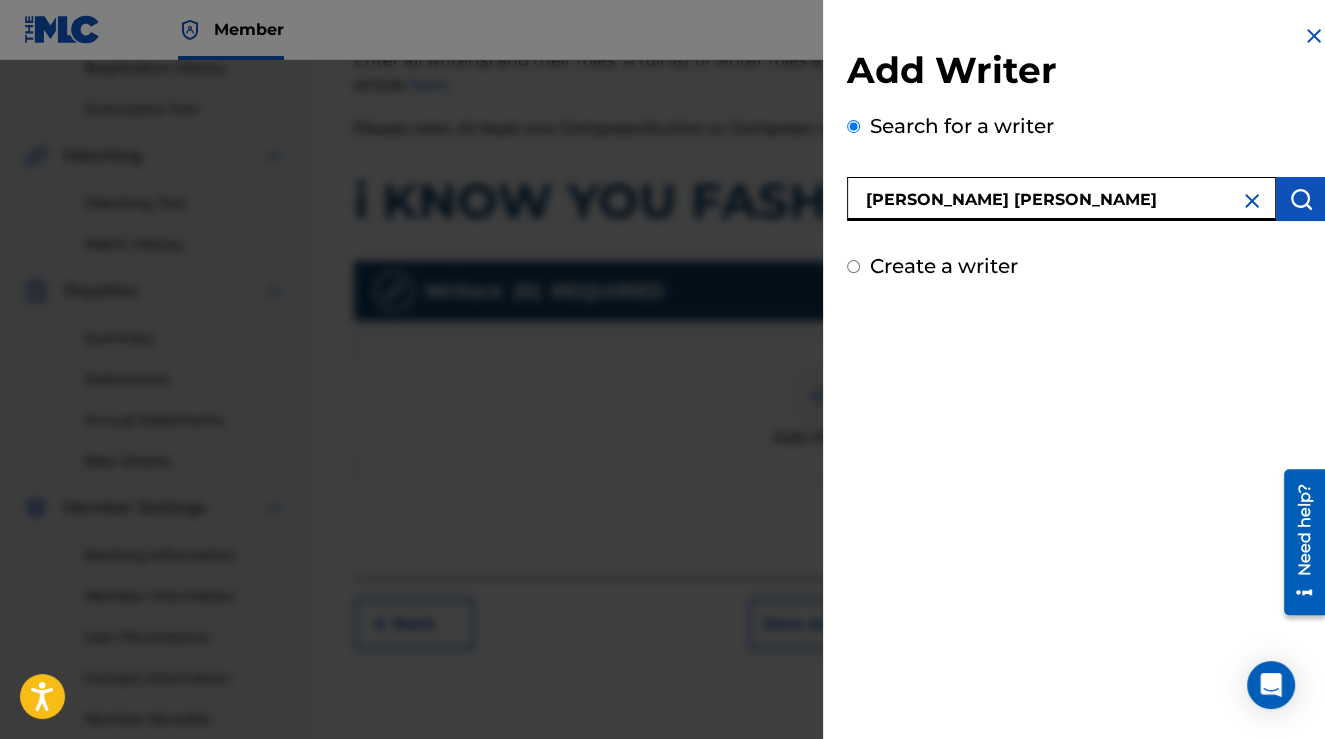 type on "[PERSON_NAME] [PERSON_NAME]" 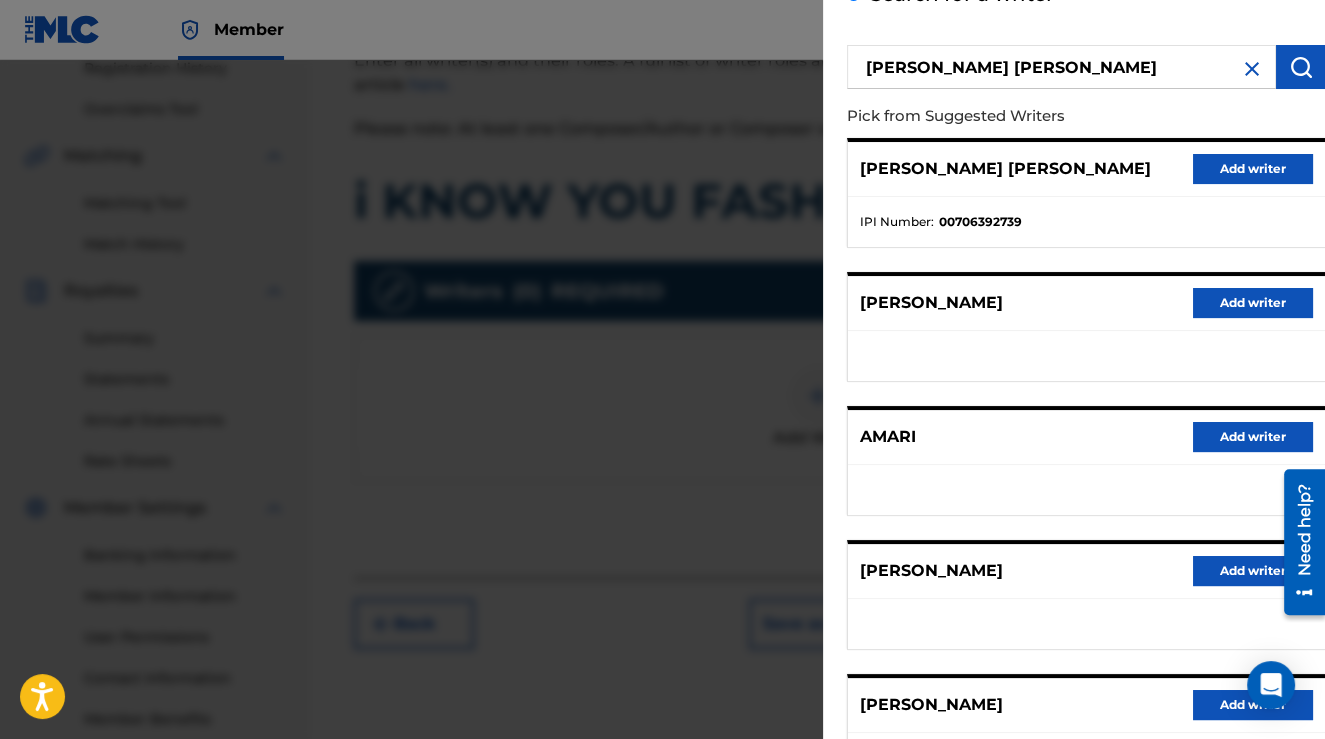 scroll, scrollTop: 100, scrollLeft: 0, axis: vertical 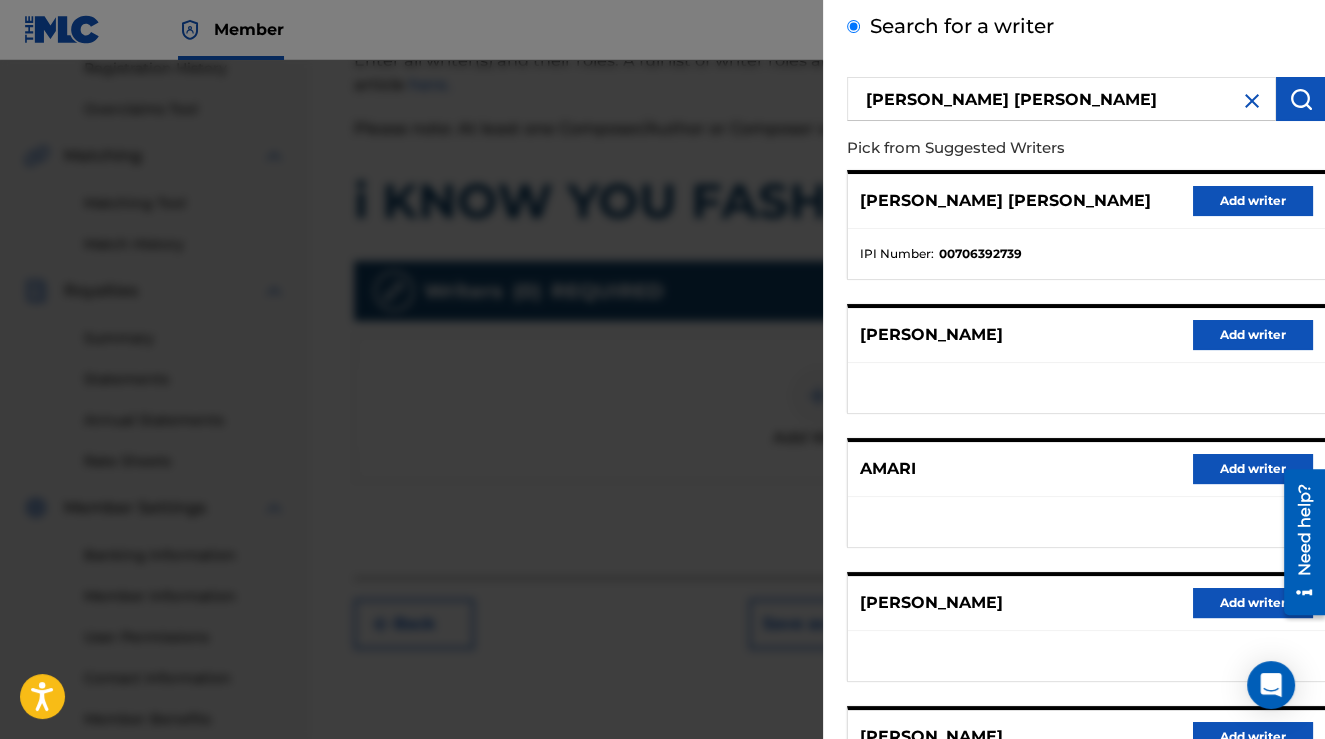 click at bounding box center (1086, 388) 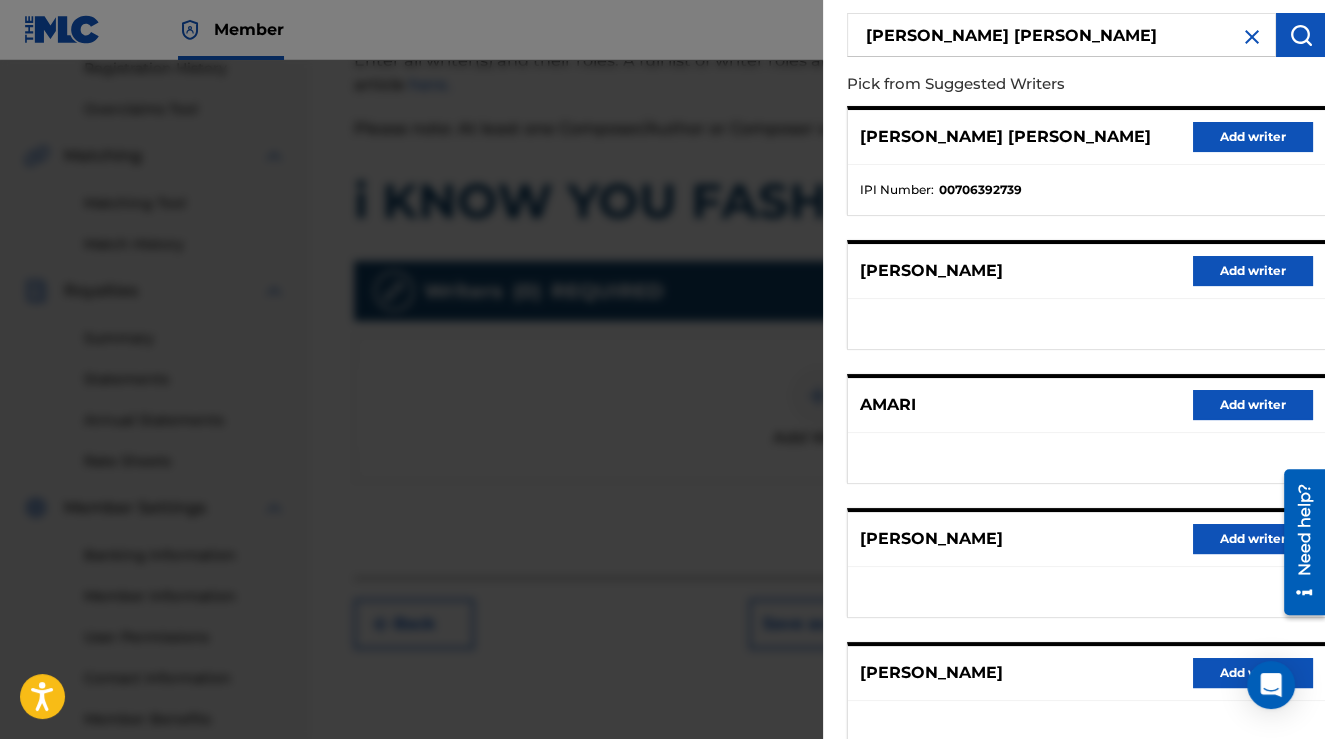 scroll, scrollTop: 100, scrollLeft: 0, axis: vertical 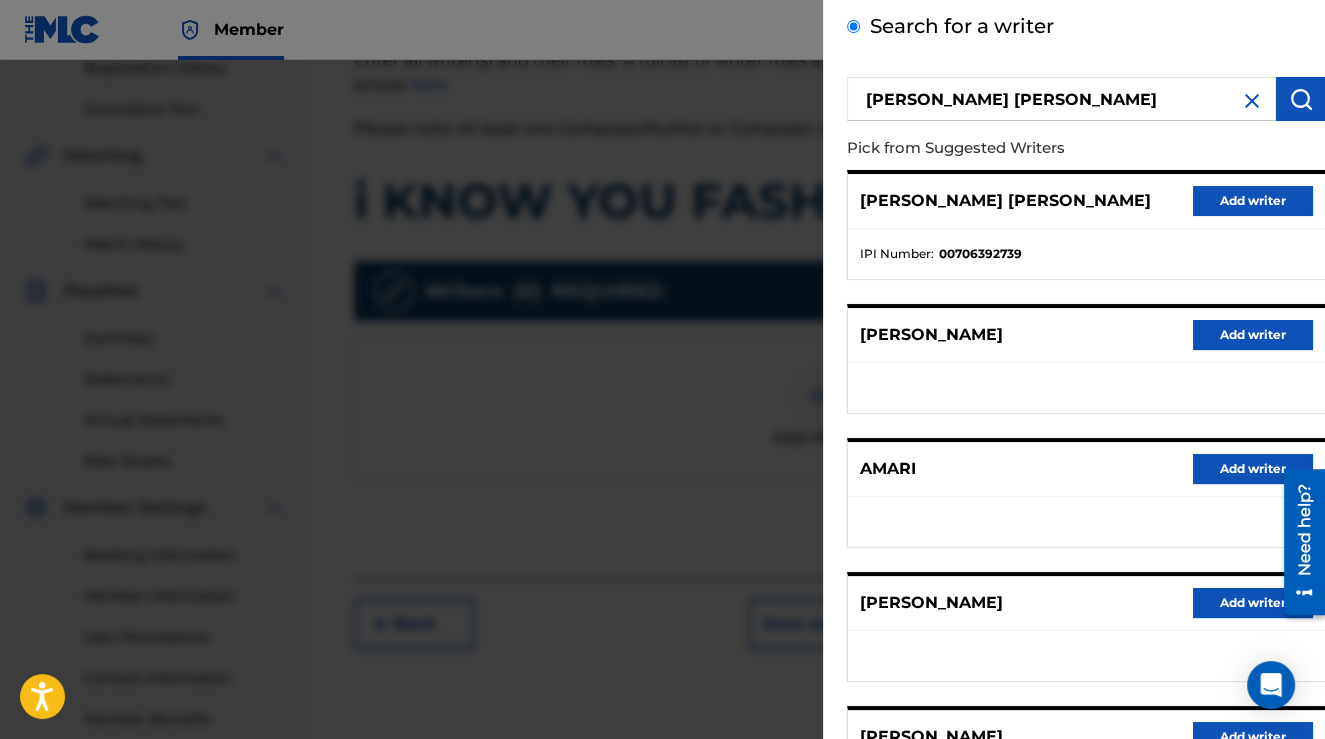 click on "[PERSON_NAME]" at bounding box center [931, 335] 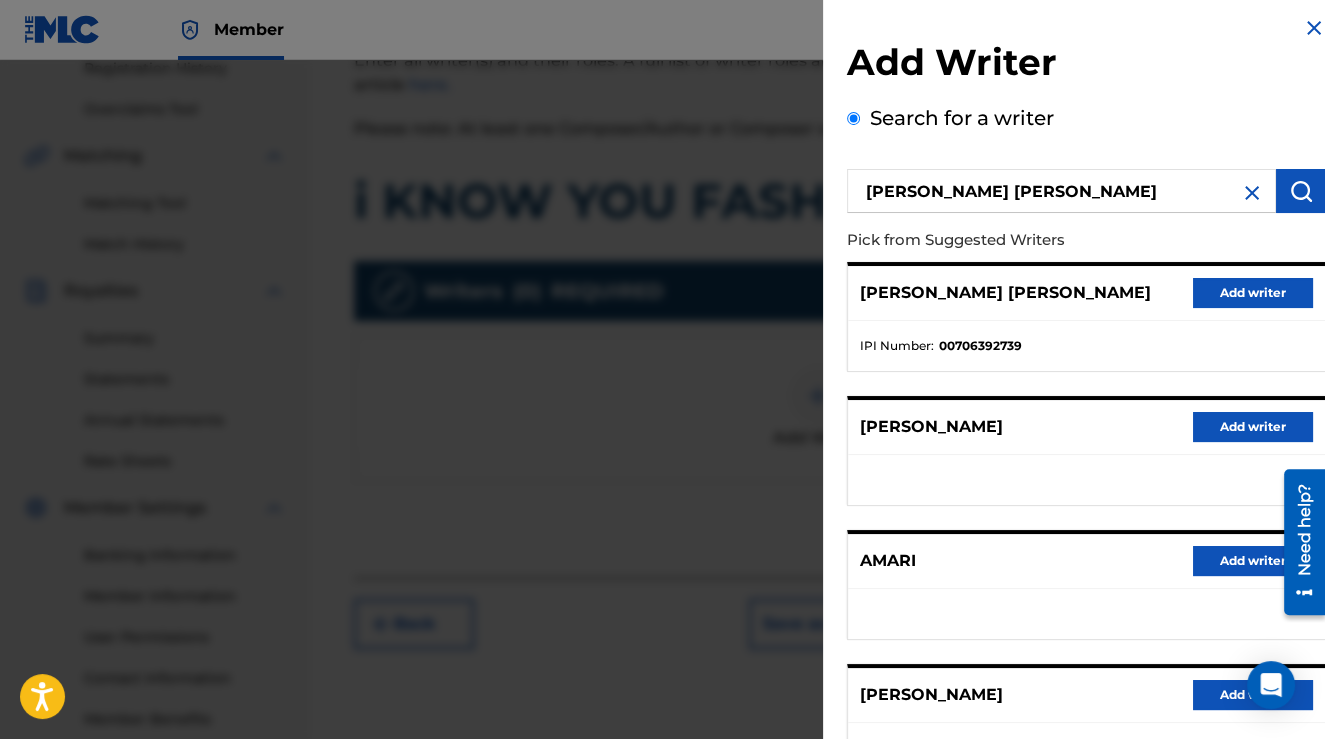 scroll, scrollTop: 0, scrollLeft: 0, axis: both 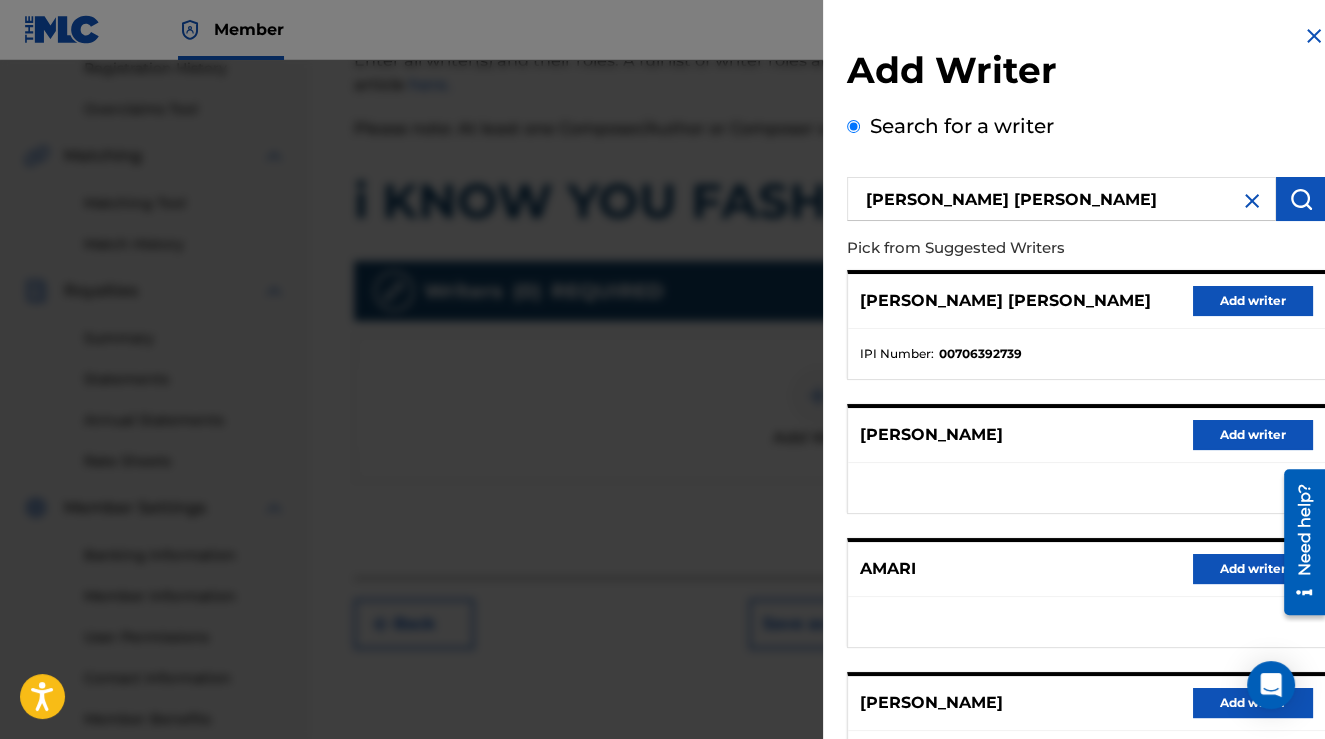 click on "Add writer" at bounding box center (1253, 435) 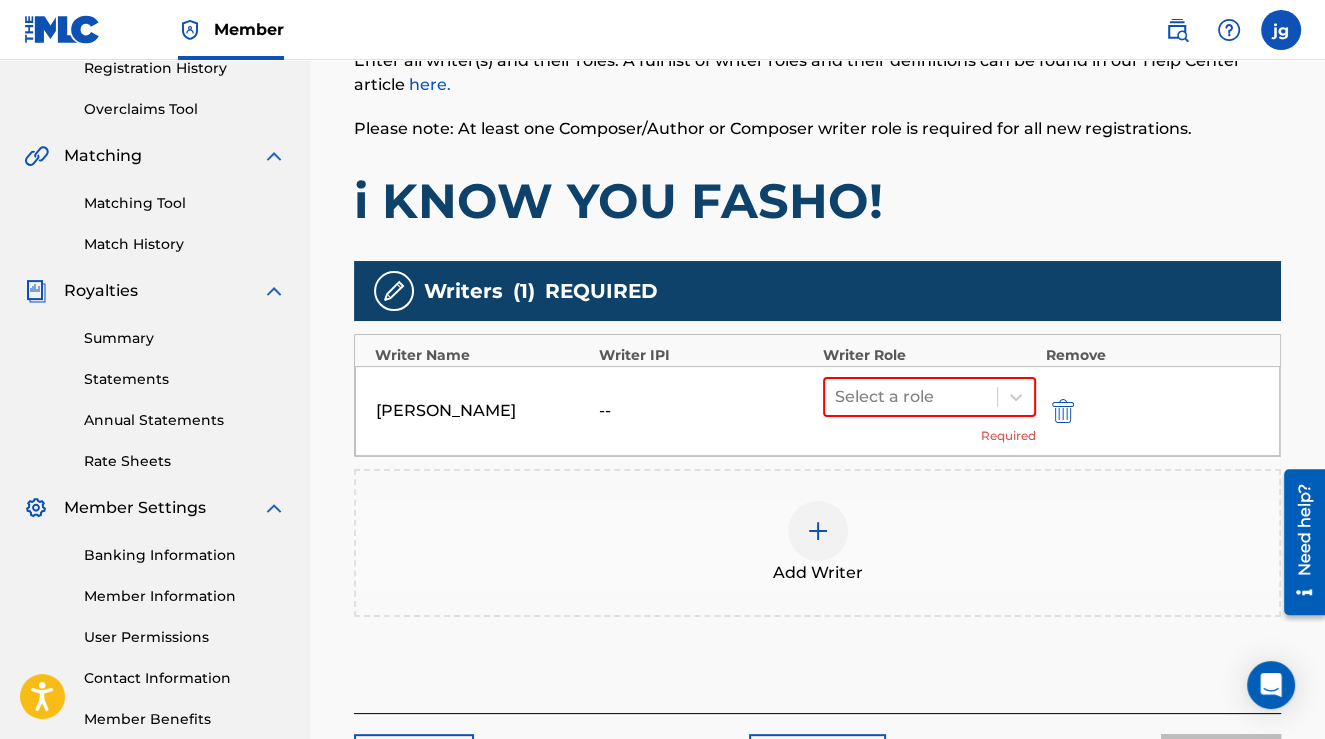 click on "[PERSON_NAME]" at bounding box center [482, 411] 